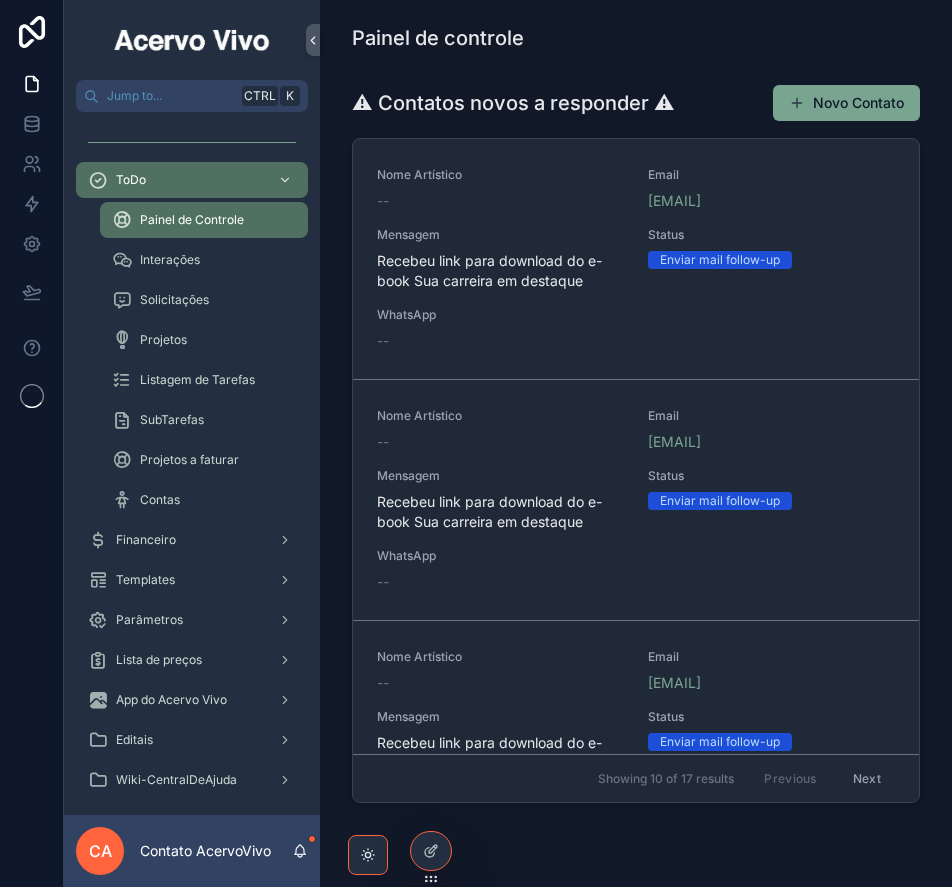 scroll, scrollTop: 0, scrollLeft: 0, axis: both 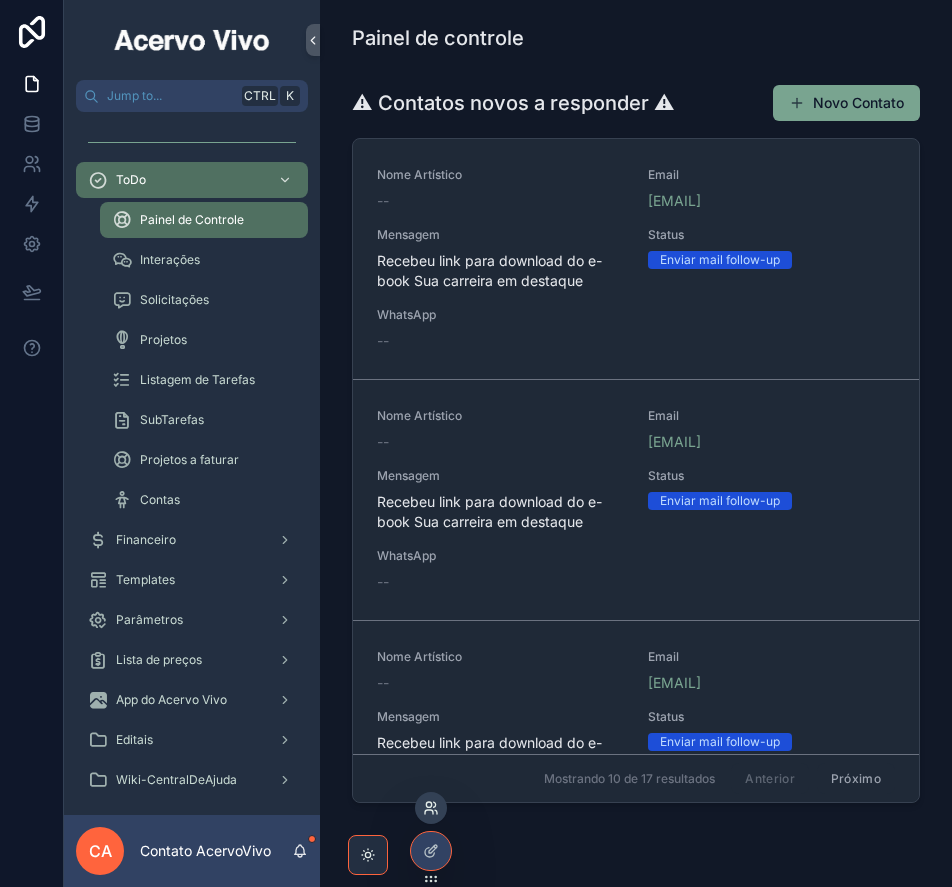 click 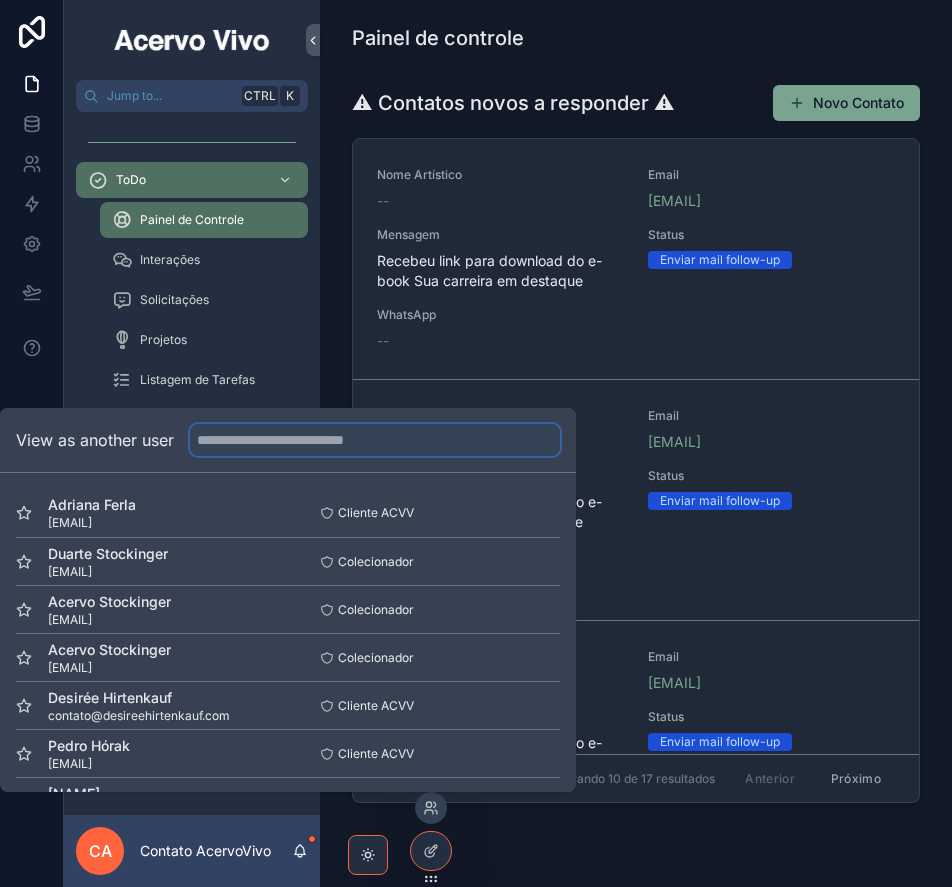 click at bounding box center (375, 440) 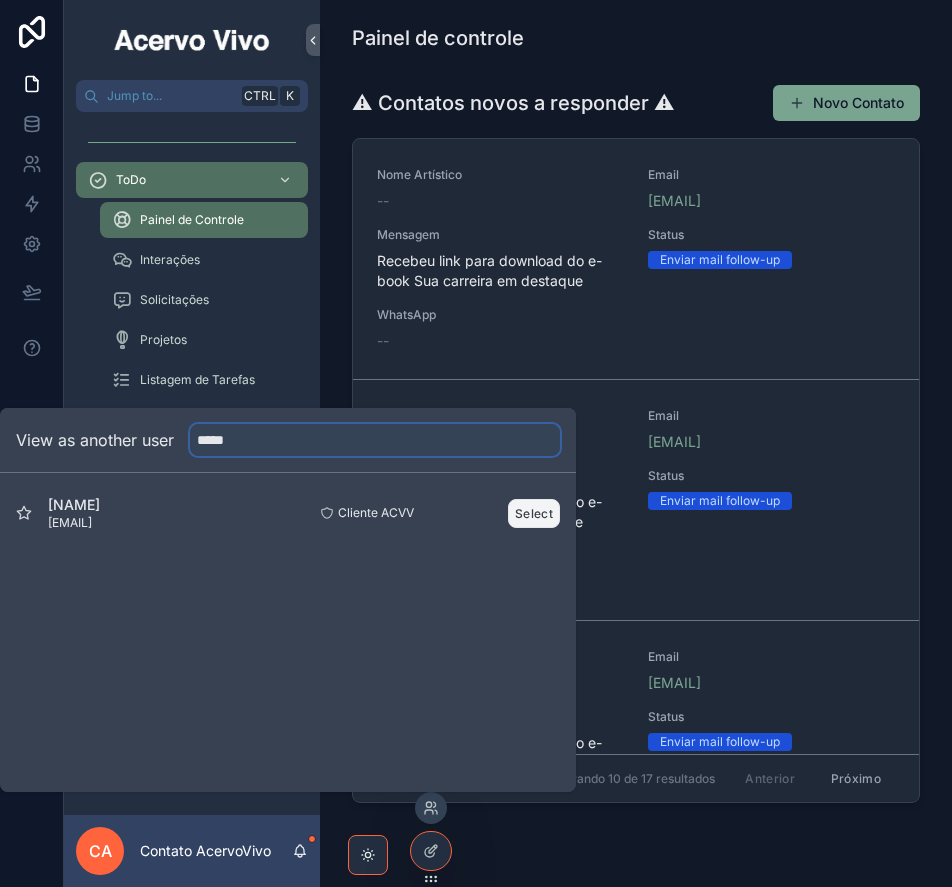 type on "*****" 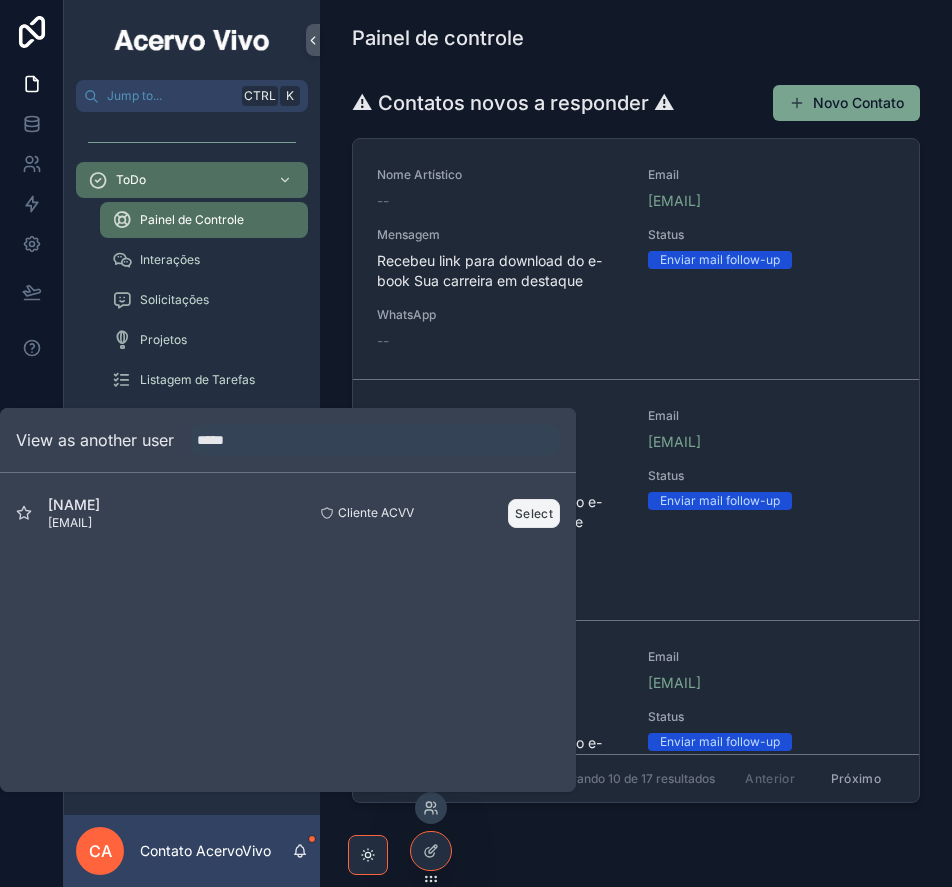 click on "Select" at bounding box center (534, 513) 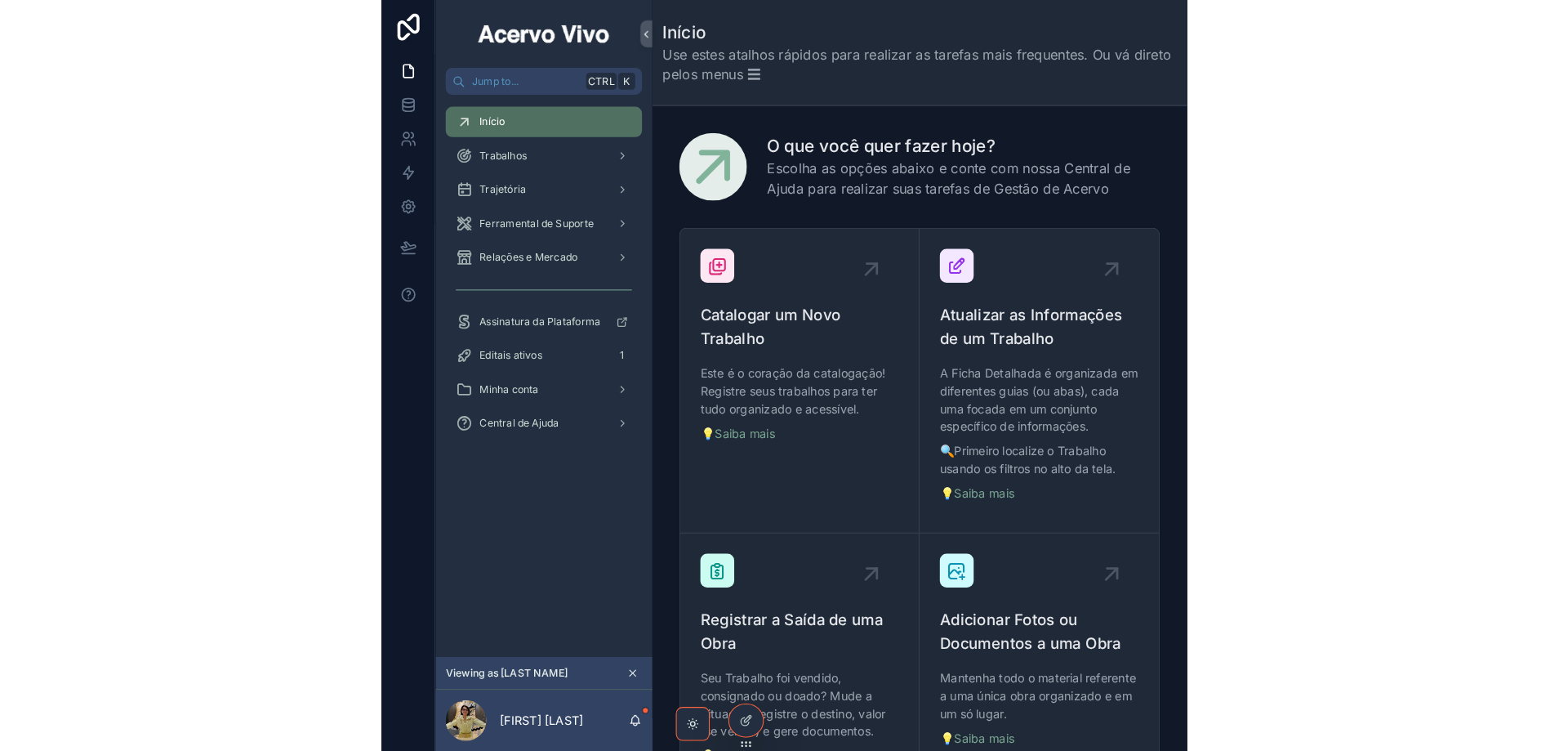 scroll, scrollTop: 0, scrollLeft: 0, axis: both 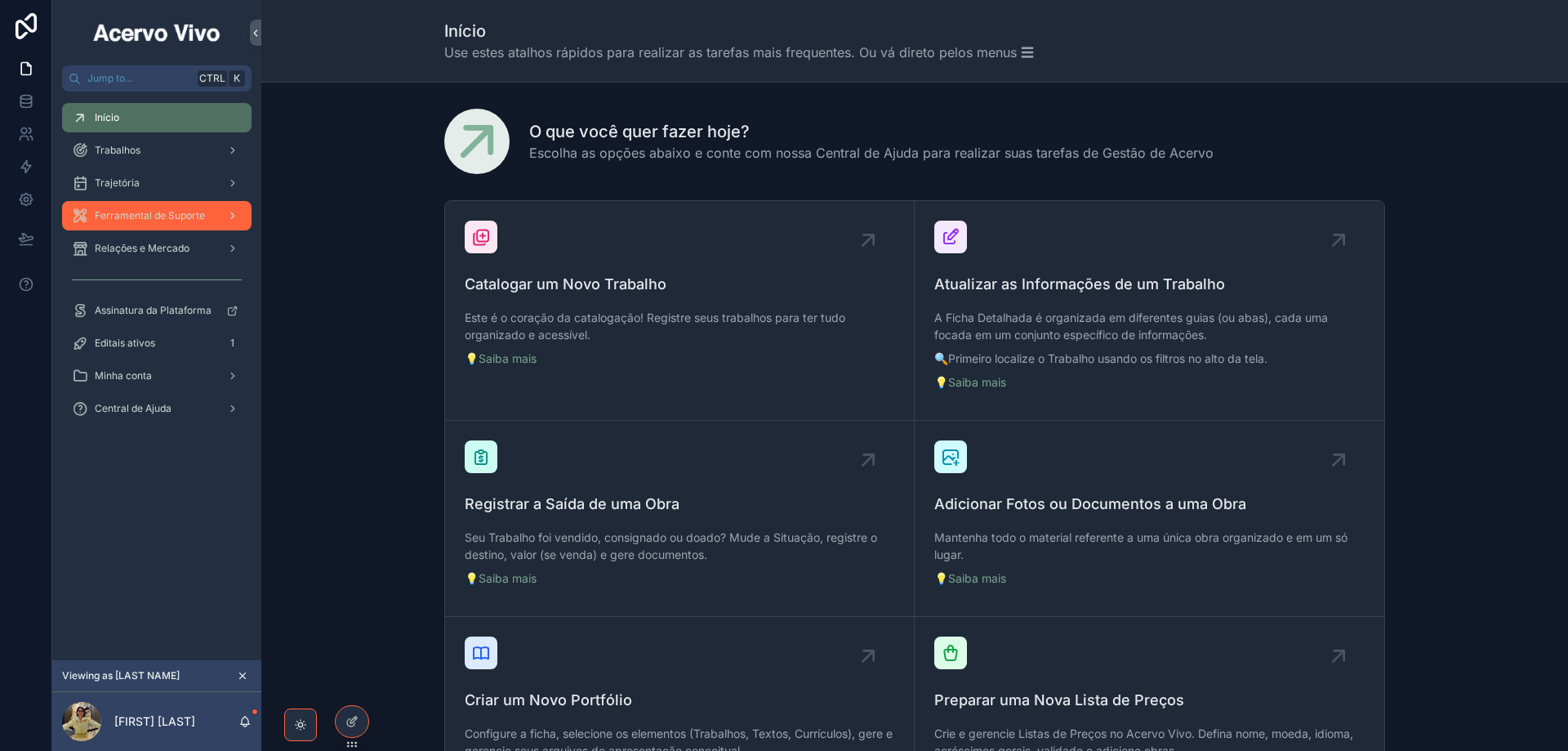 click on "Ferramental de Suporte" at bounding box center (149, 216) 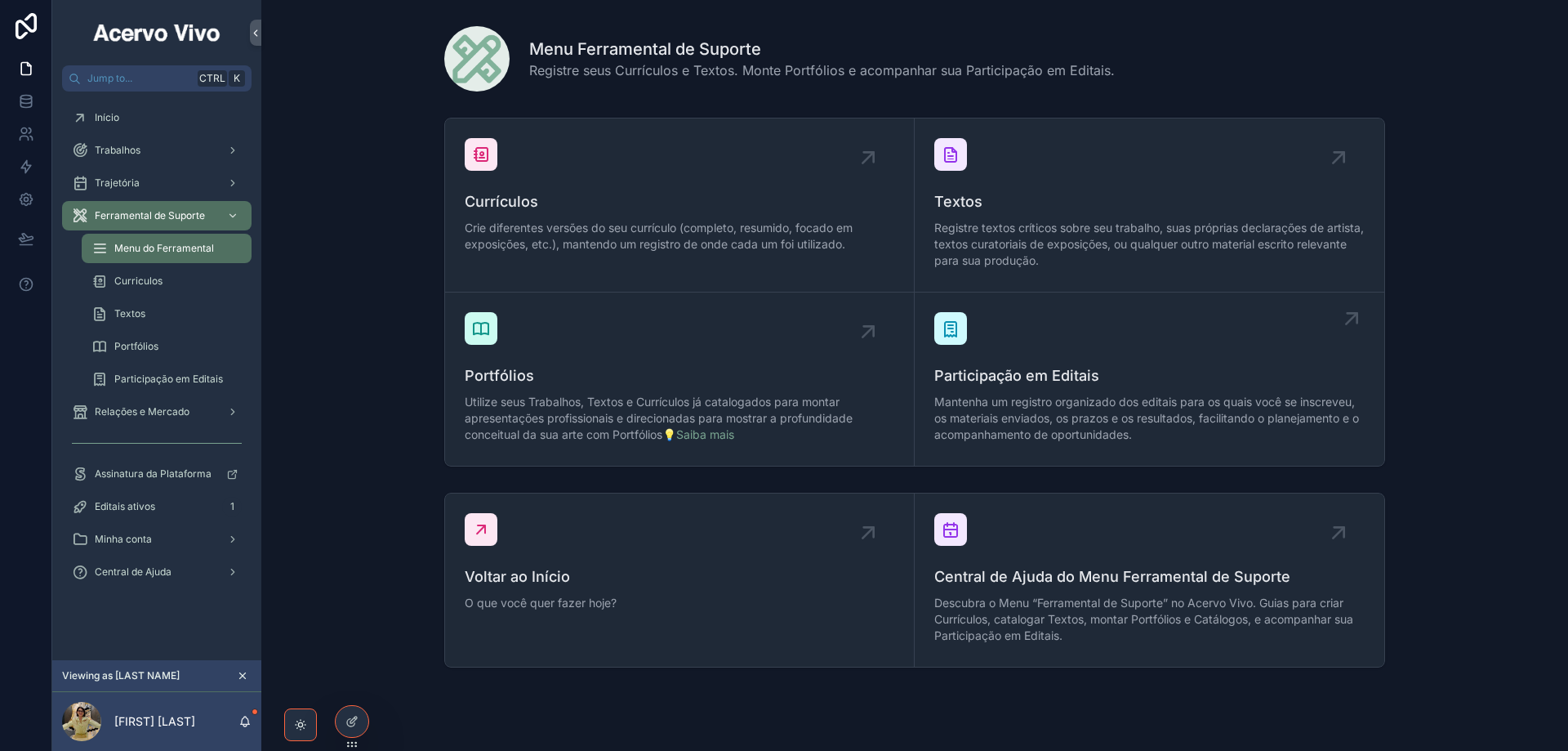 click on "Mantenha um registro organizado dos editais para os quais você se inscreveu, os materiais enviados, os prazos e os resultados, facilitando o planejamento e o acompanhamento de oportunidades." at bounding box center (1149, 418) 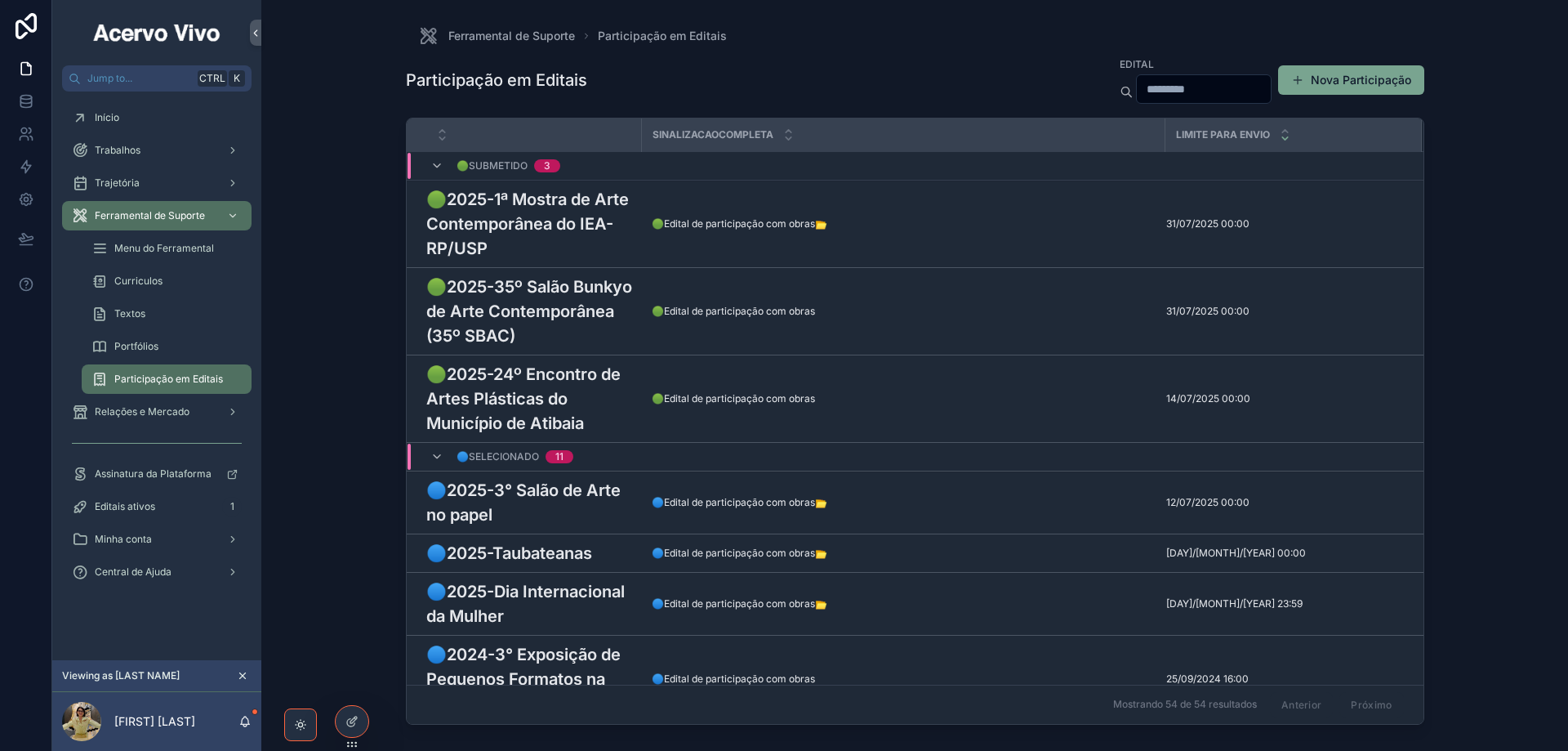 drag, startPoint x: 1364, startPoint y: 80, endPoint x: 1245, endPoint y: 143, distance: 134.64769 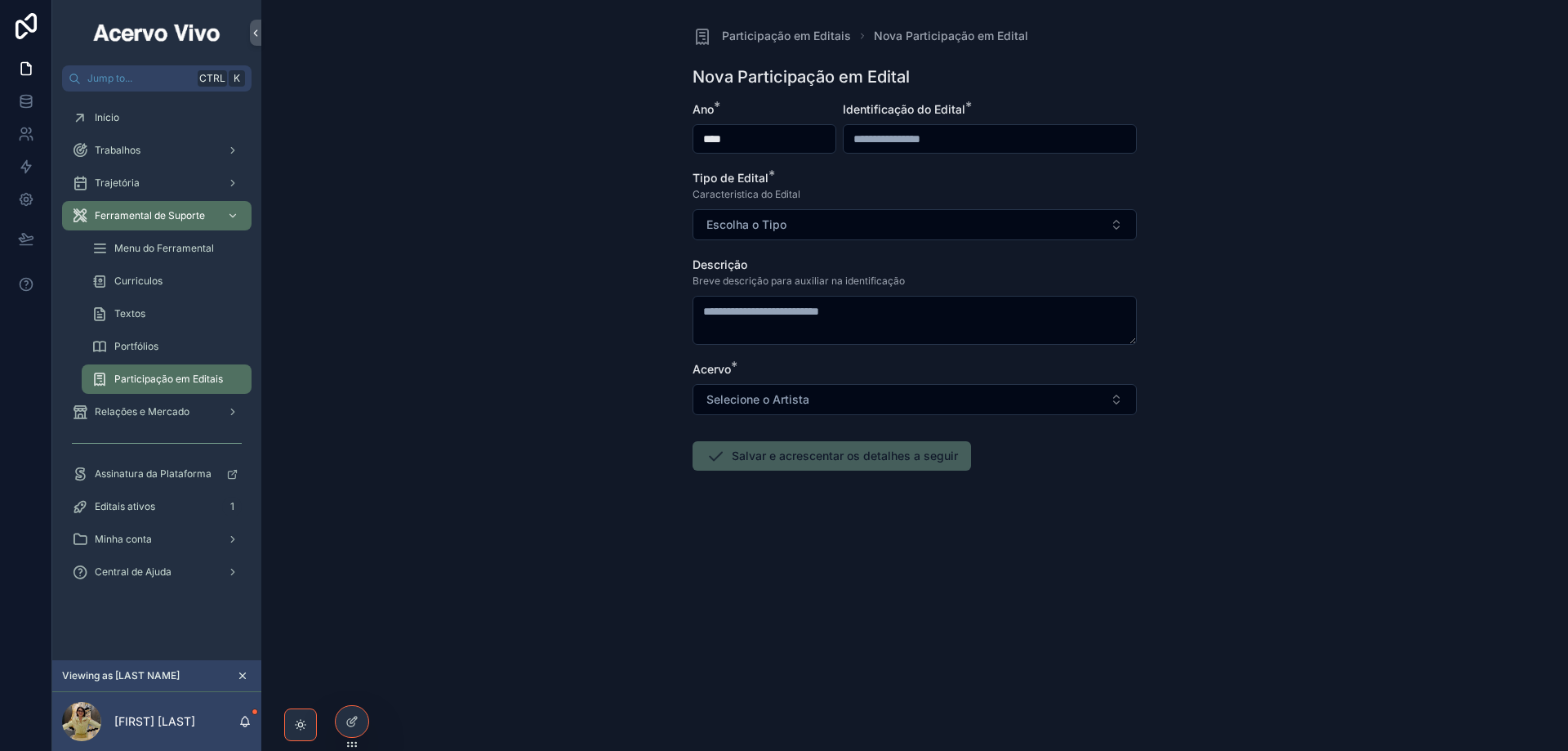 click at bounding box center [990, 139] 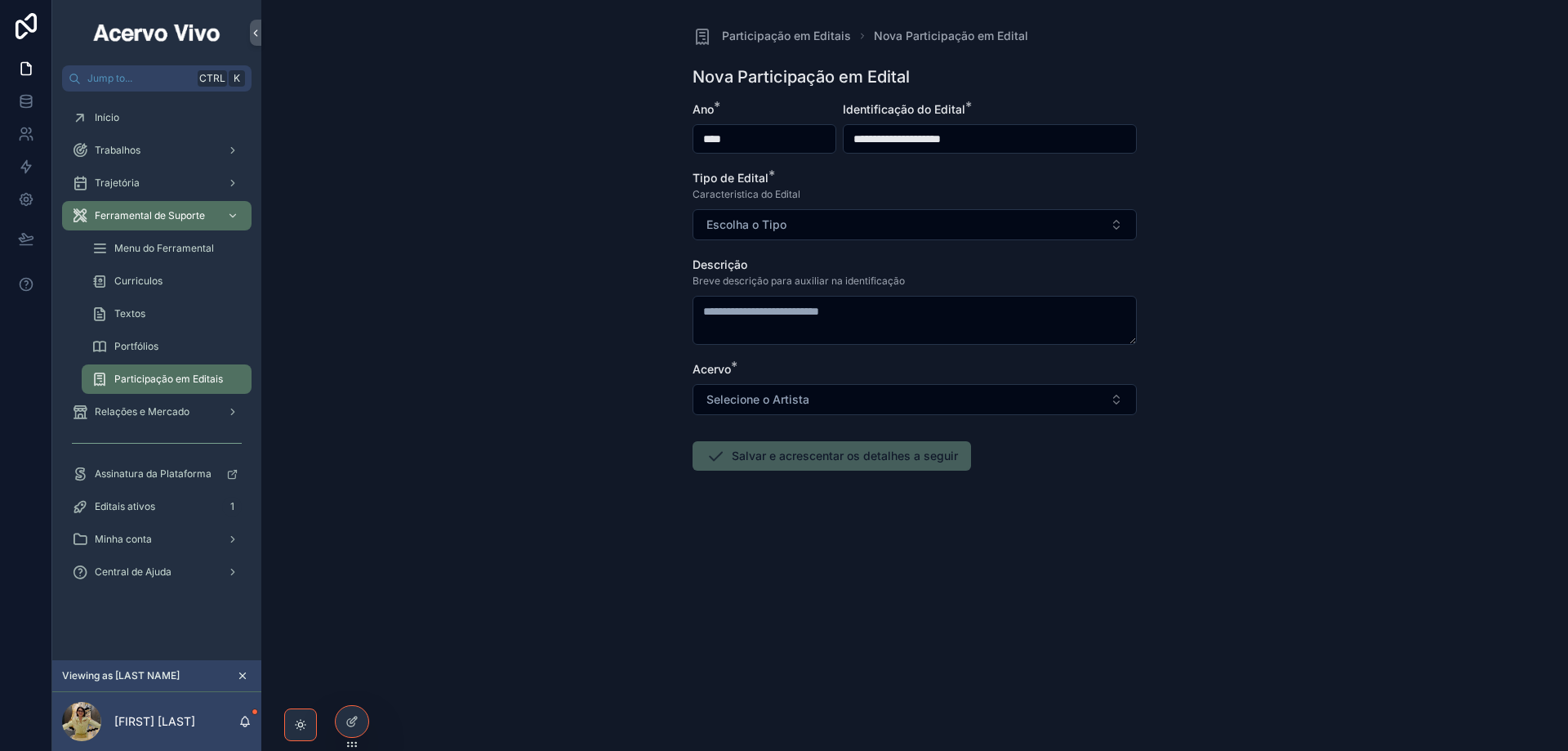 type on "**********" 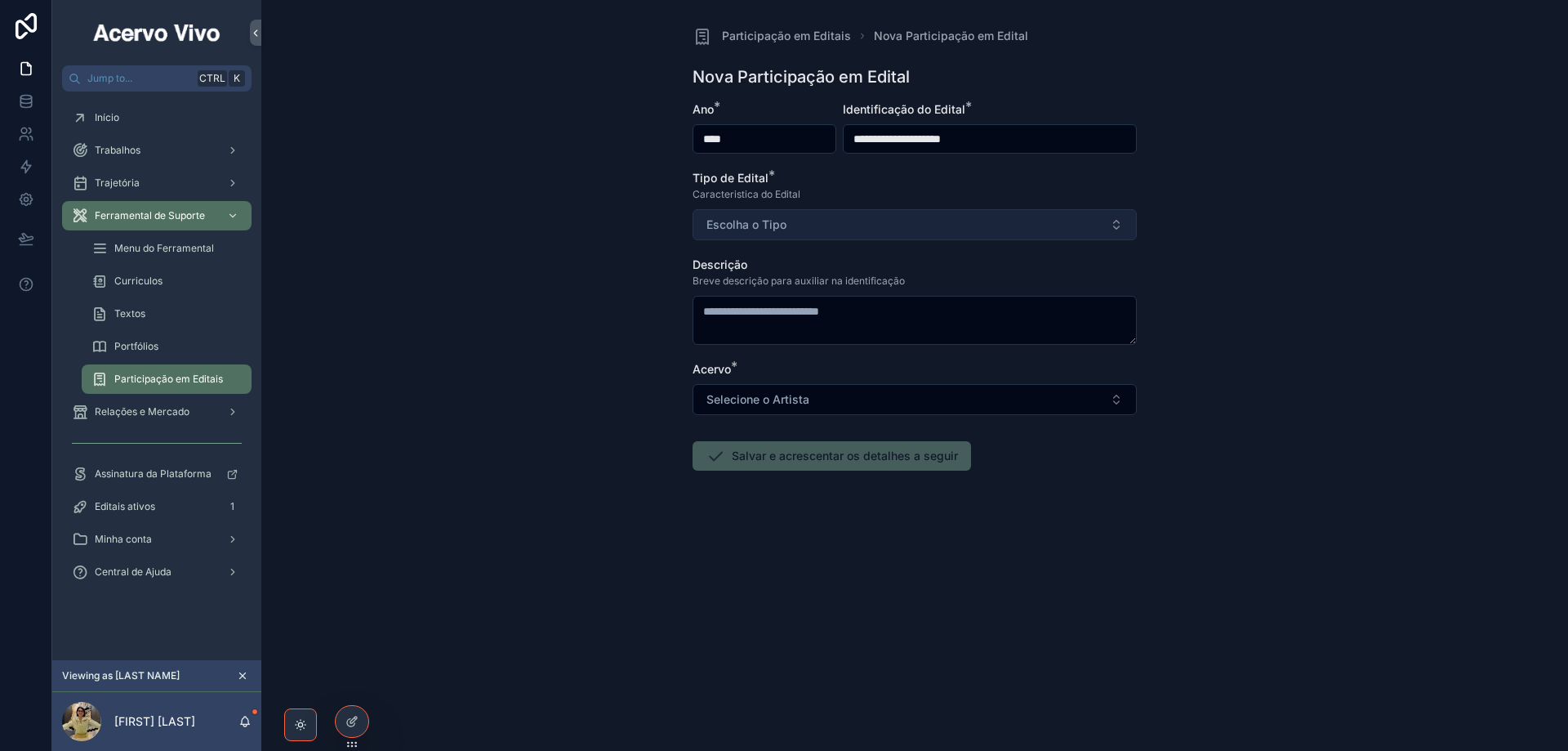 click on "Escolha o Tipo" at bounding box center (915, 225) 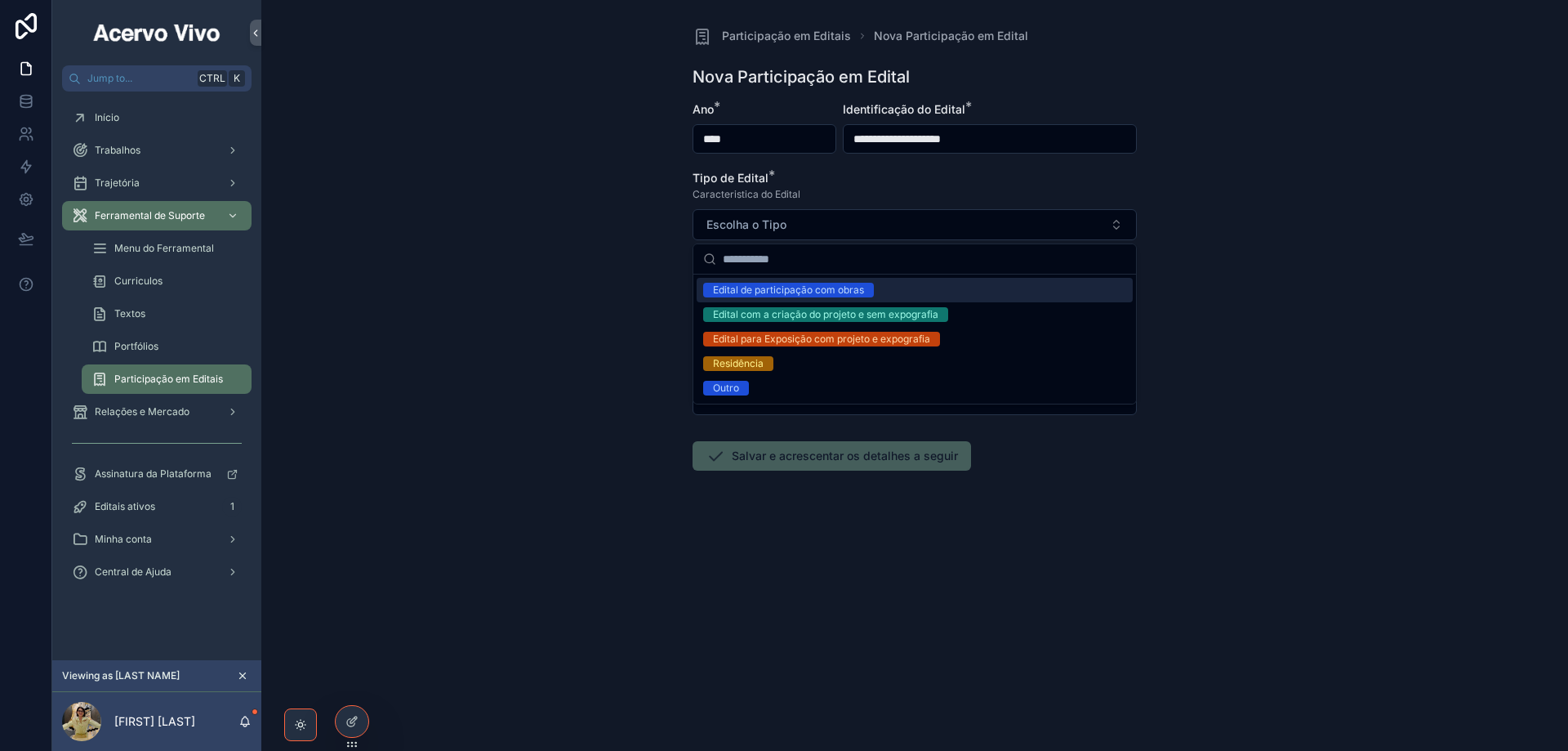 click on "Edital de participação com obras" at bounding box center [788, 290] 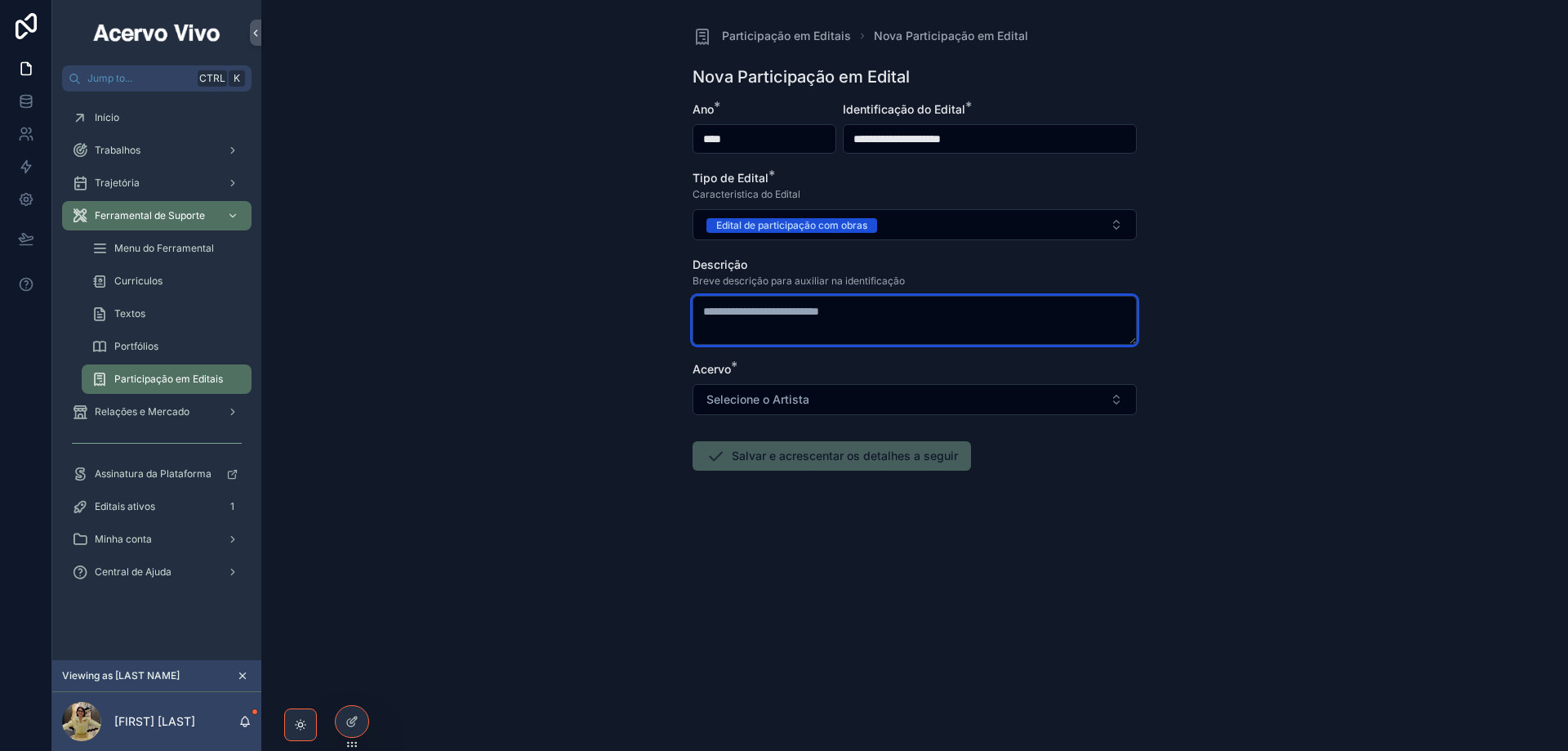 click at bounding box center [915, 320] 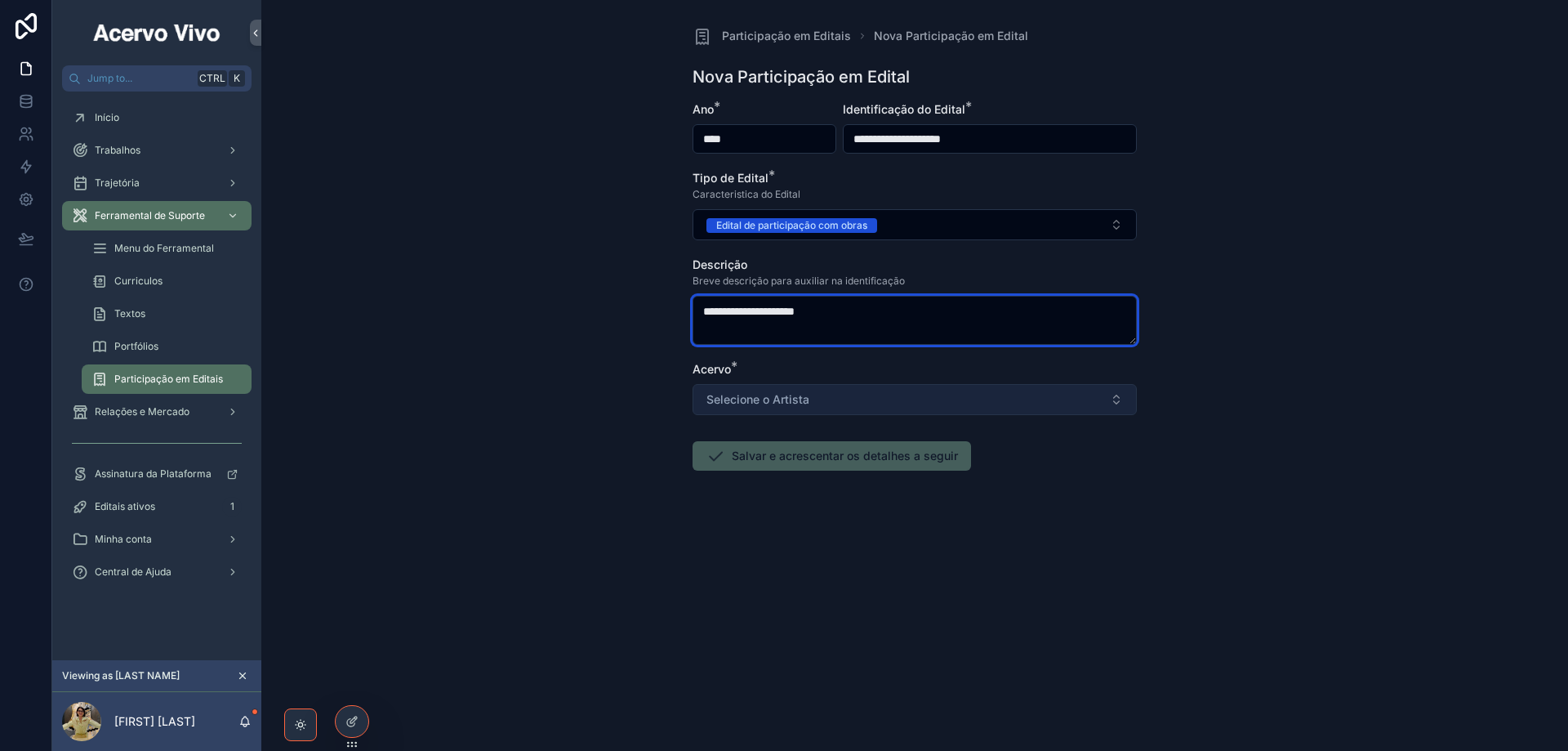type on "**********" 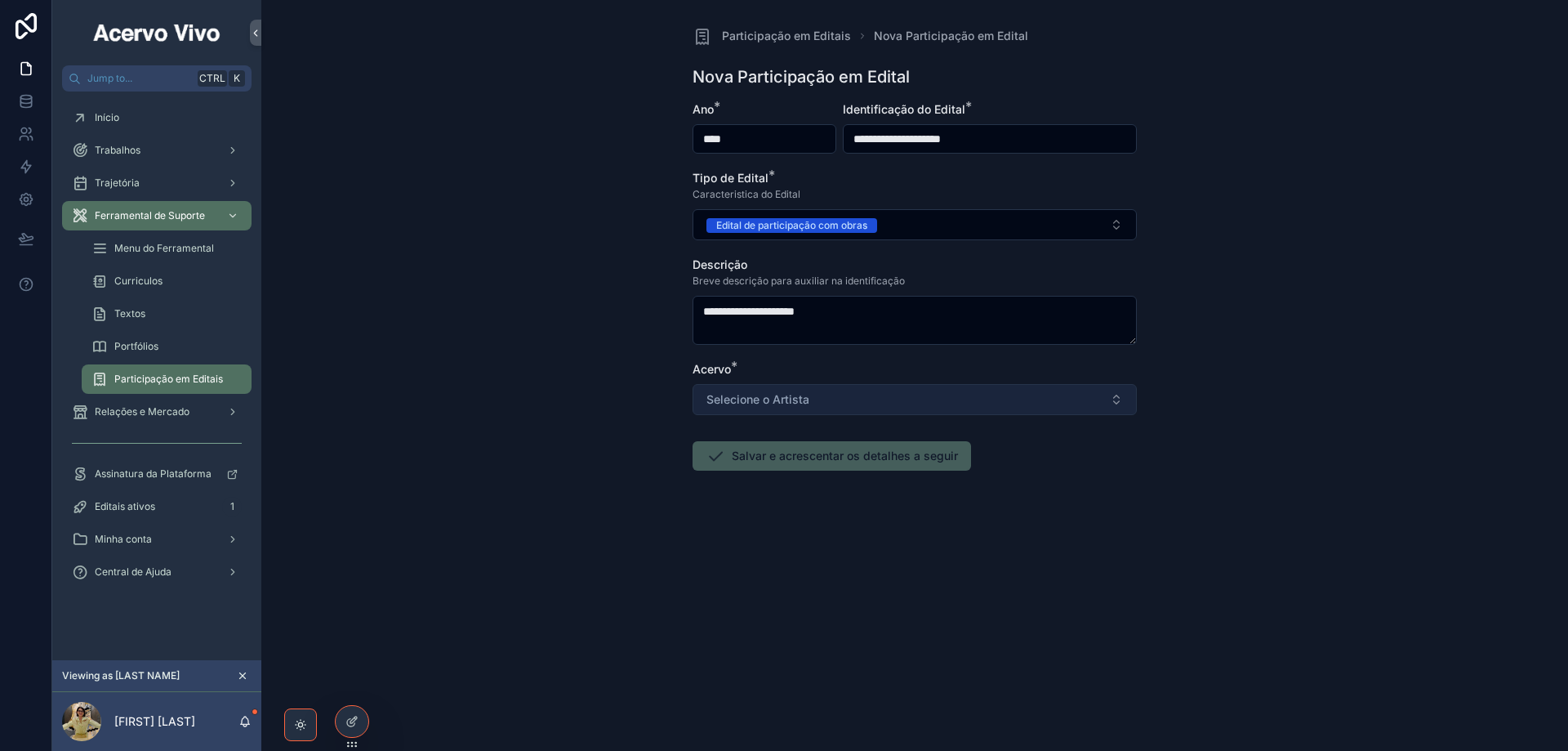 click on "Selecione o Artista" at bounding box center (915, 400) 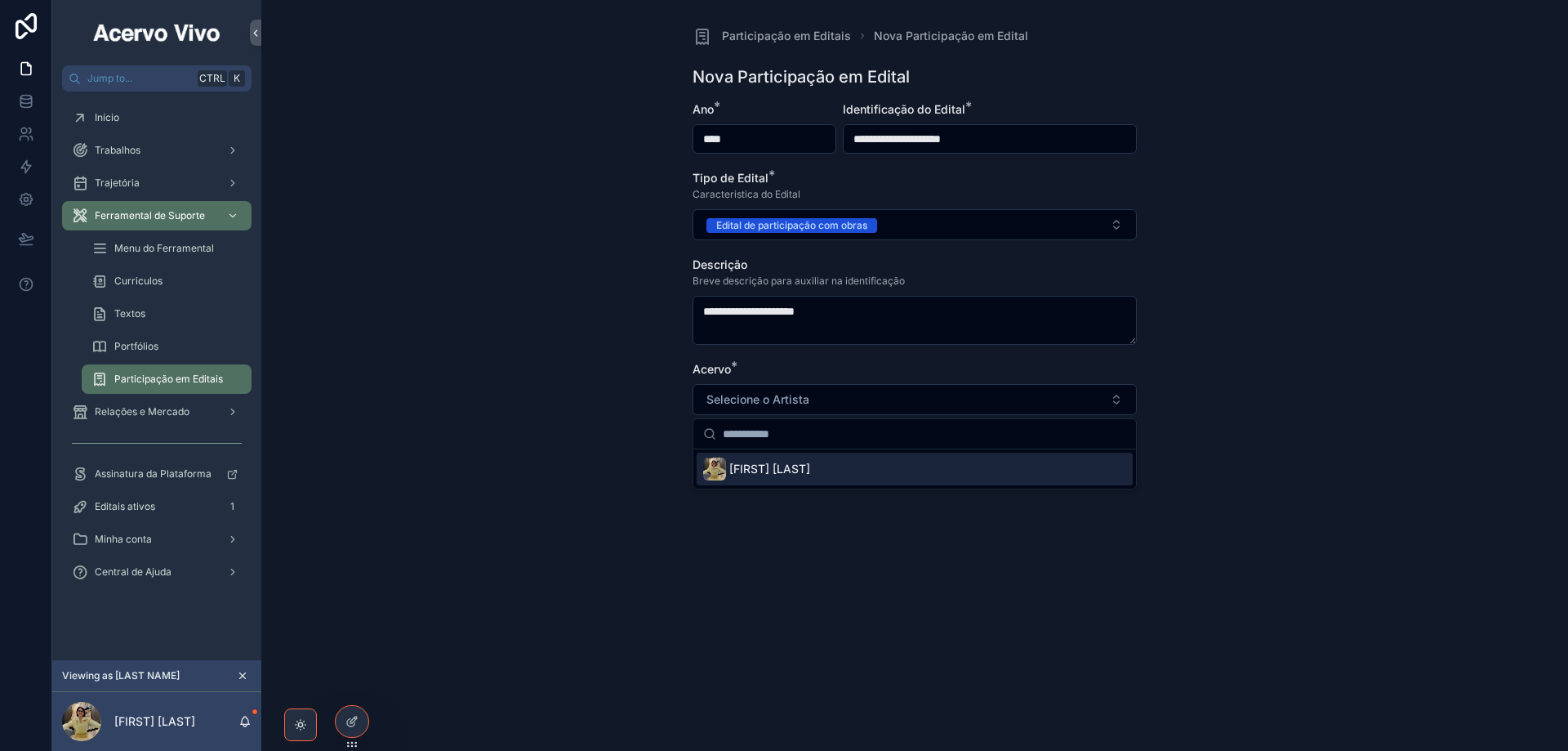 click on "[FIRST] [LAST]" at bounding box center [915, 469] 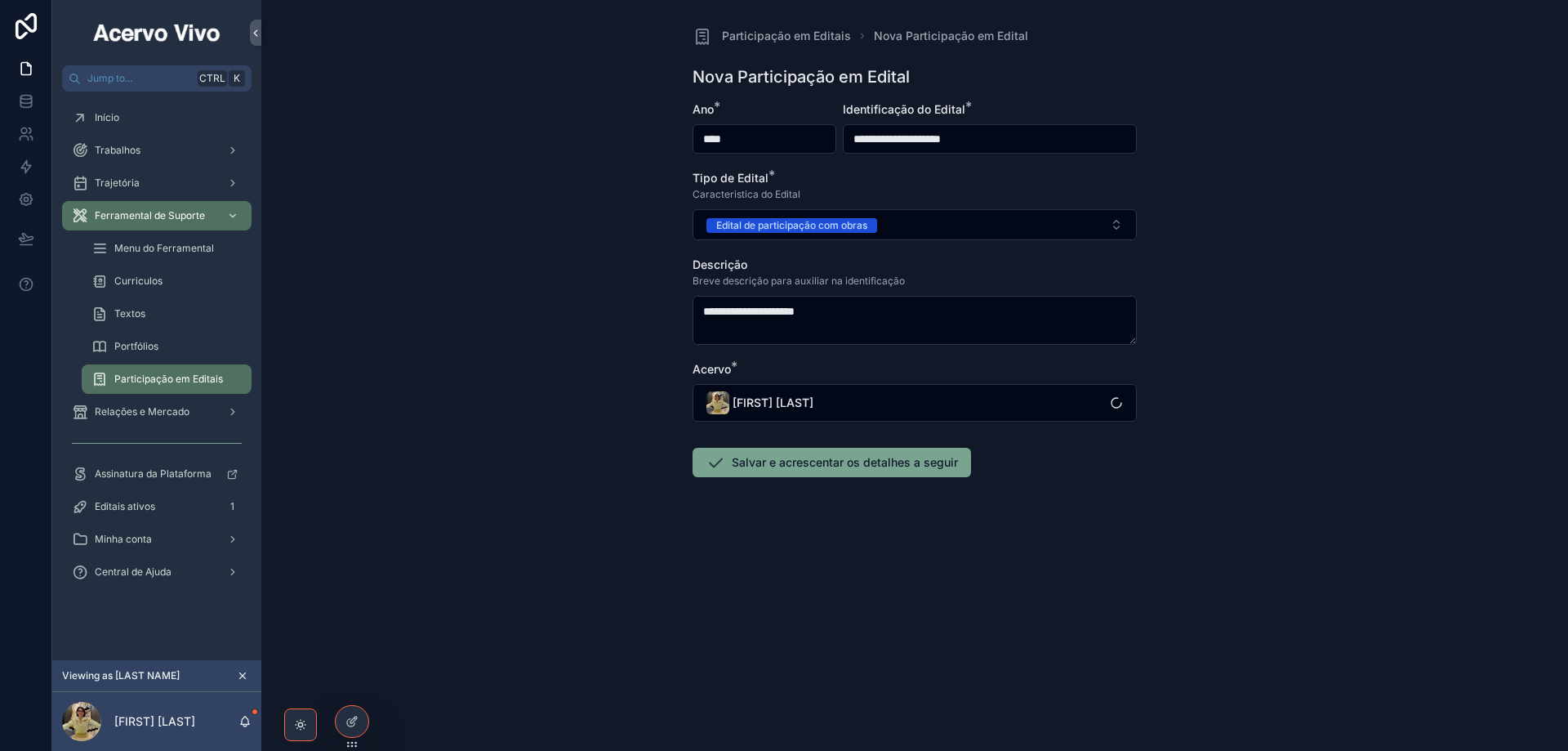 click on "Salvar e acrescentar os detalhes a seguir" at bounding box center [831, 463] 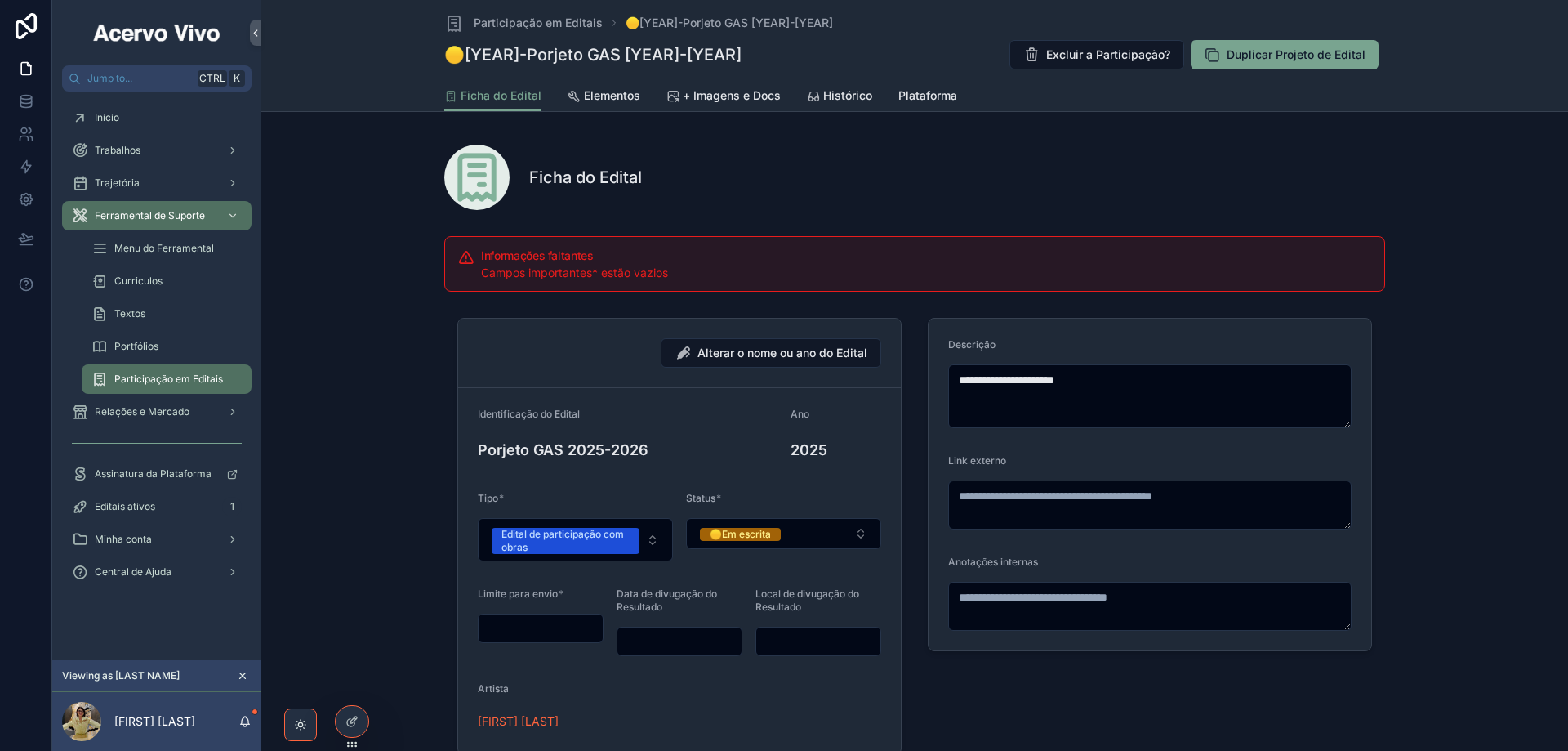 click at bounding box center [541, 628] 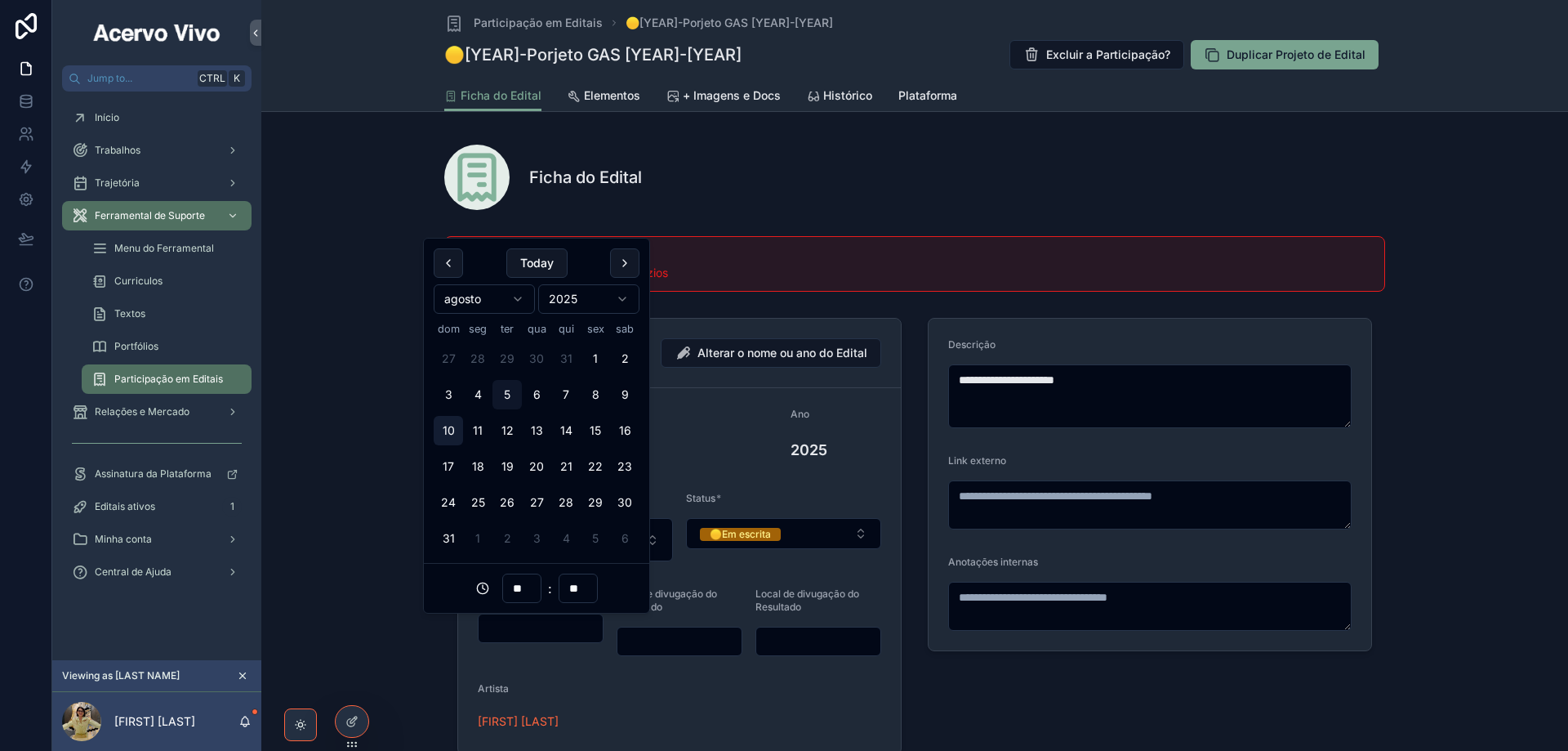 click on "10" at bounding box center (448, 431) 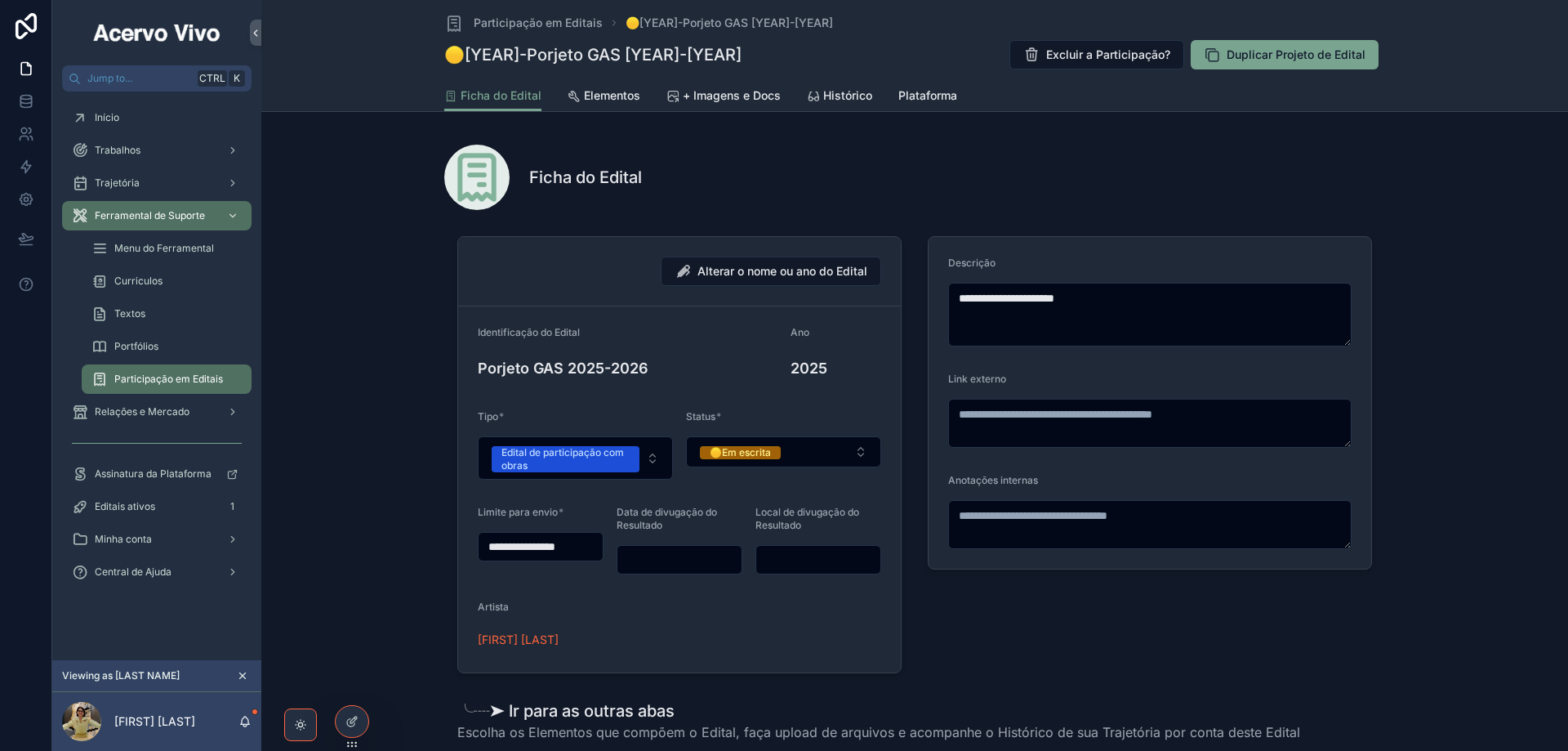 click at bounding box center [818, 560] 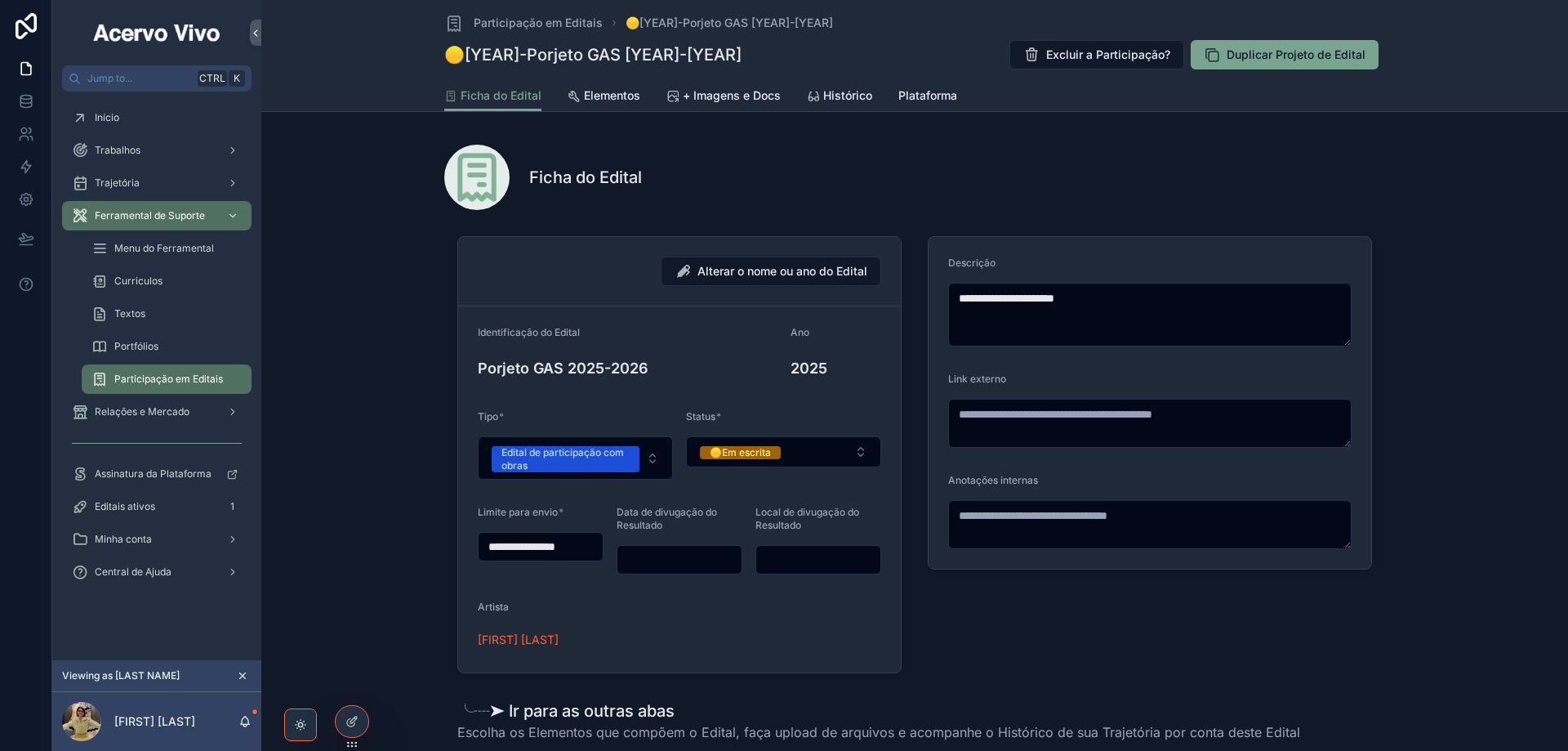 click at bounding box center (679, 560) 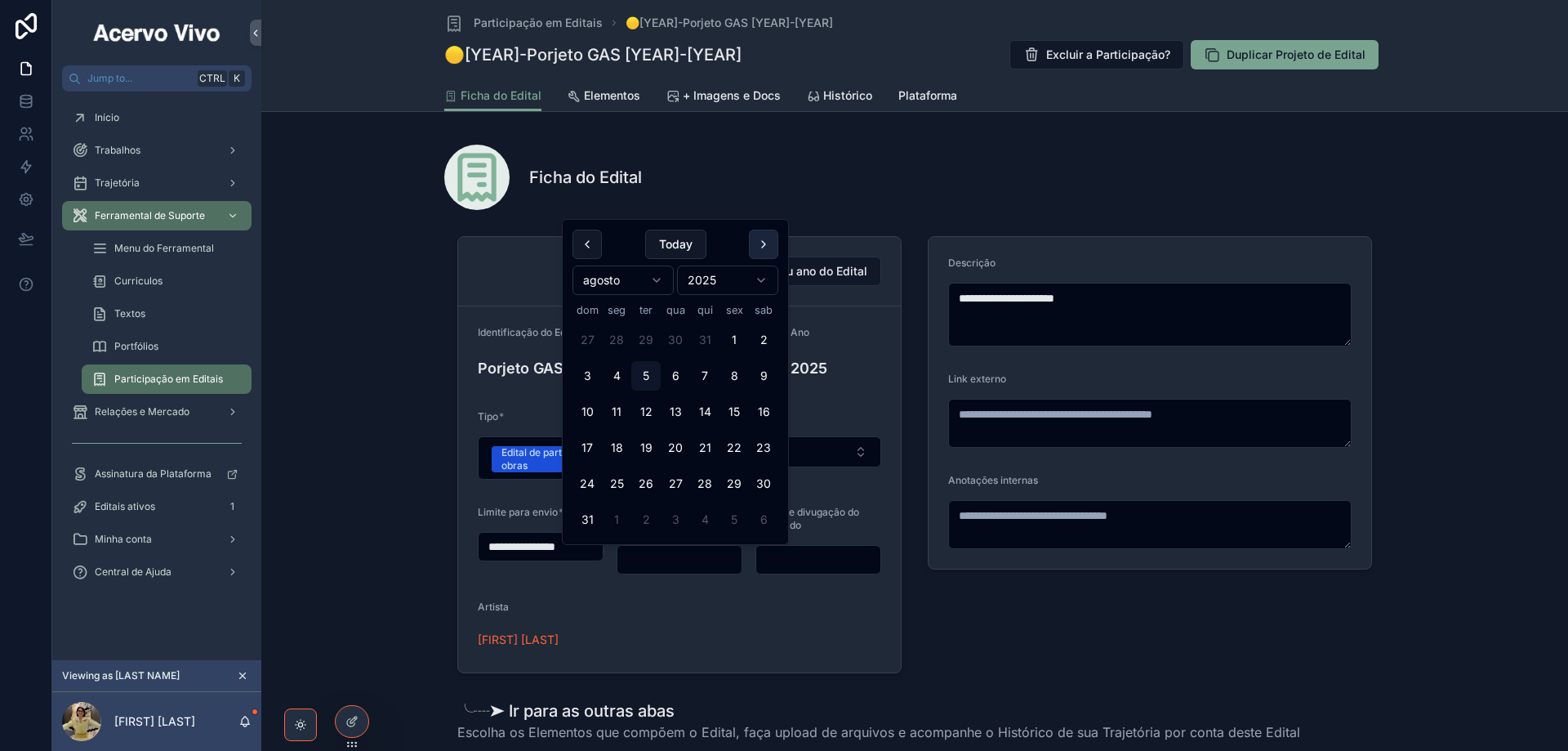 click at bounding box center (764, 244) 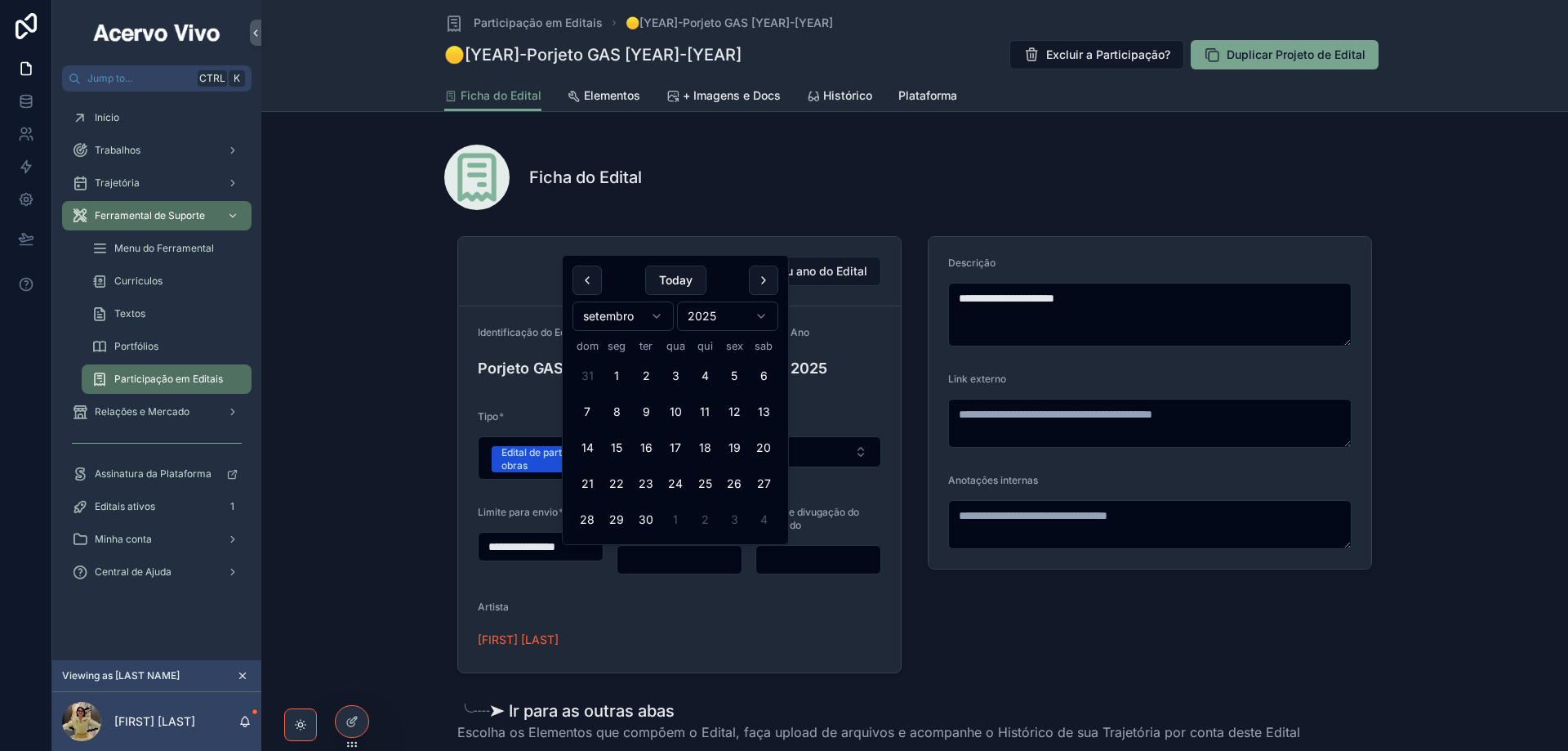 click on "Alterar o nome ou ano do Edital" at bounding box center [679, 271] 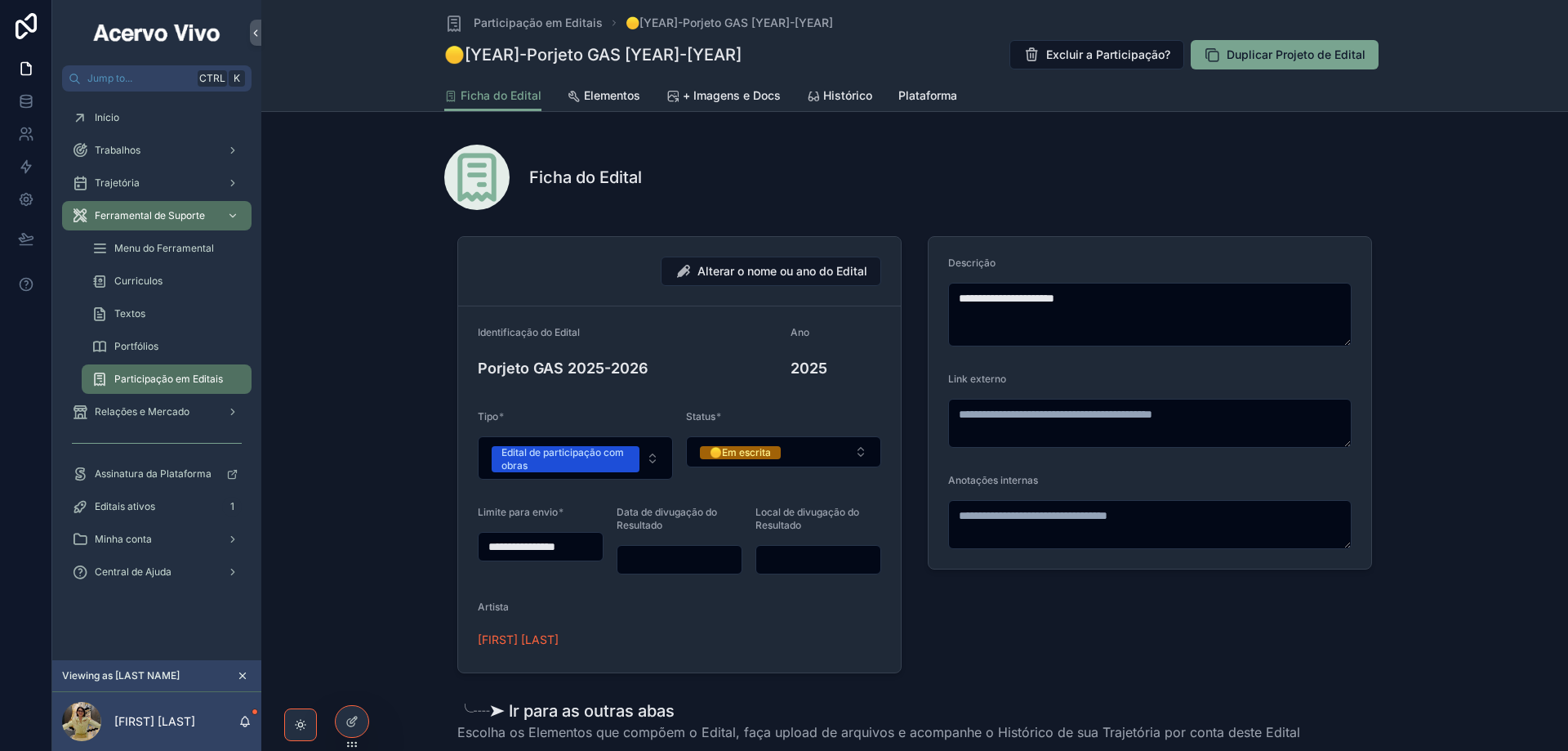 click at bounding box center [679, 560] 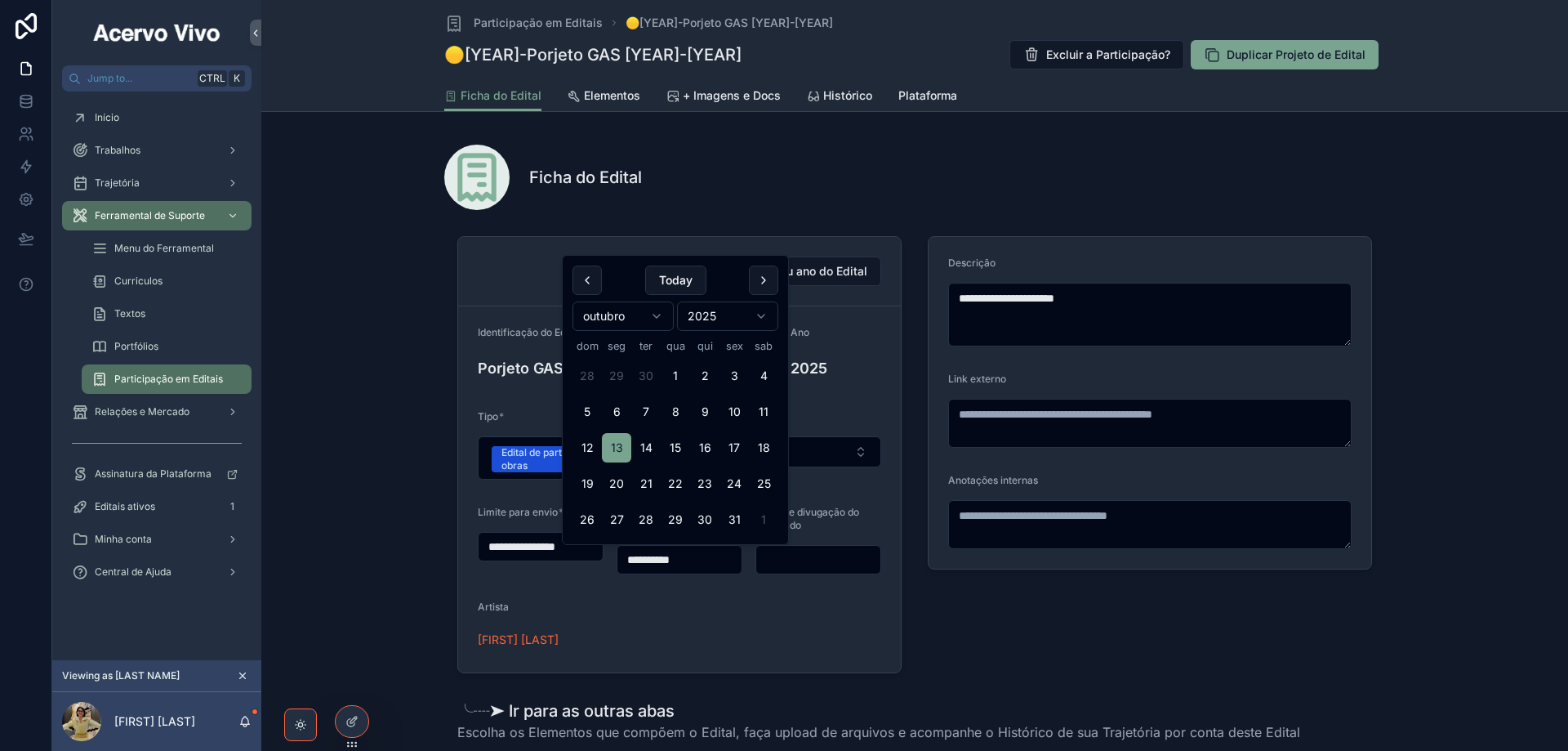 type on "**********" 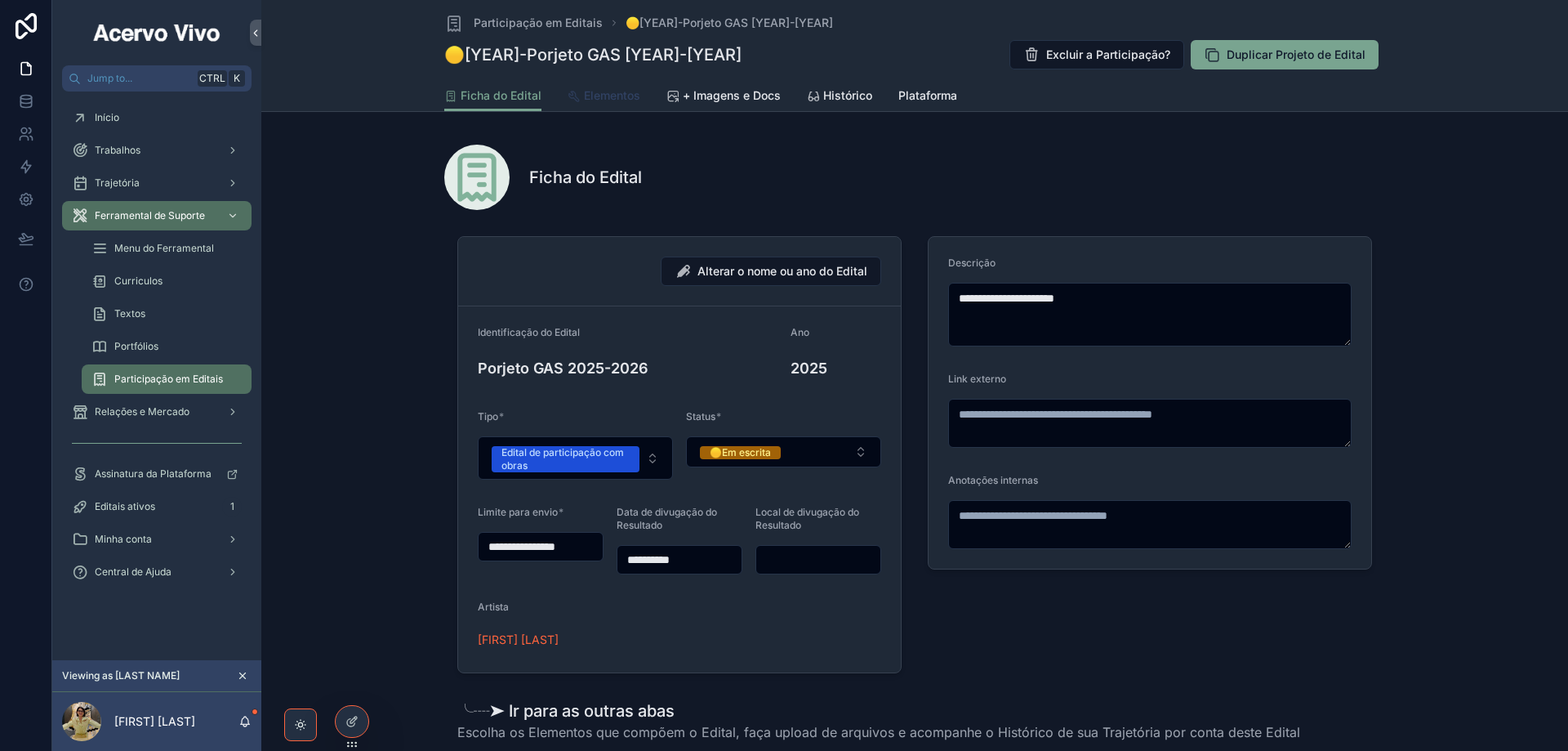 click on "Elementos" at bounding box center (612, 96) 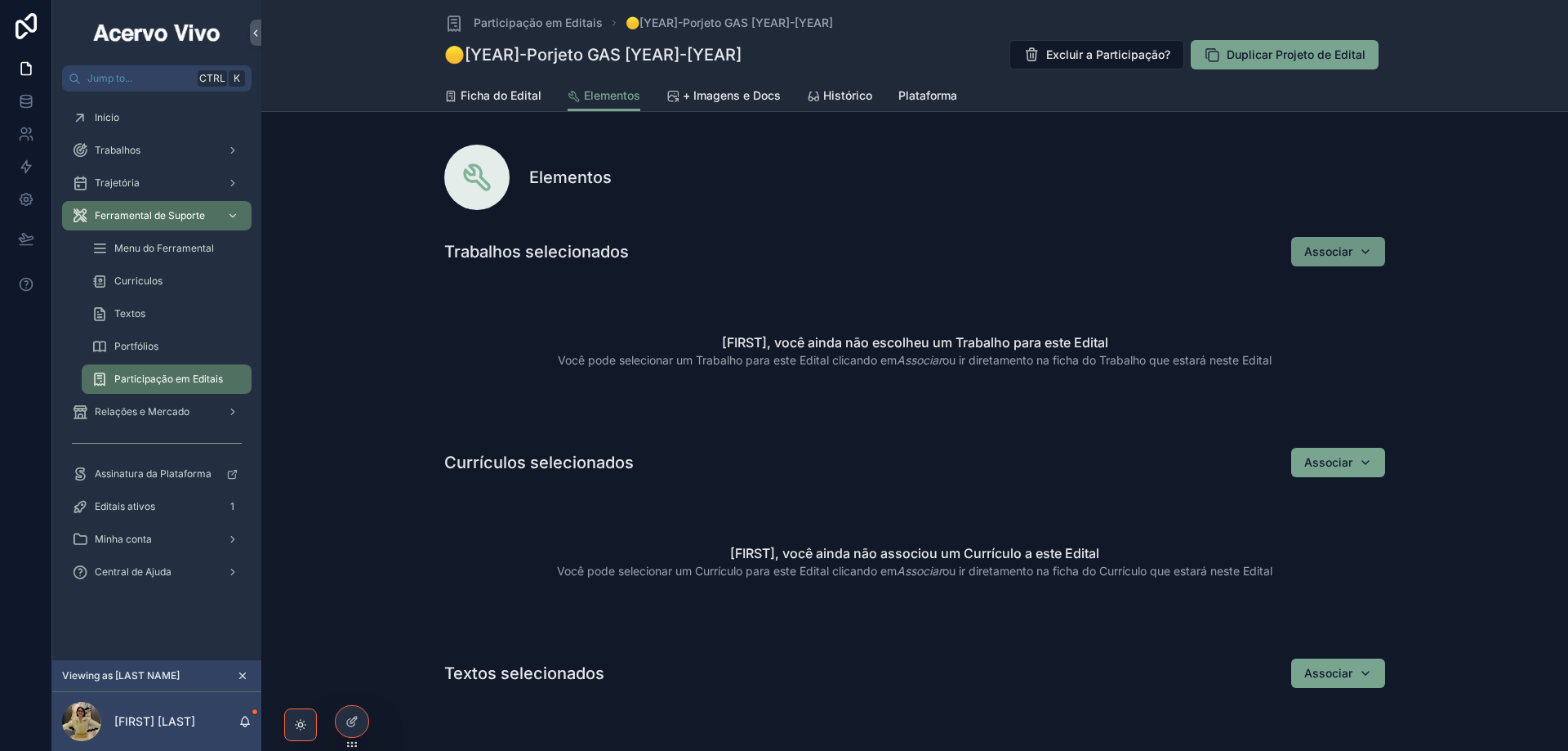 click on "Associar" at bounding box center [1328, 252] 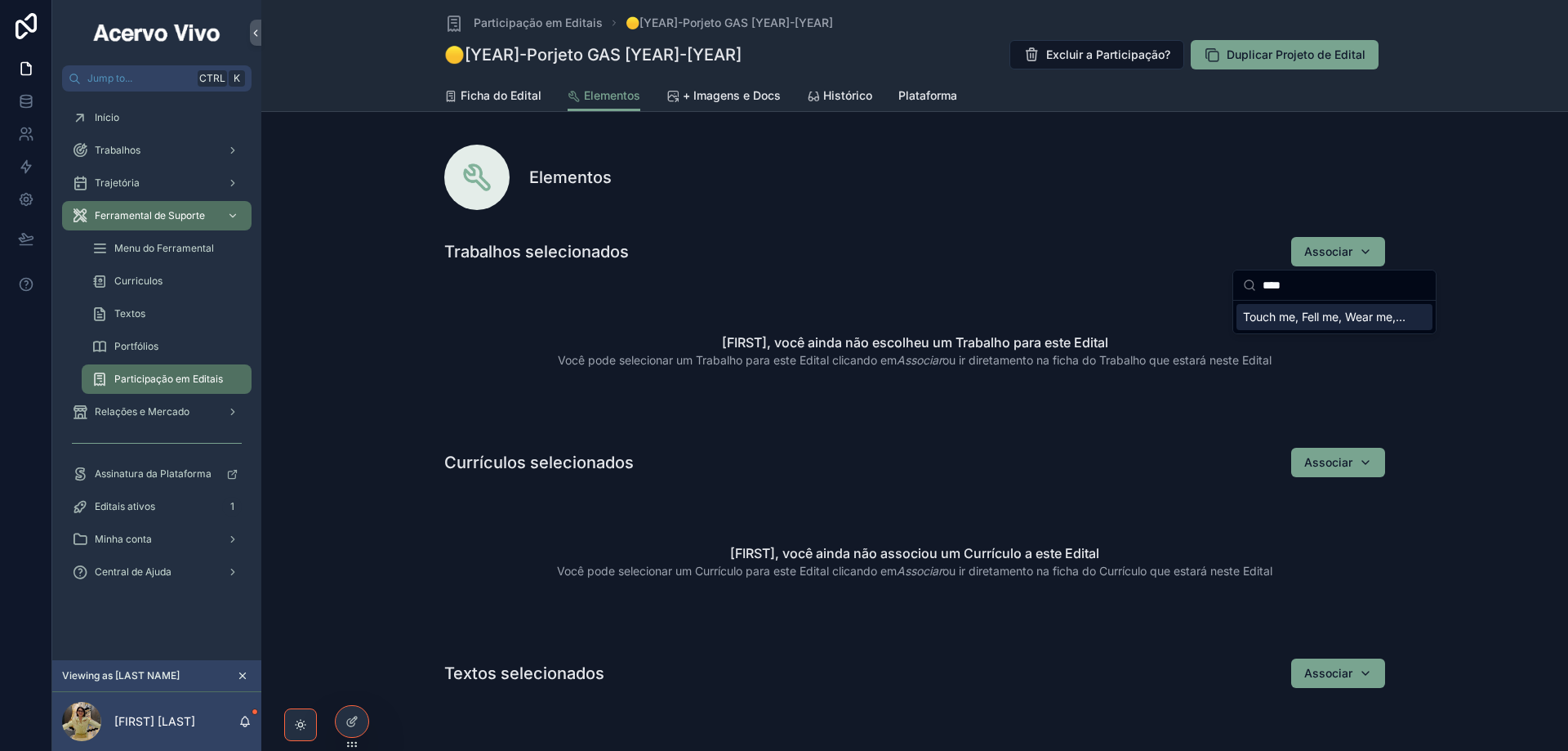 type on "****" 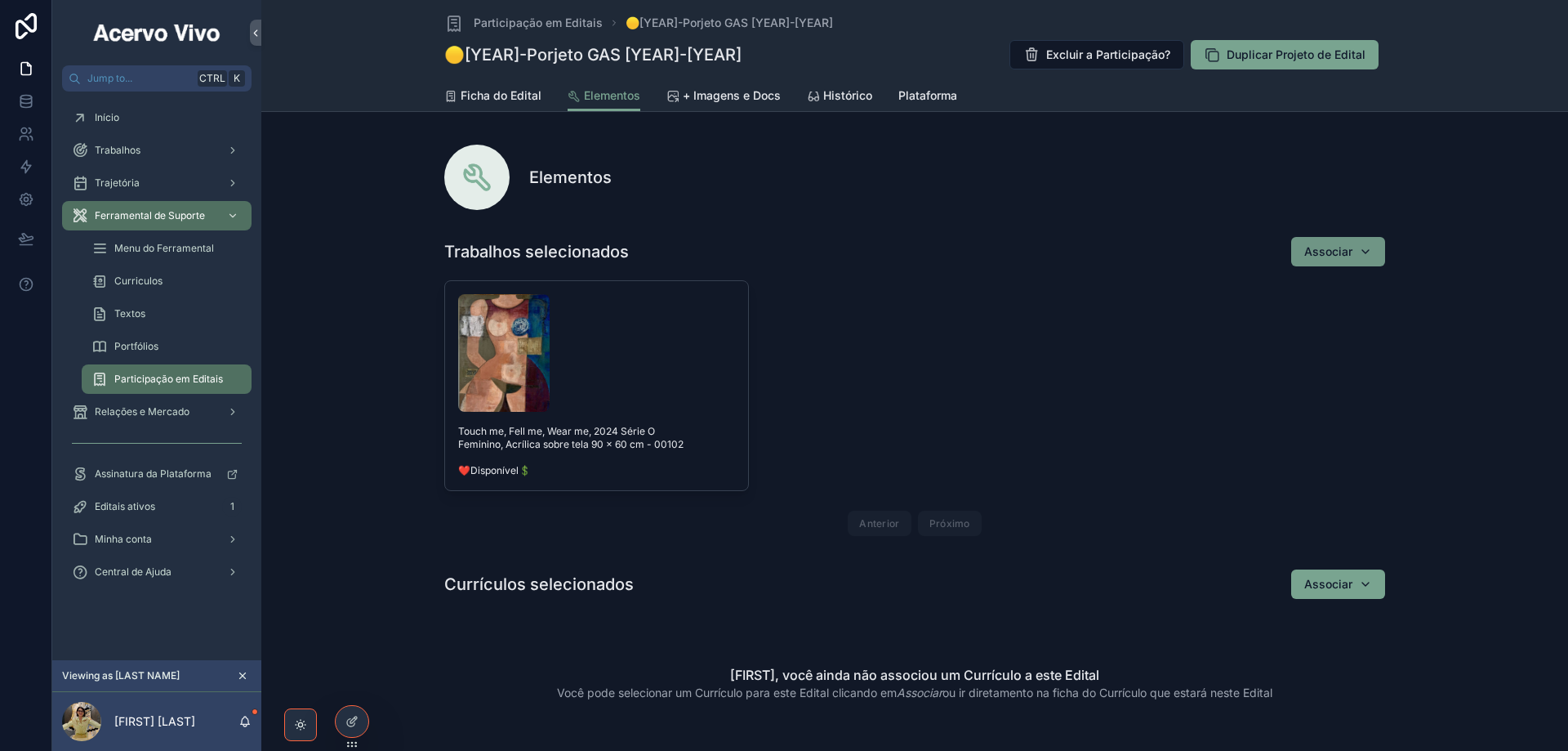 click on "Associar" at bounding box center [1338, 252] 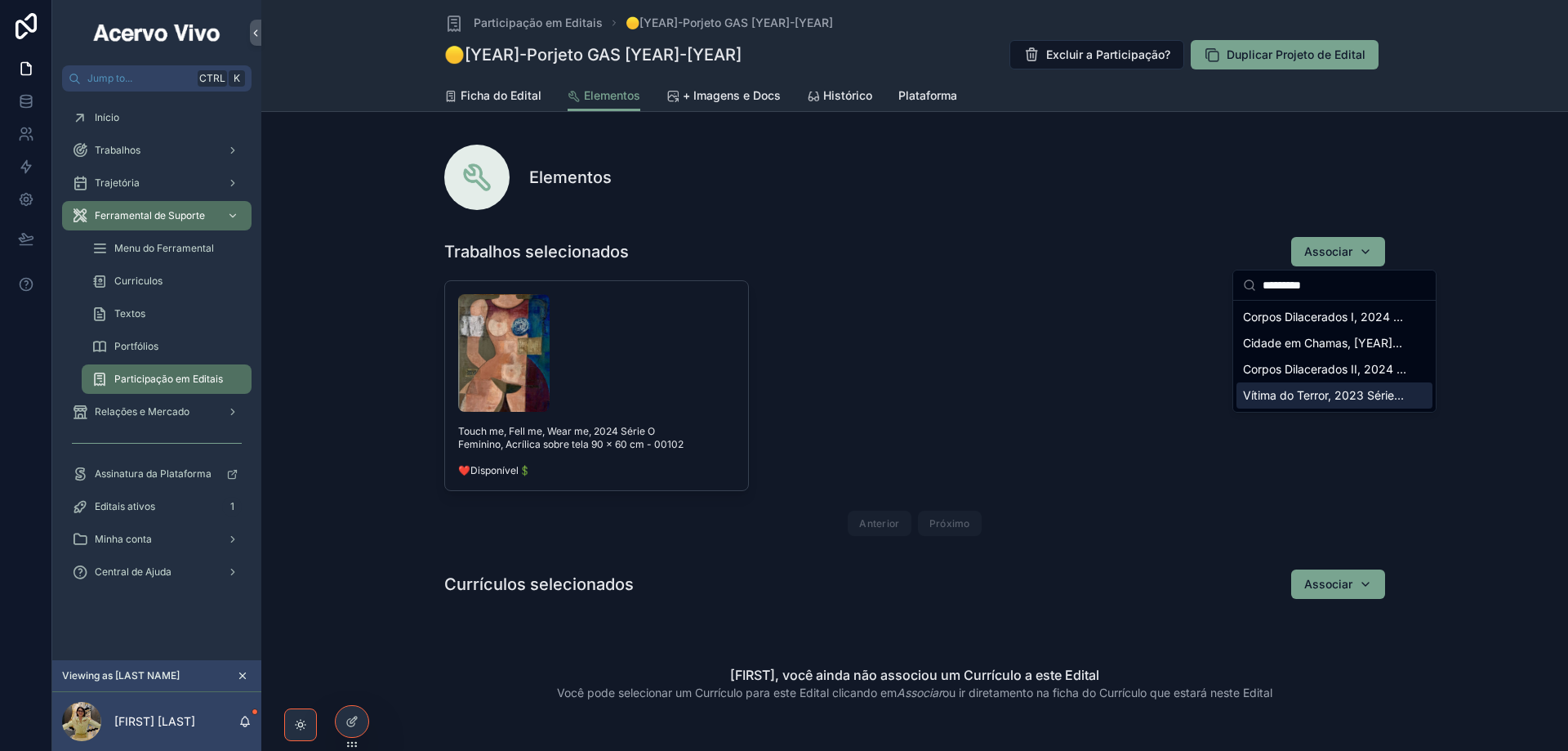 type on "*********" 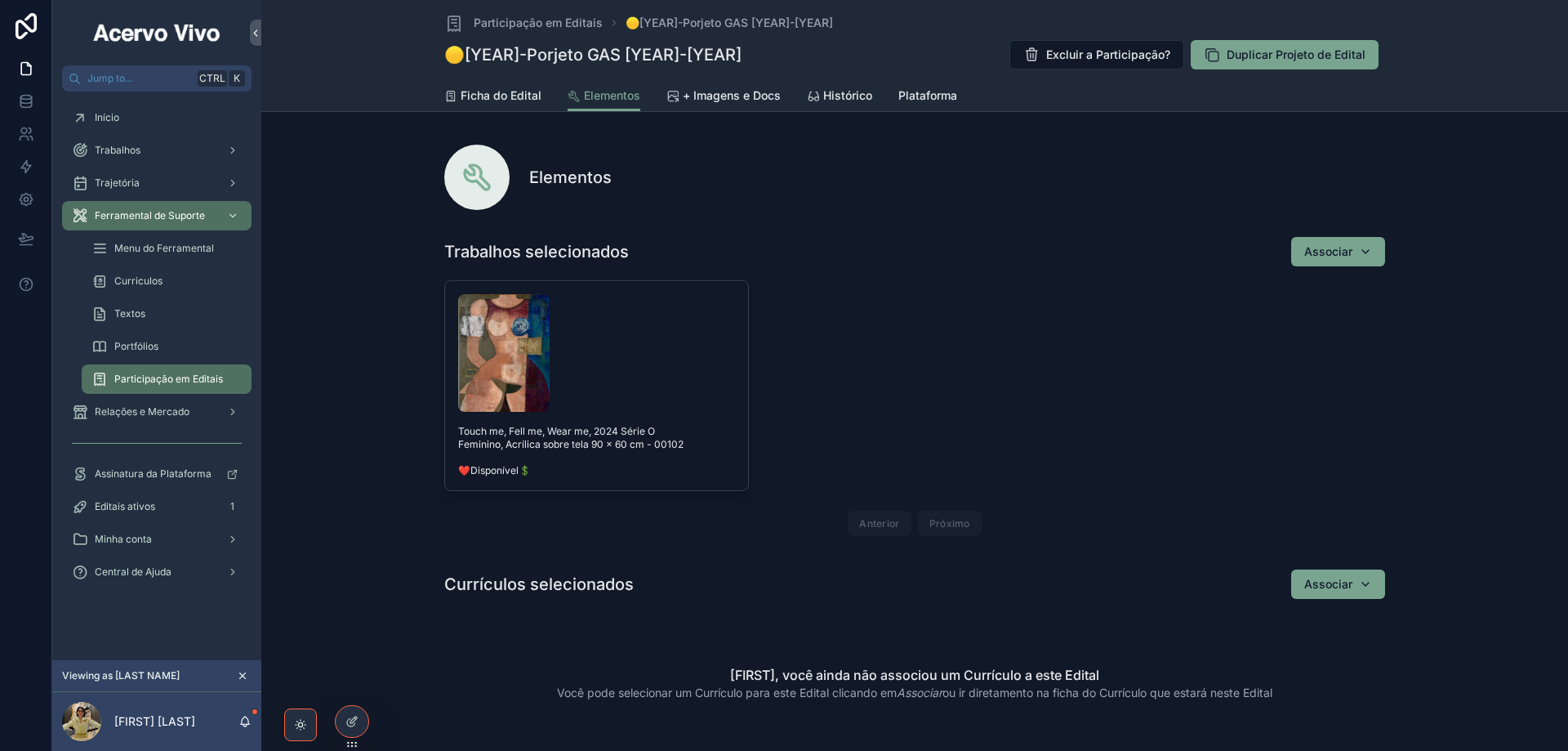 click on "Associar" at bounding box center (1338, 252) 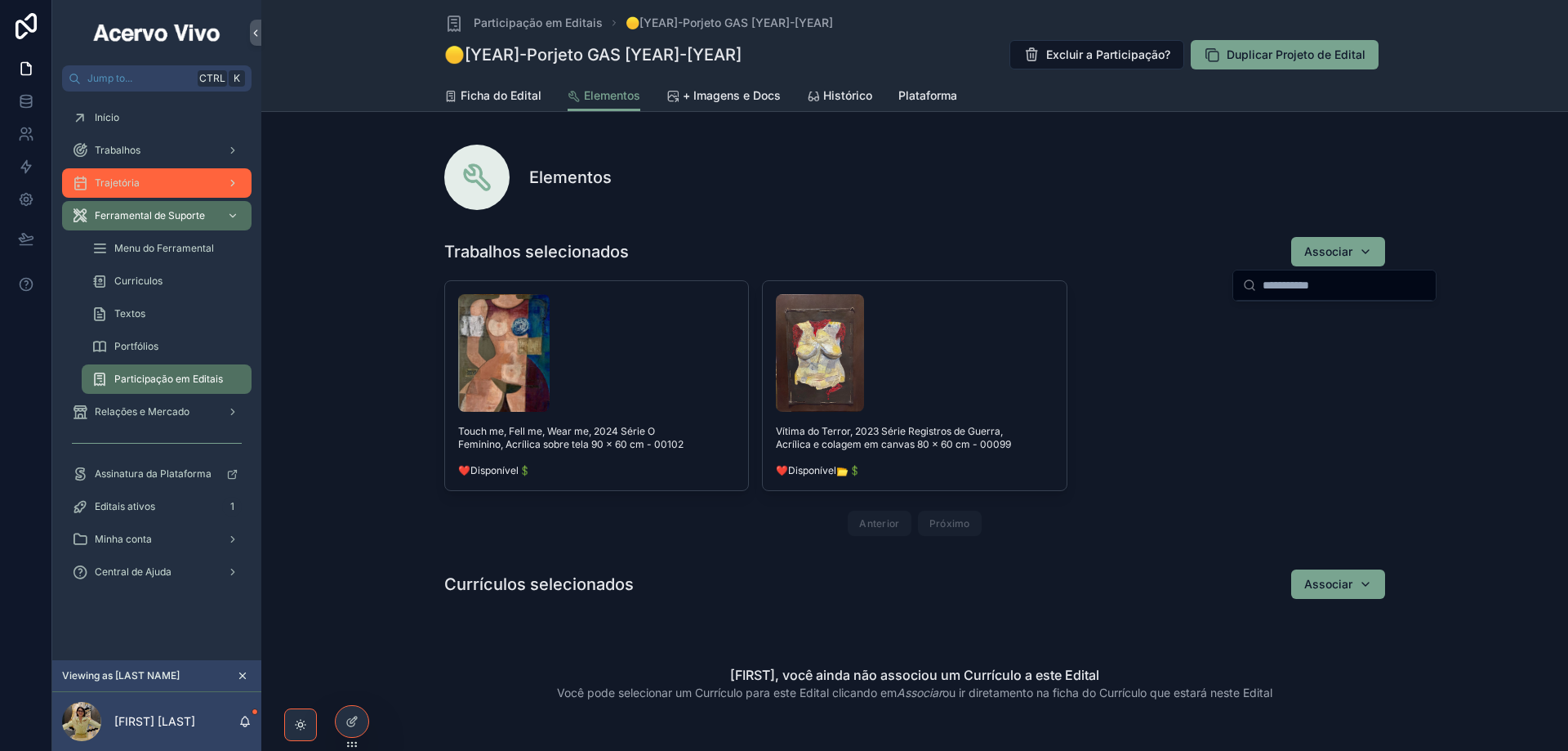 click on "Trajetória" at bounding box center (157, 183) 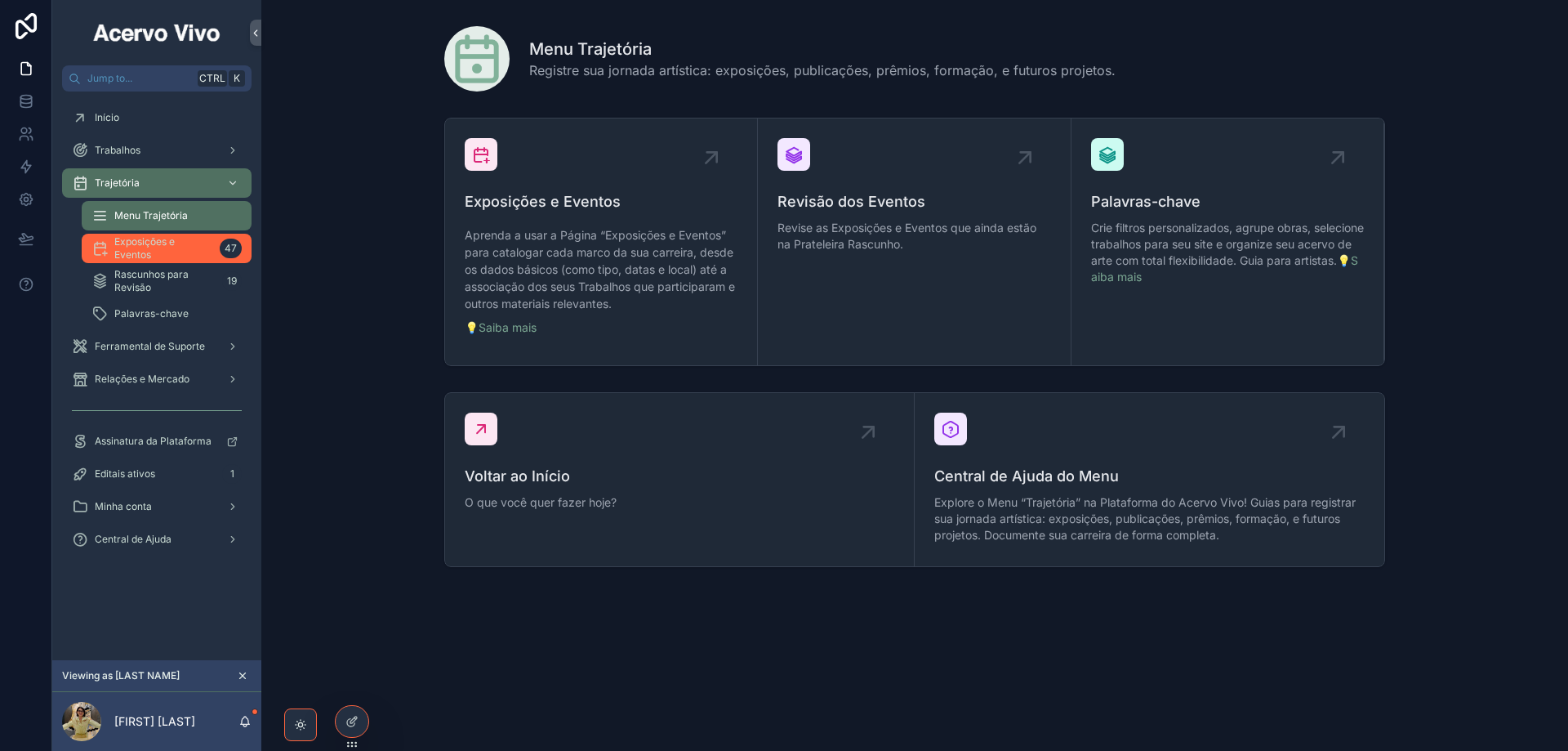 click on "Exposições e Eventos" at bounding box center [163, 248] 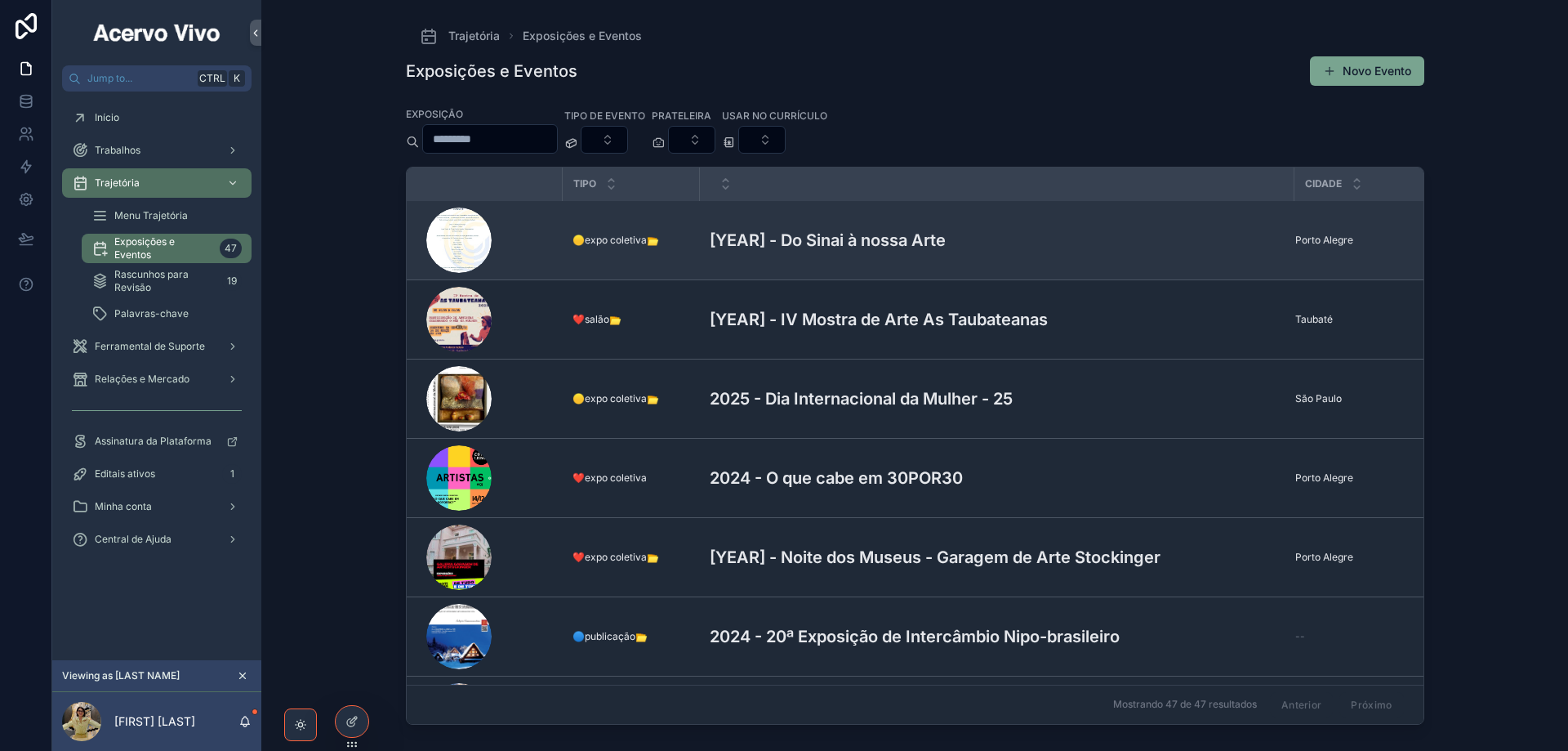 click on "[YEAR] - Do Sinai à nossa Arte" at bounding box center (827, 240) 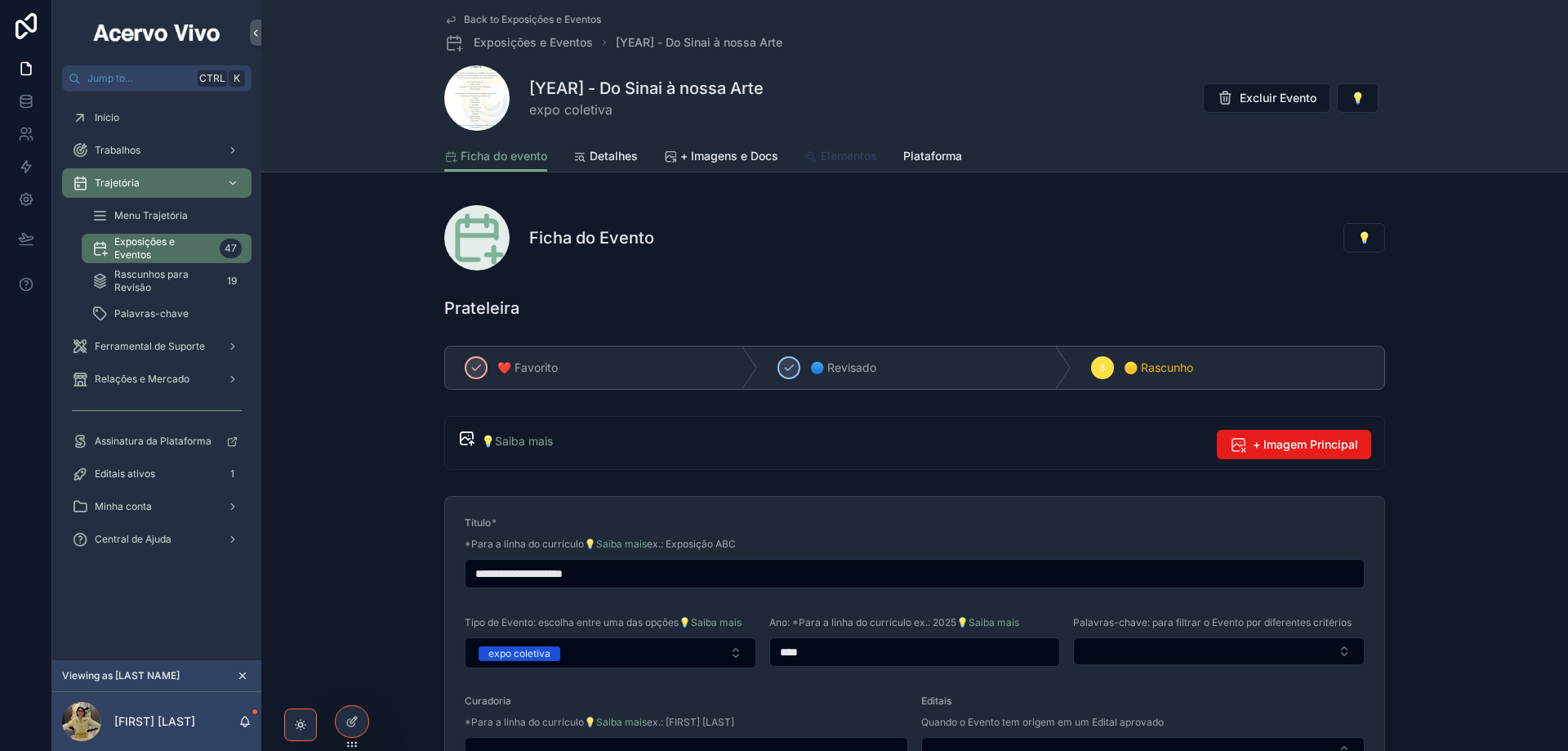 click on "Elementos" at bounding box center [849, 156] 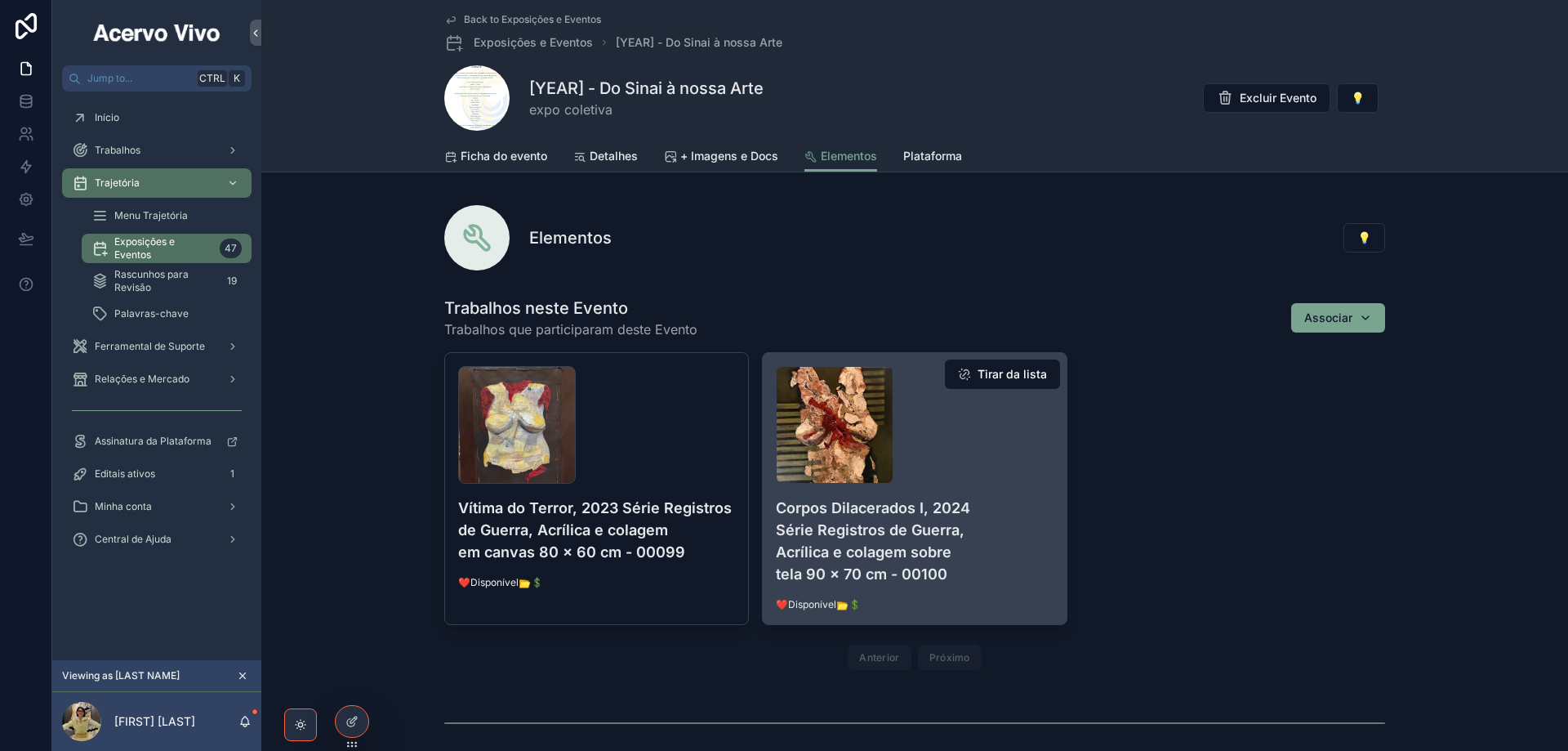 click on "Corpos Dilacerados I, 2024 Série Registros de Guerra, Acrílica e colagem sobre tela 90 x 70 cm - 00100" at bounding box center (914, 541) 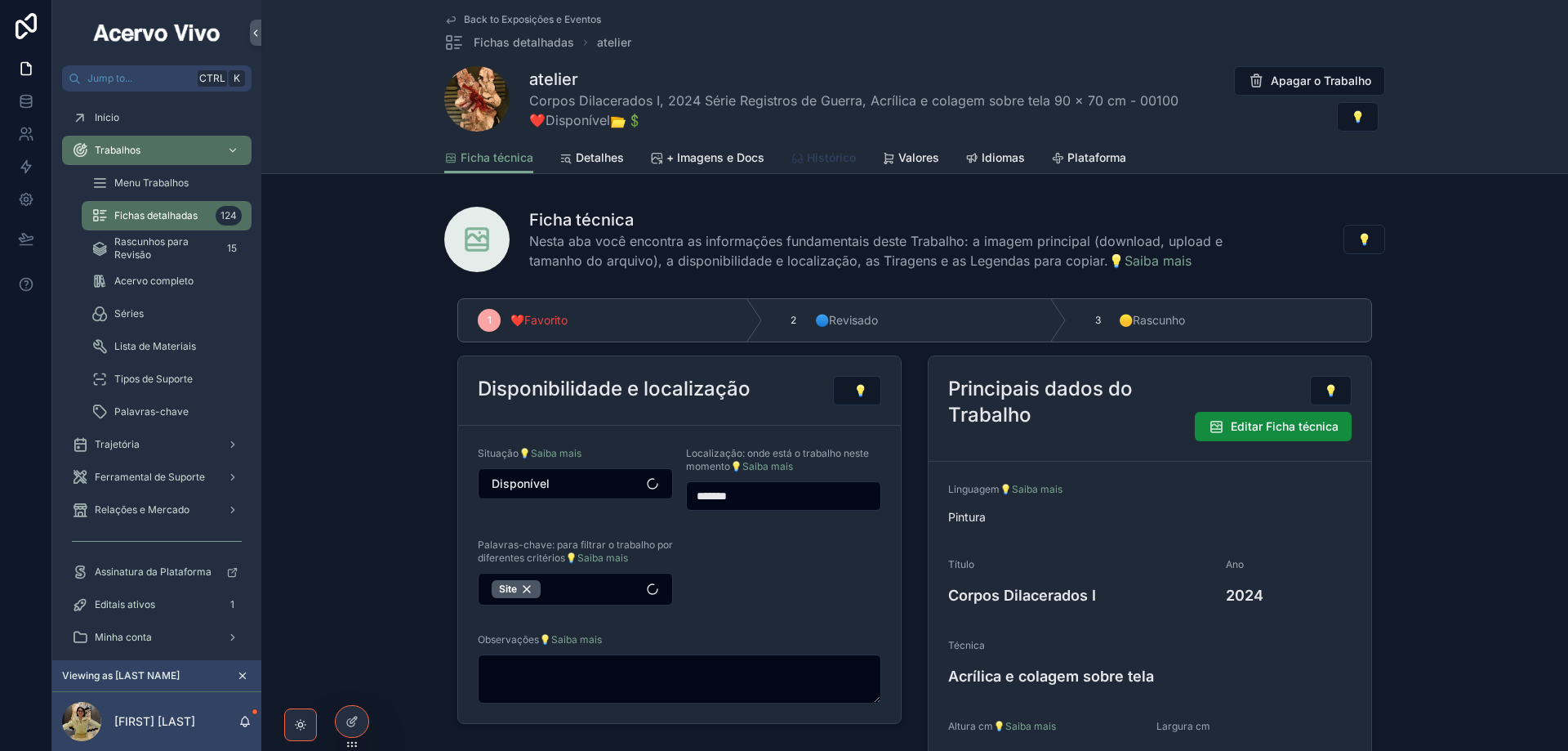 click on "Histórico" at bounding box center [831, 158] 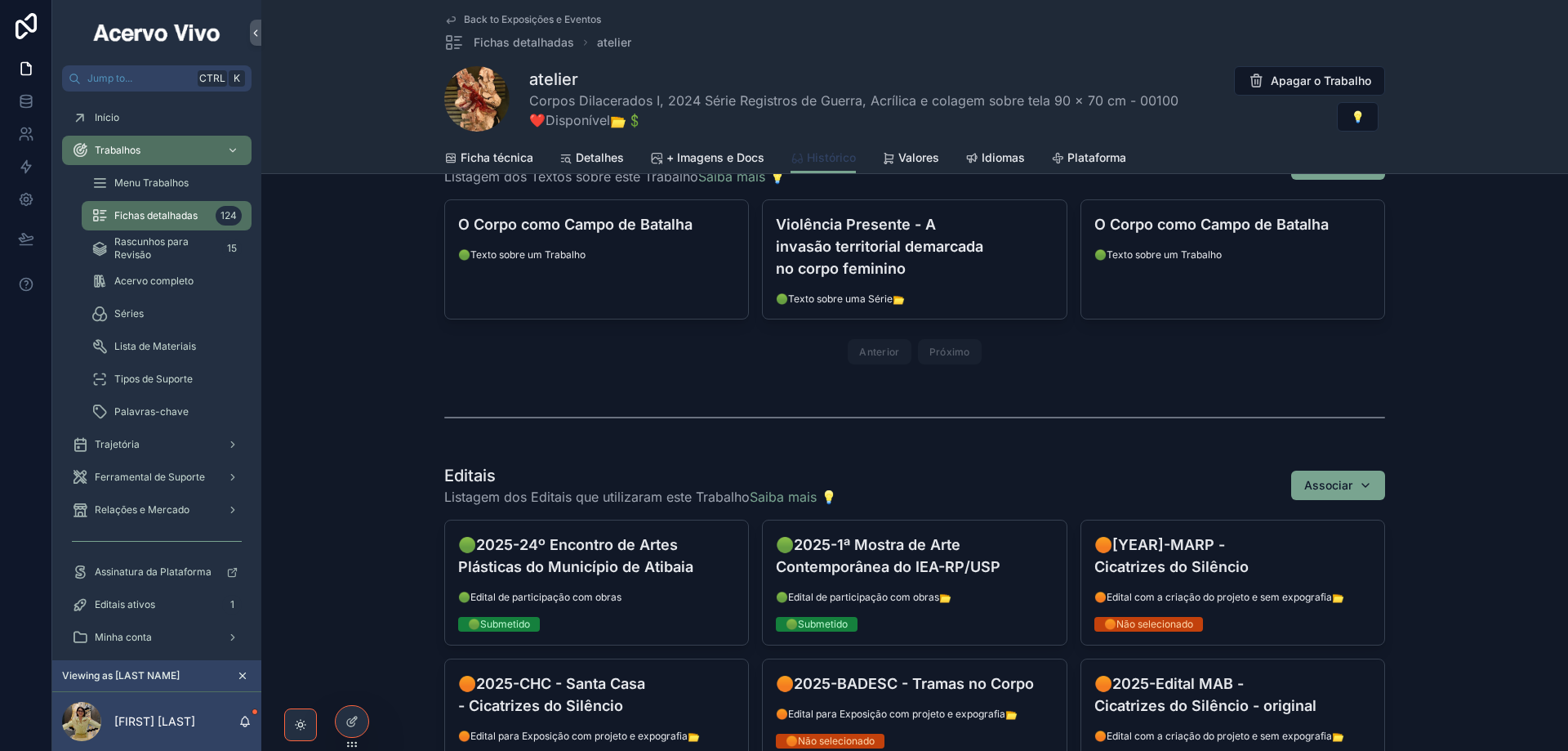 scroll, scrollTop: 1880, scrollLeft: 0, axis: vertical 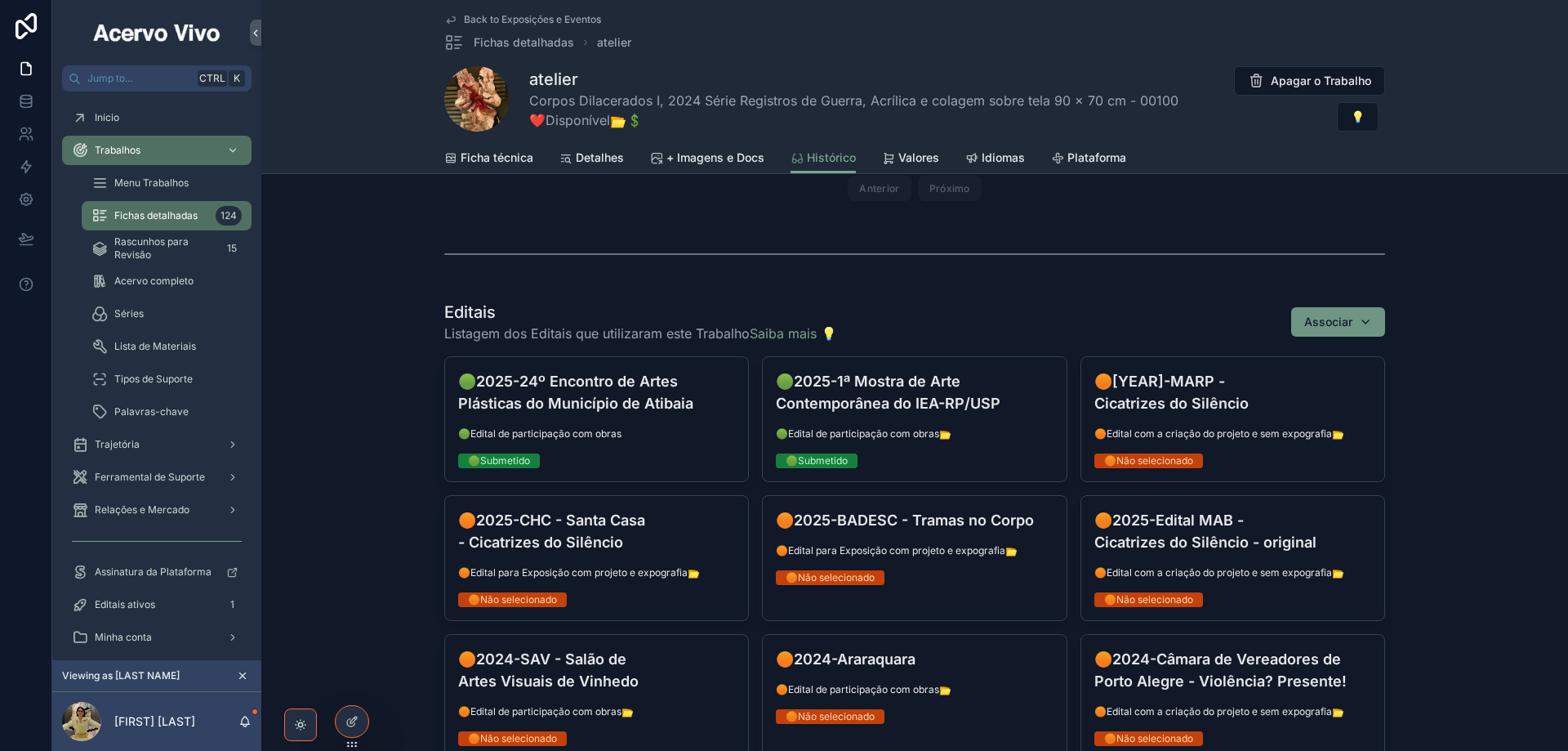 click on "Associar" at bounding box center (1338, 322) 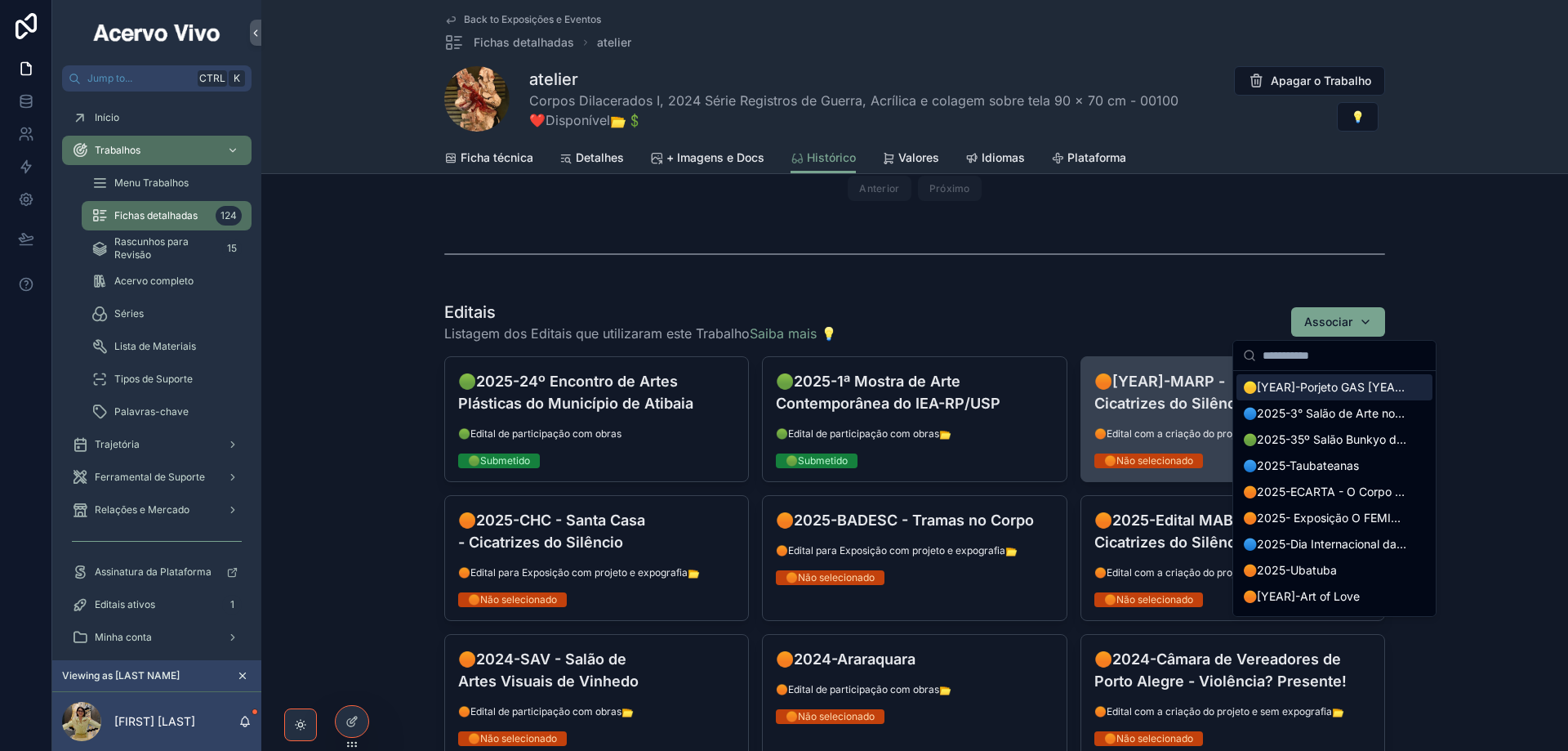 click on "🟡[YEAR]-Porjeto GAS [YEAR]-[YEAR]" at bounding box center [1325, 387] 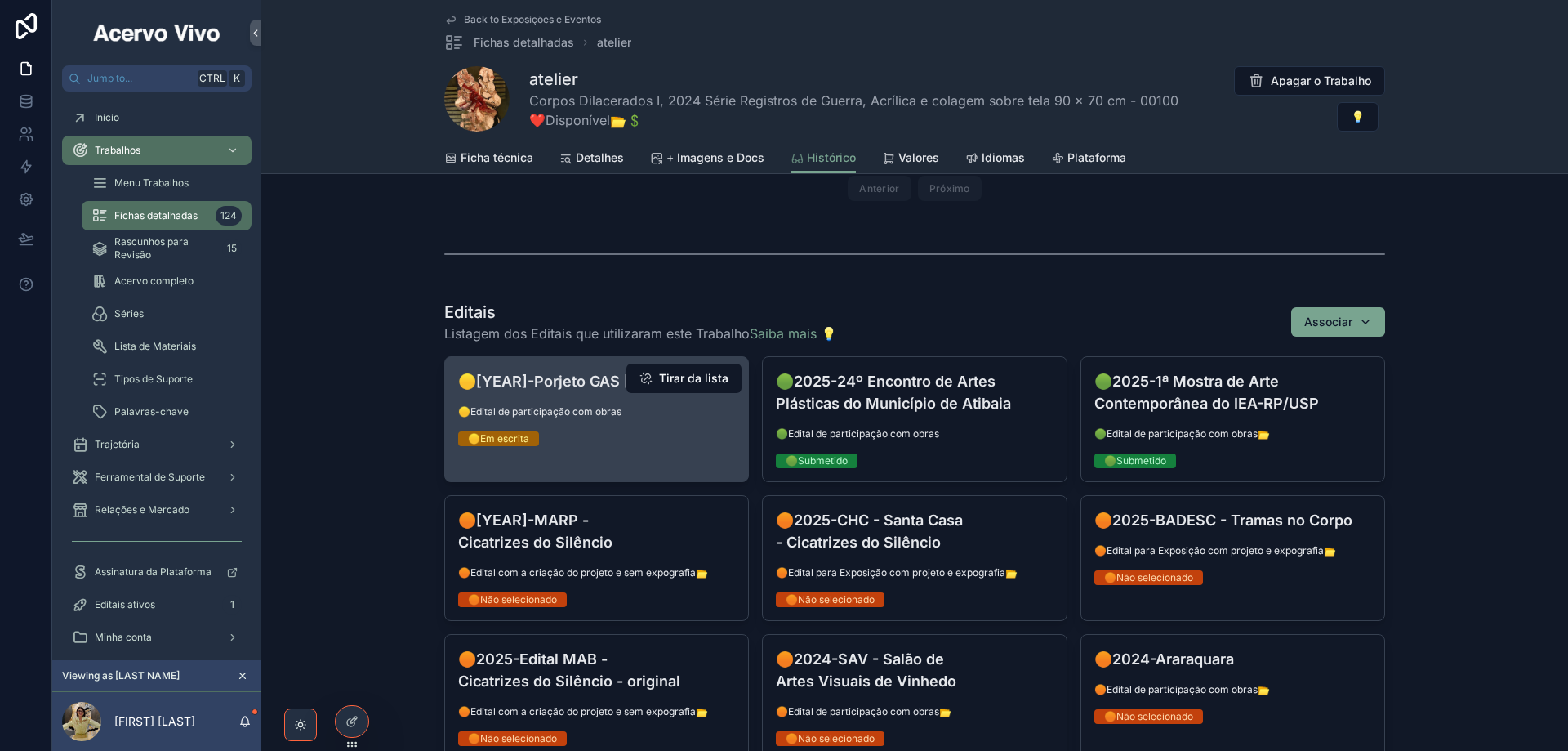 click on "🟡2025-Porjeto GAS 2025-2026 🟡Edital de participação com obras 🟡Em escrita" at bounding box center (596, 408) 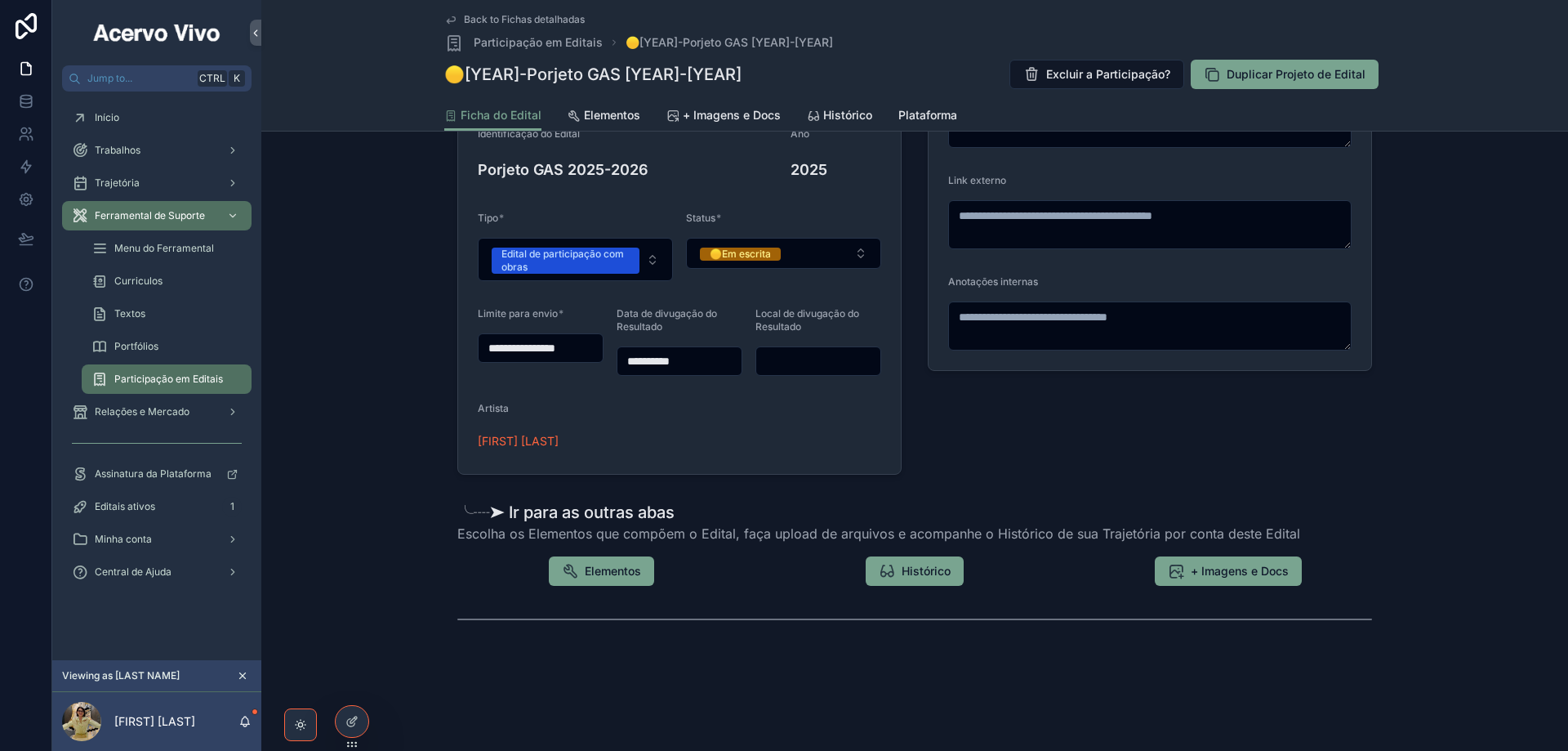 scroll, scrollTop: 0, scrollLeft: 0, axis: both 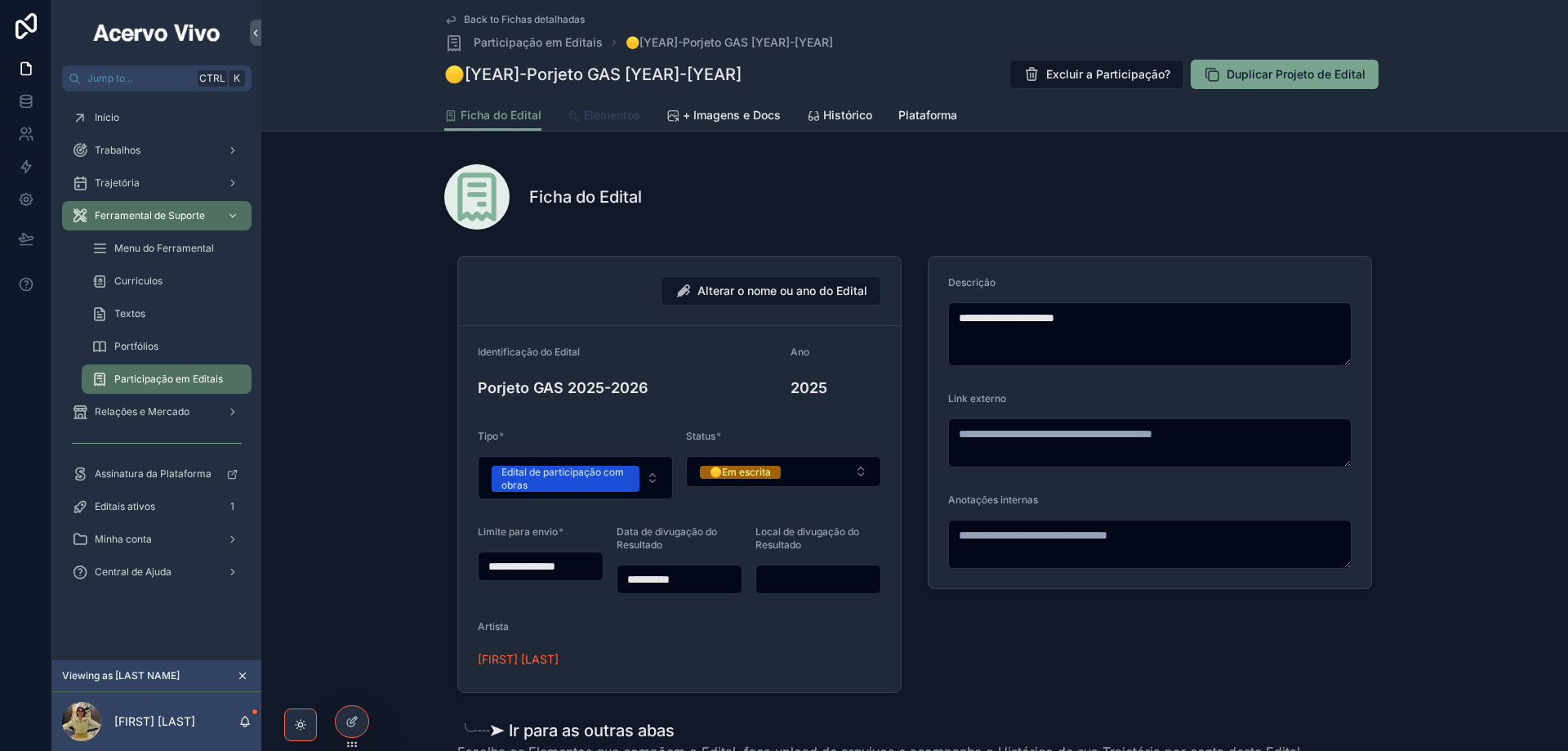 click on "Elementos" at bounding box center (612, 115) 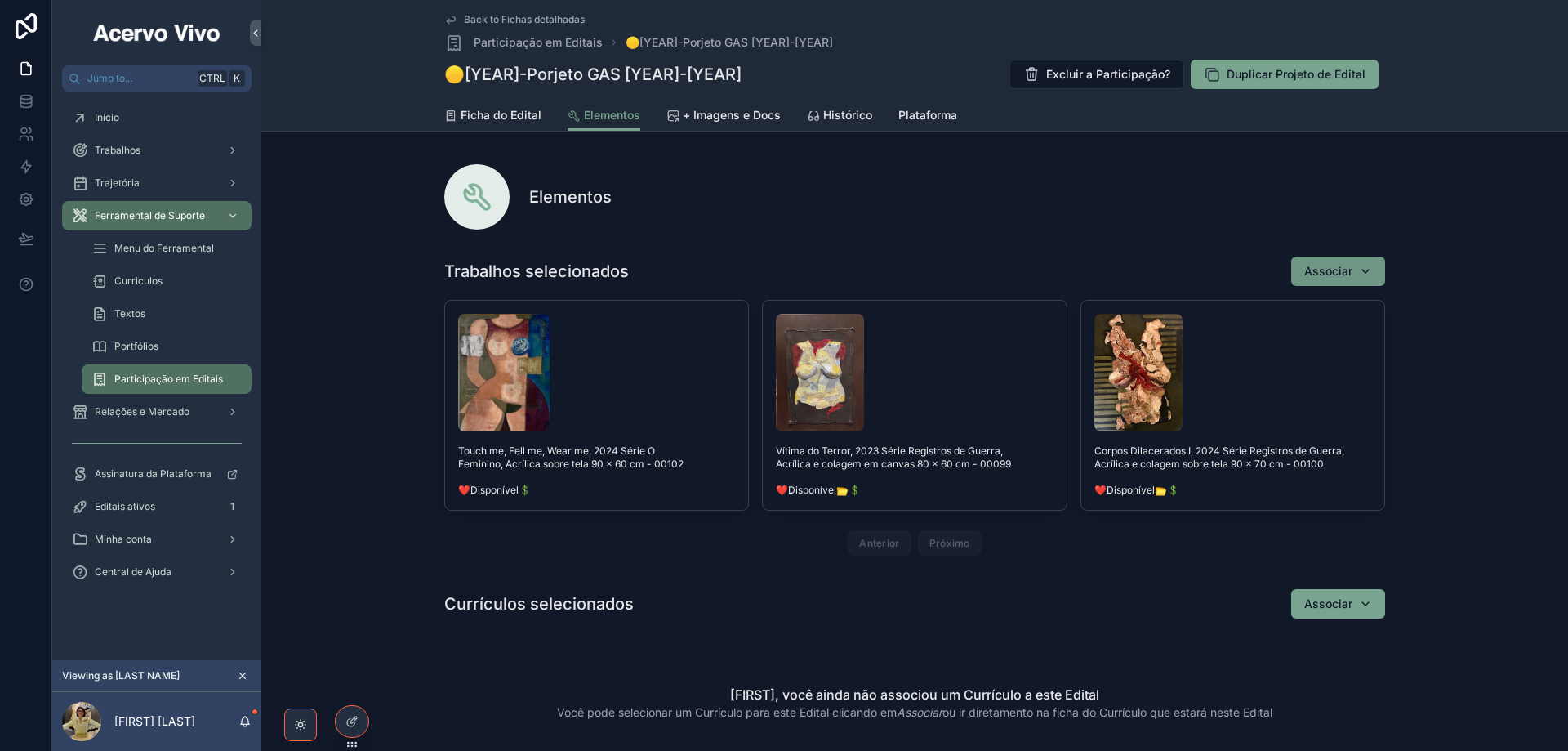 click on "Associar" at bounding box center (1338, 271) 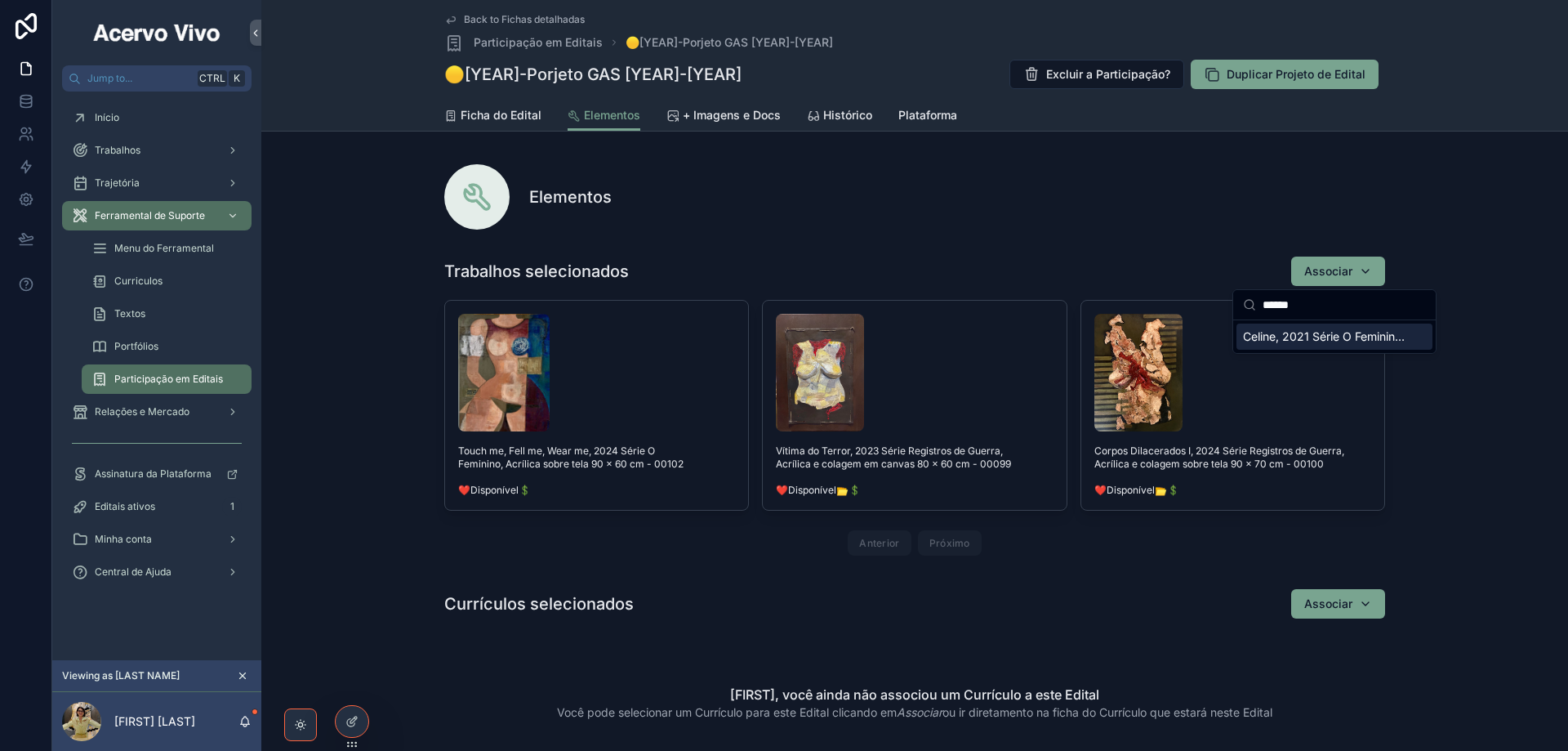 type on "******" 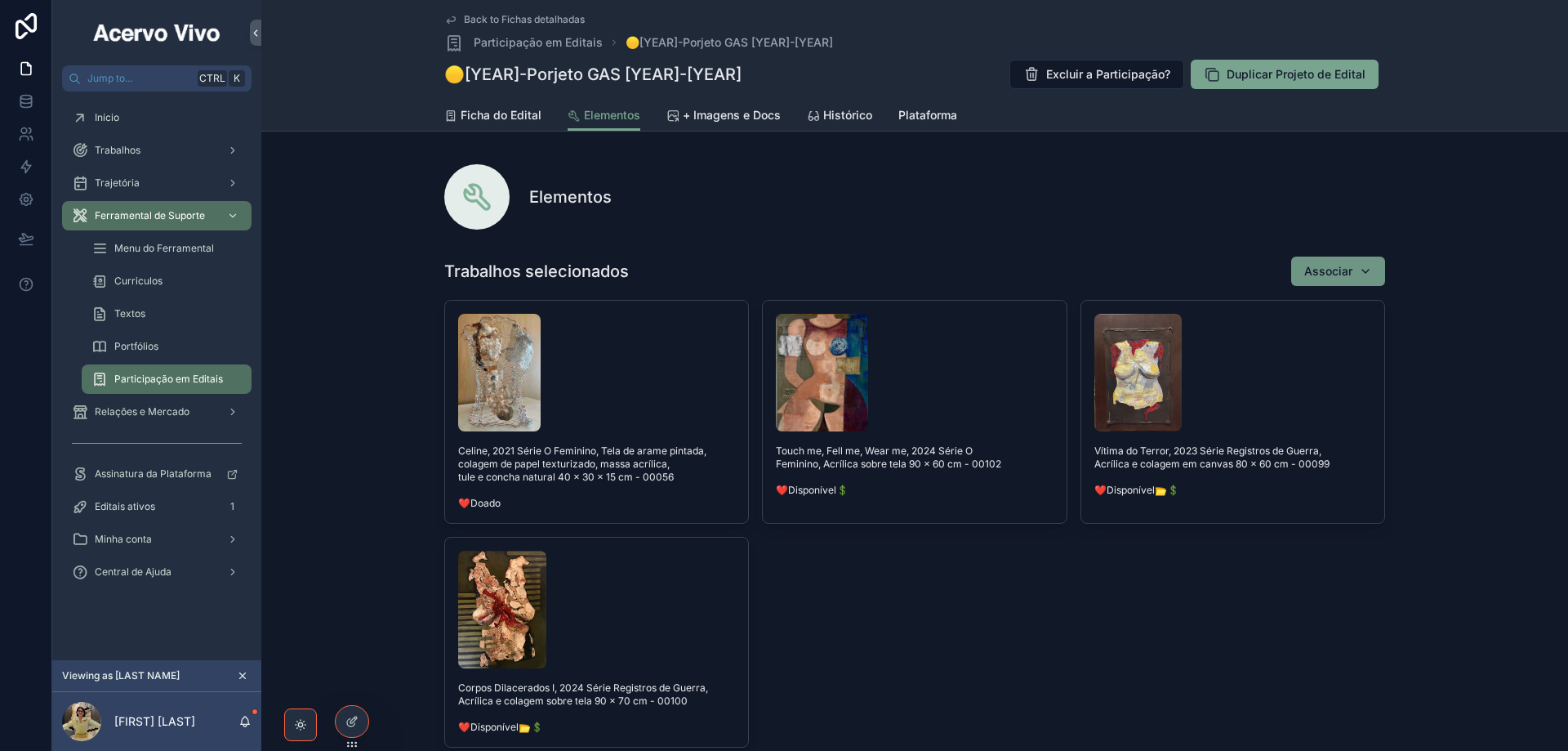click on "Associar" at bounding box center [1338, 271] 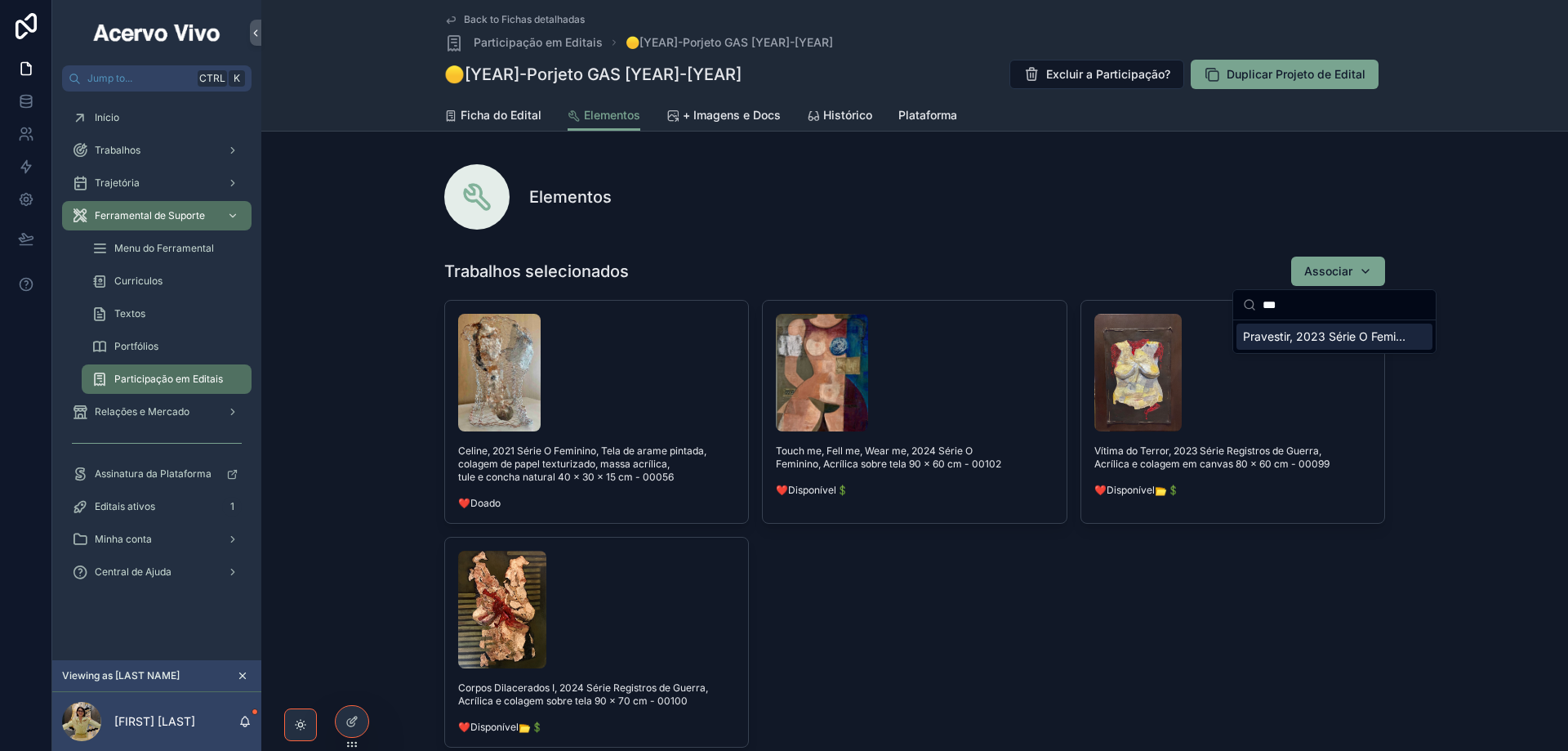 type on "***" 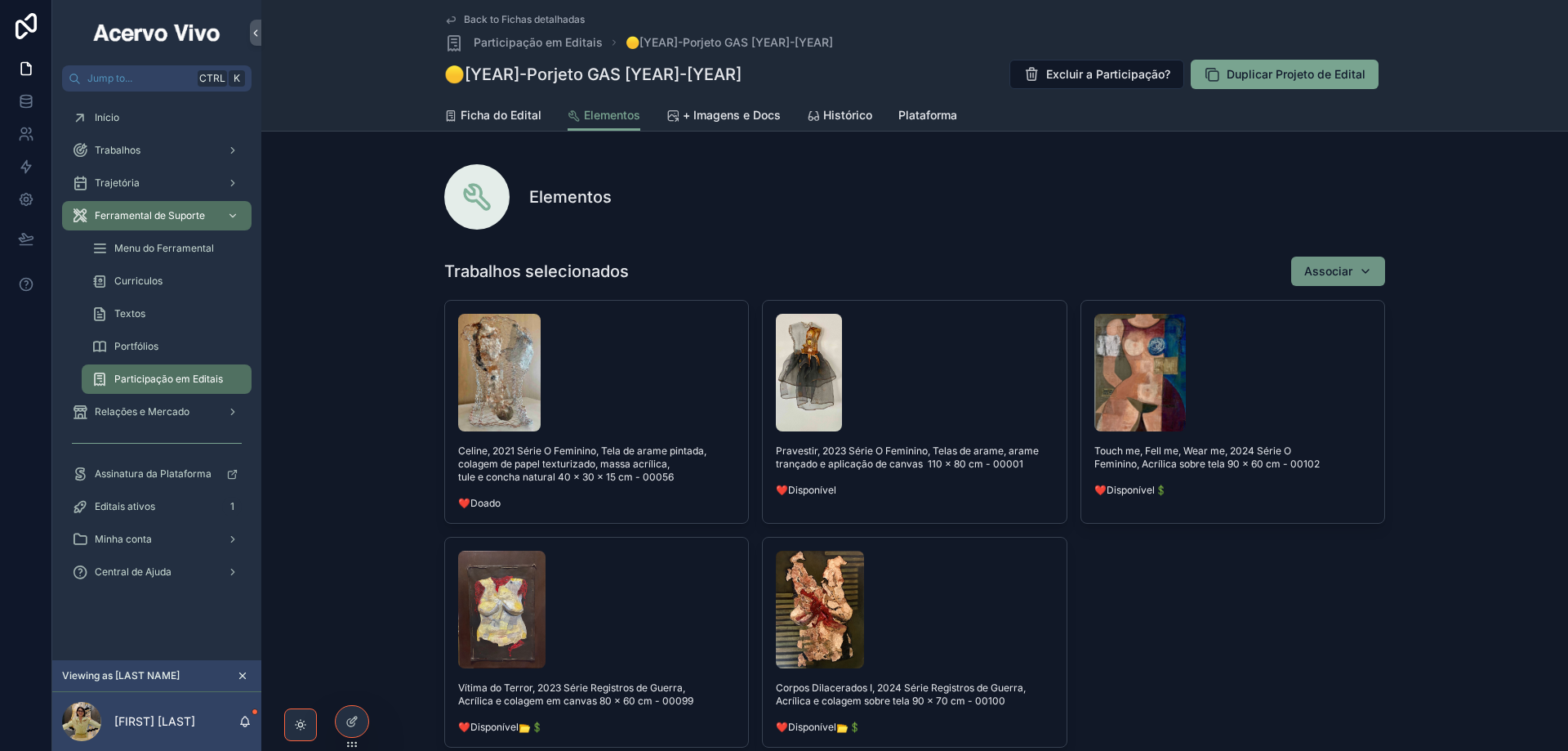 click on "Associar" at bounding box center [1338, 271] 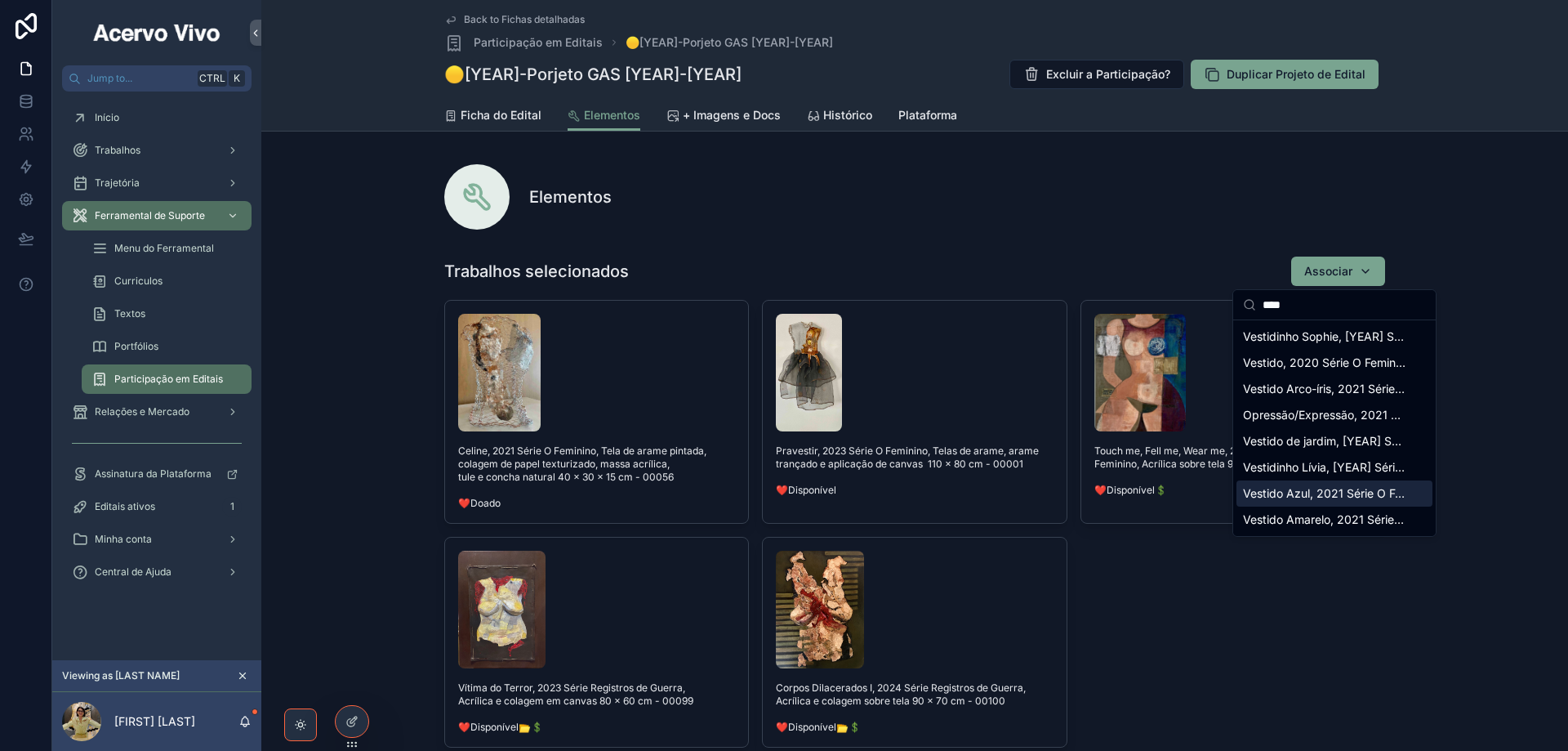 type on "****" 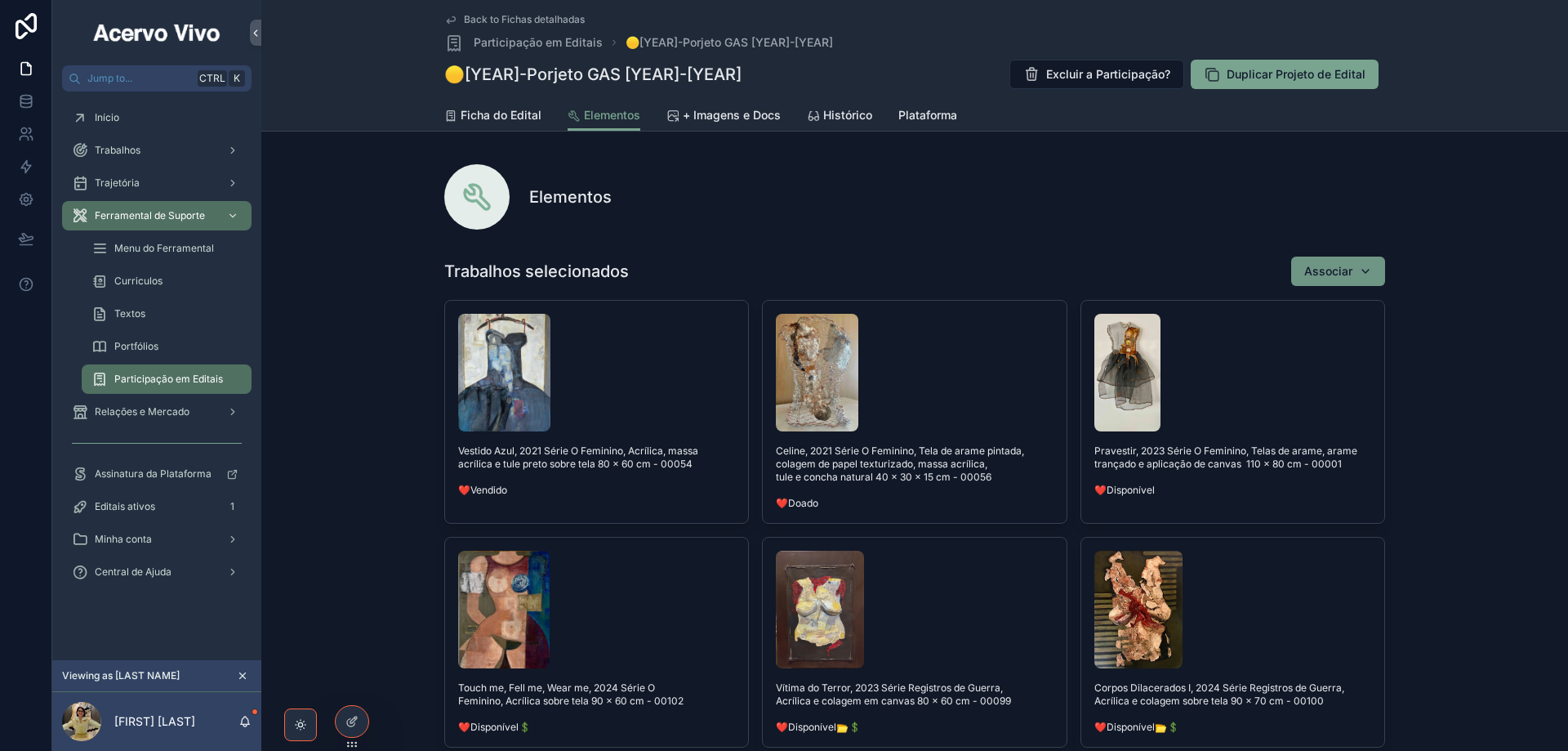 click on "Associar" at bounding box center [1338, 271] 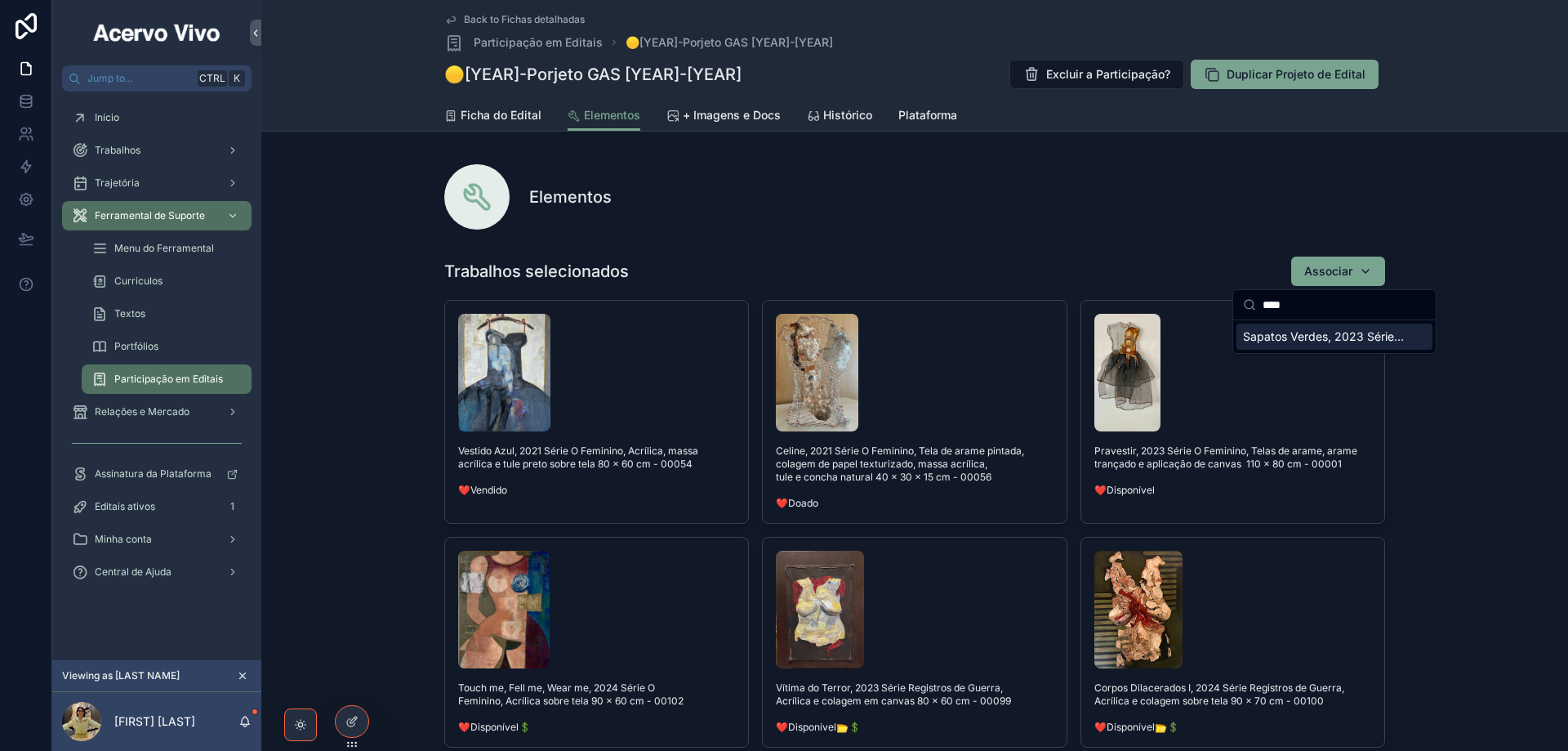 type on "****" 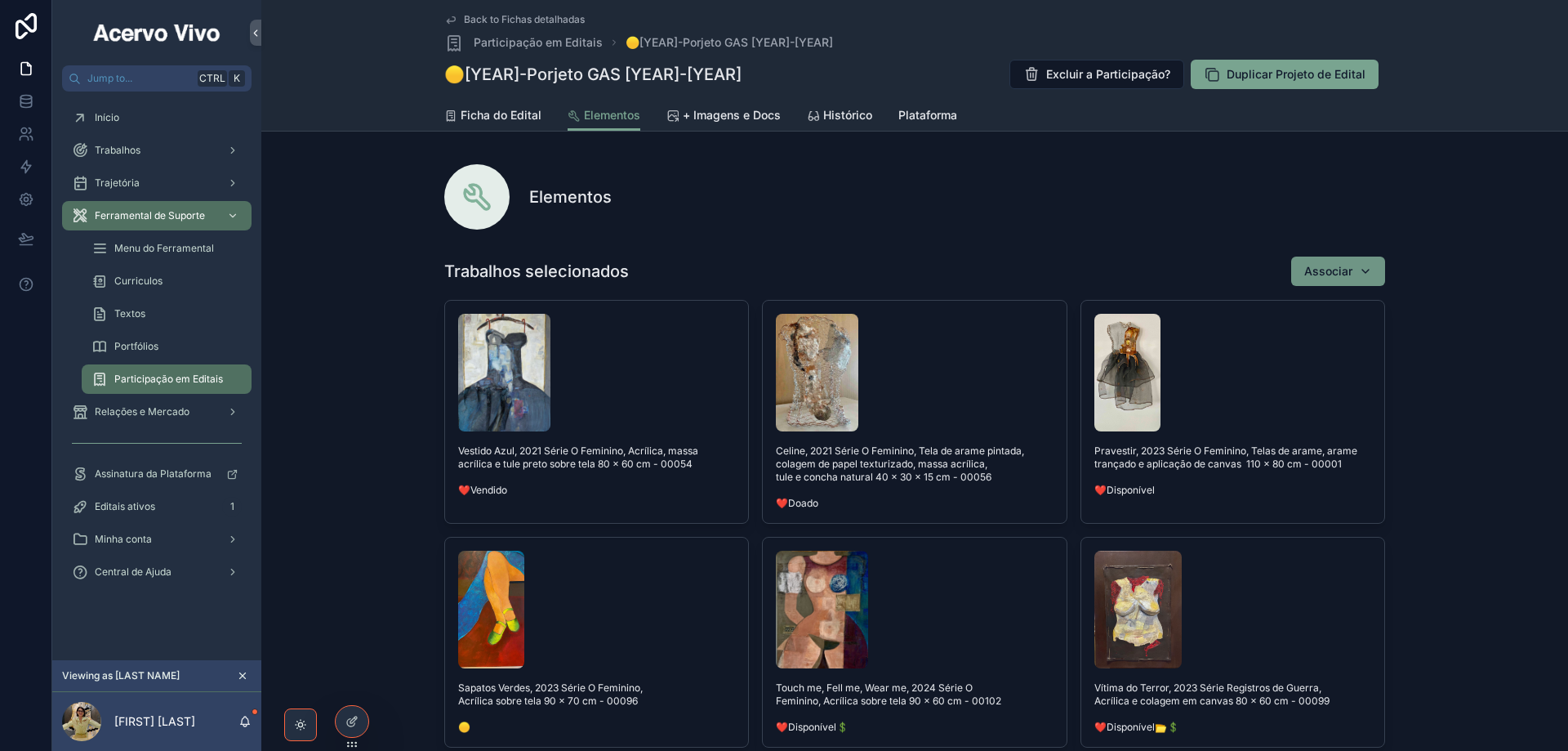 click on "Associar" at bounding box center [1338, 271] 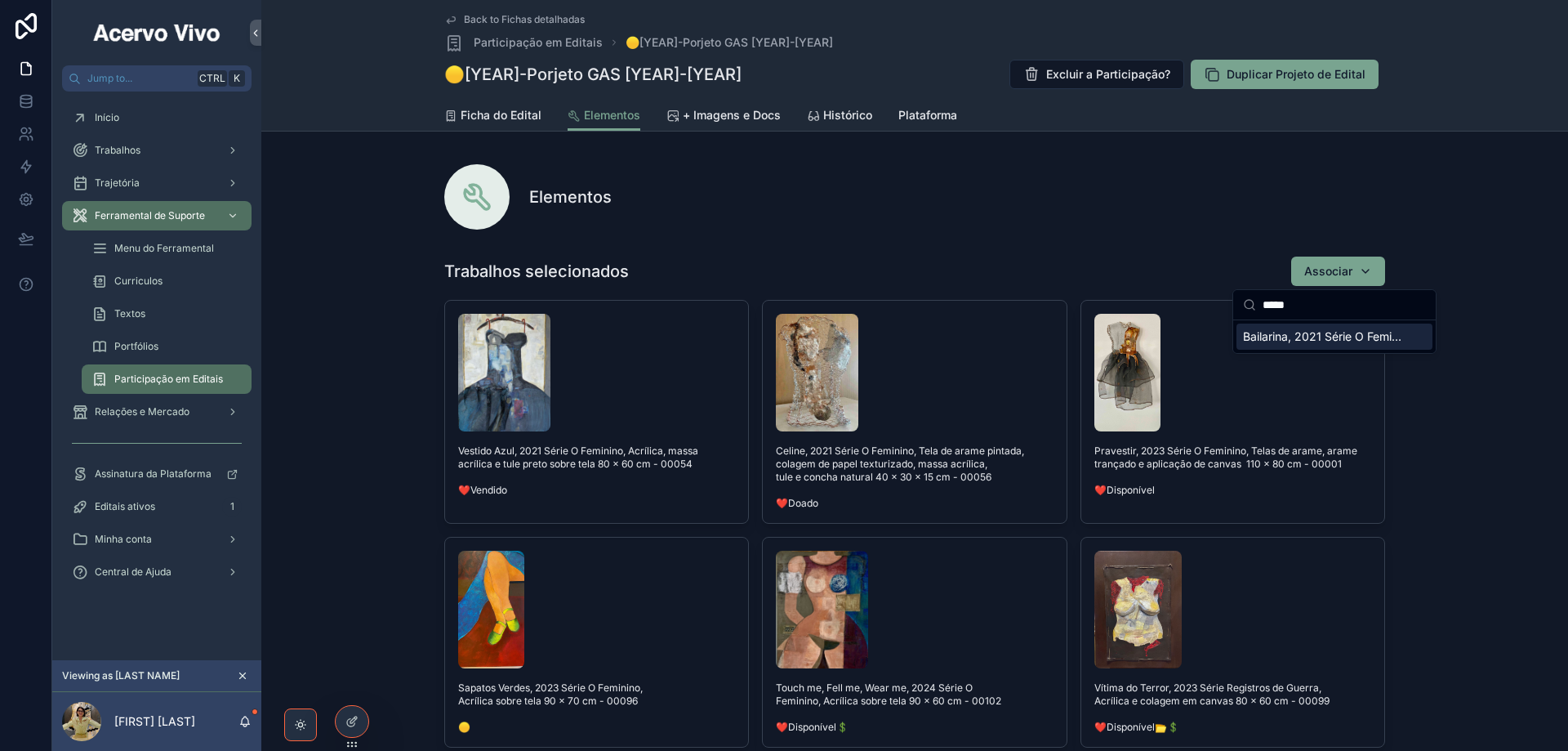 type on "*****" 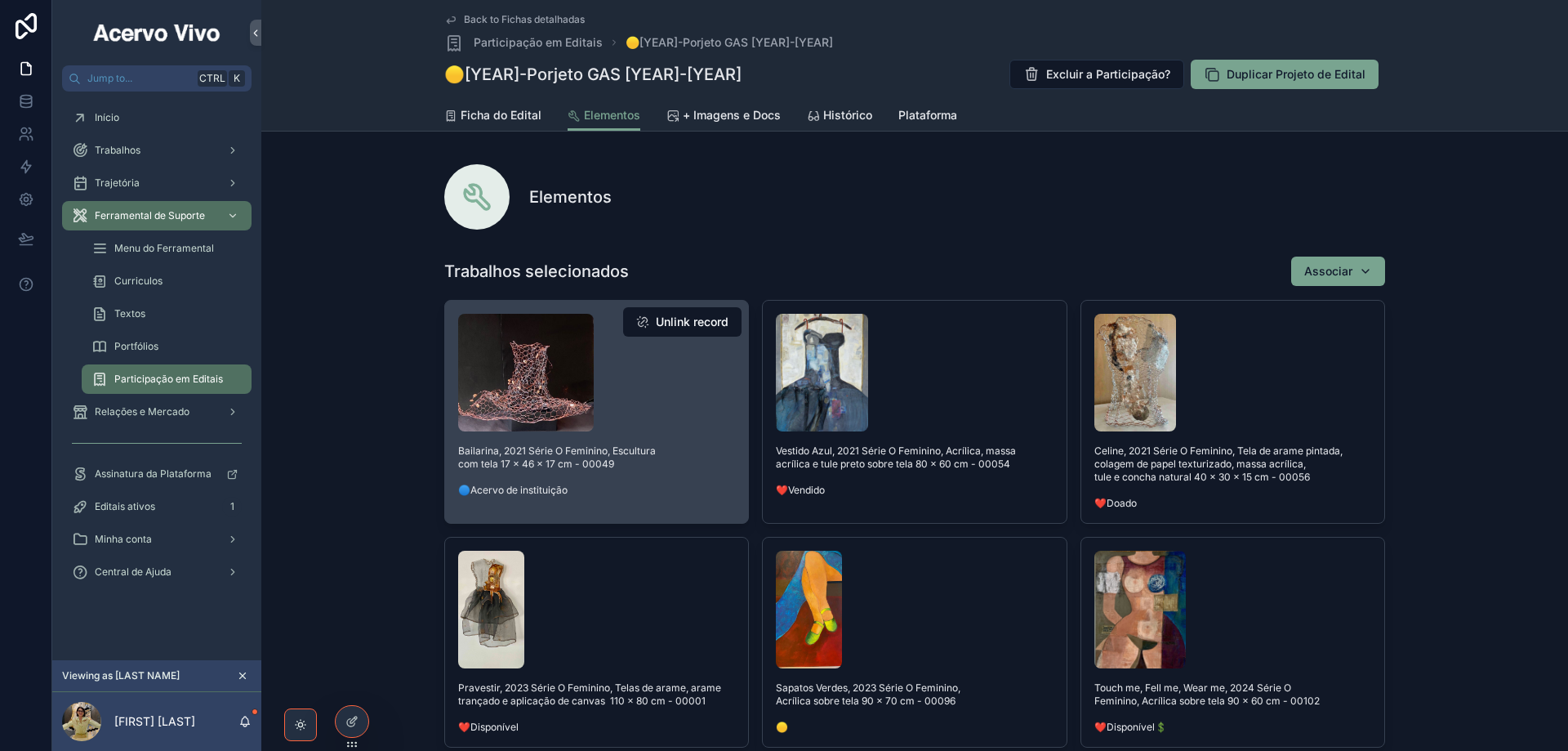 click on "Unlink record" at bounding box center (682, 322) 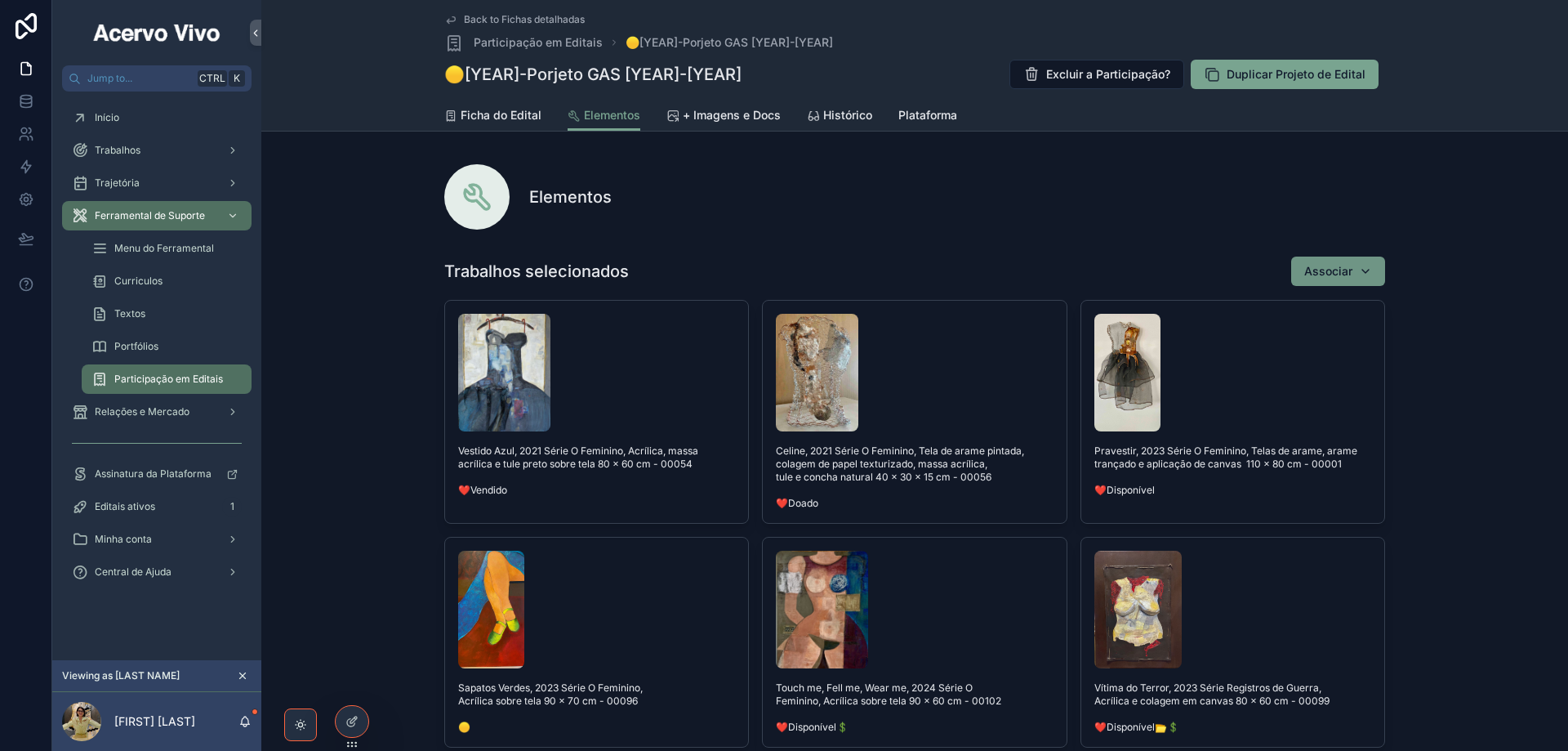 click on "Associar" at bounding box center (1338, 271) 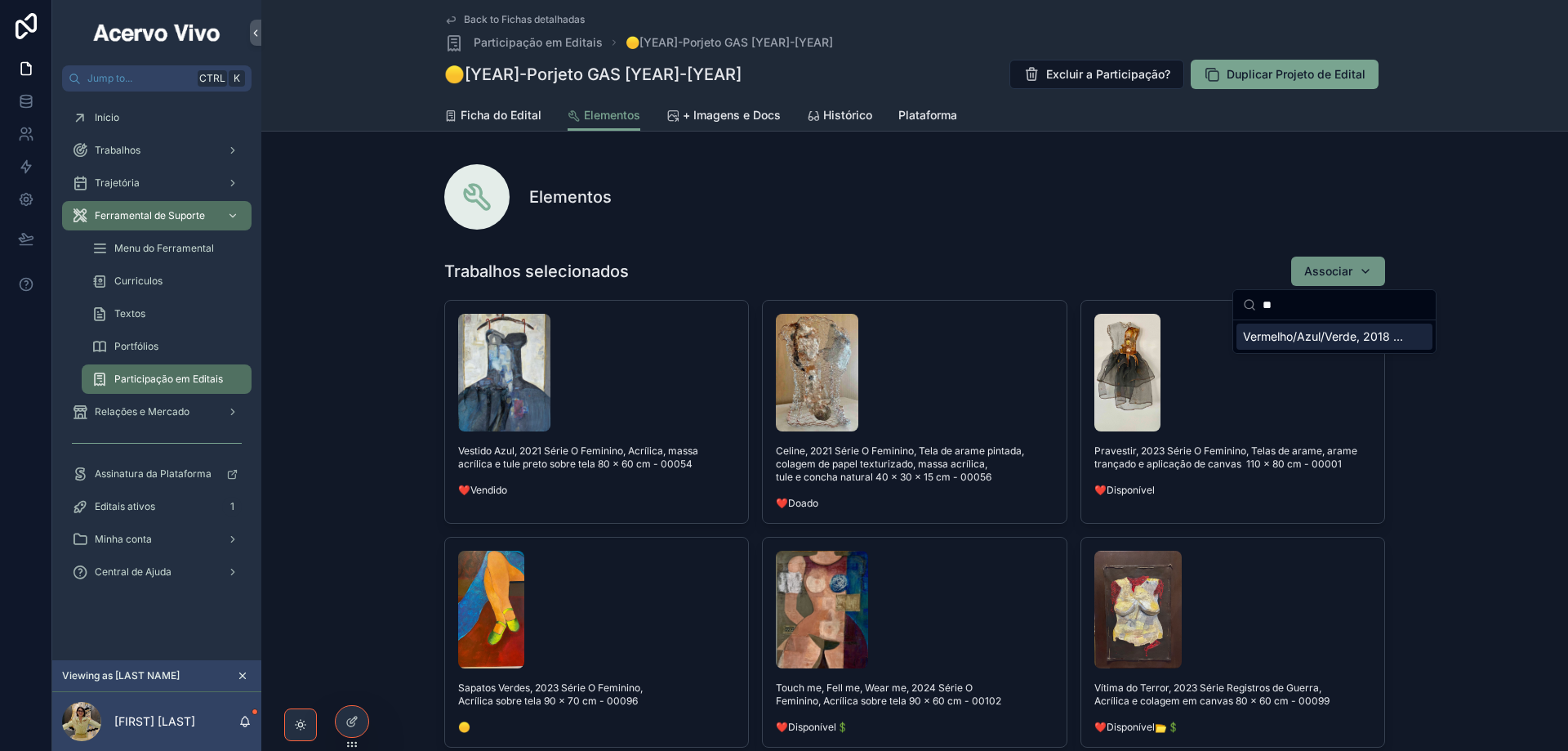 type on "*" 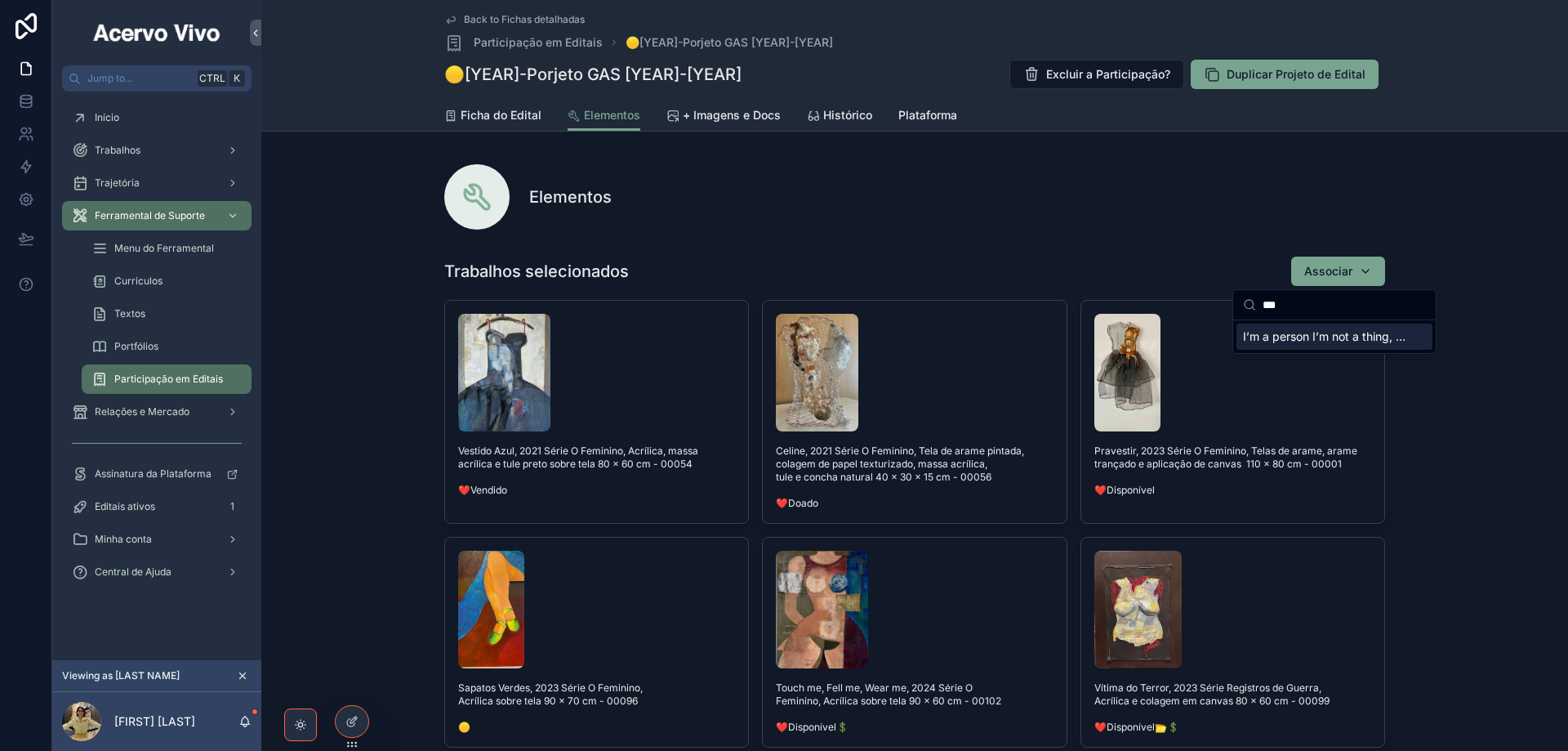 type on "***" 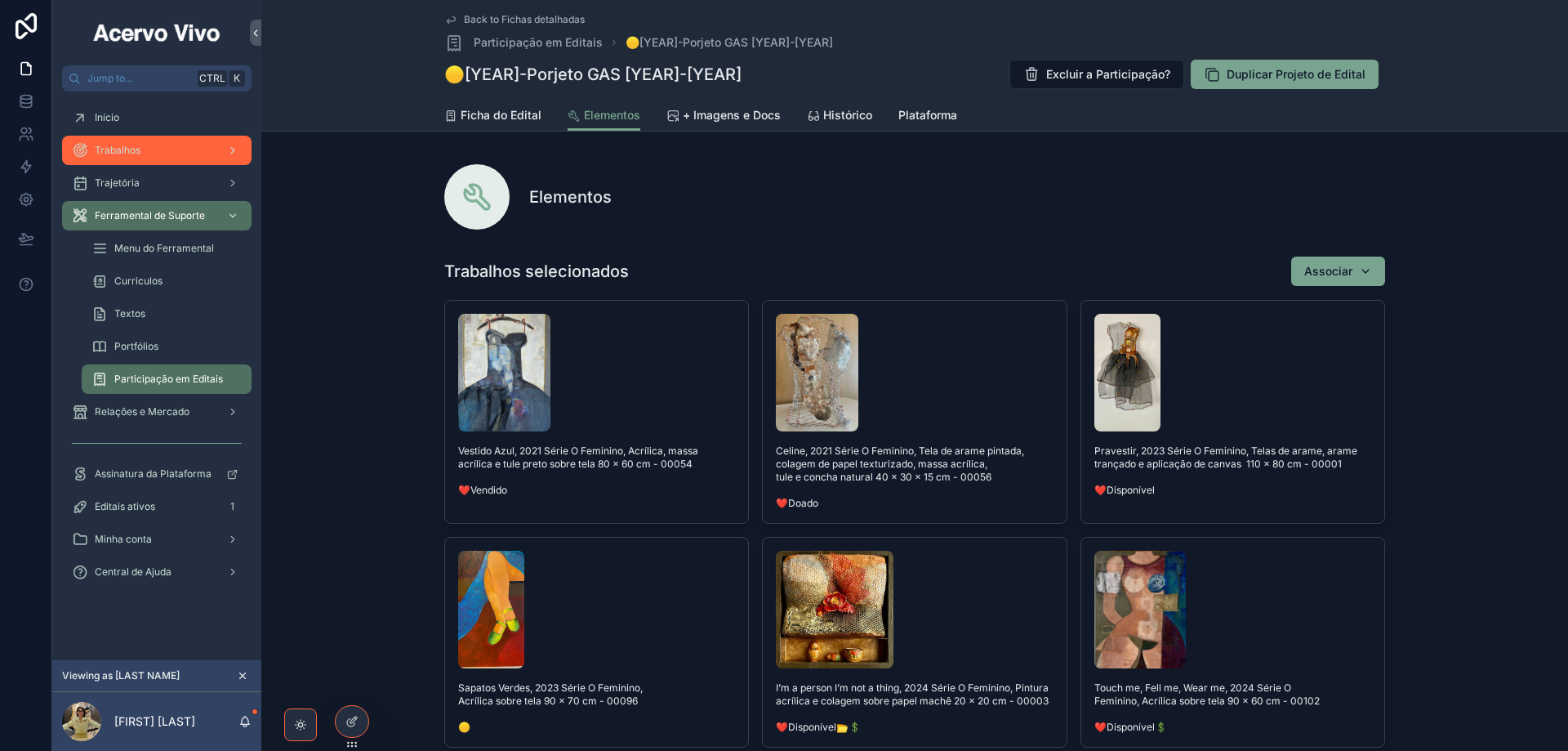click on "Trabalhos" at bounding box center (157, 150) 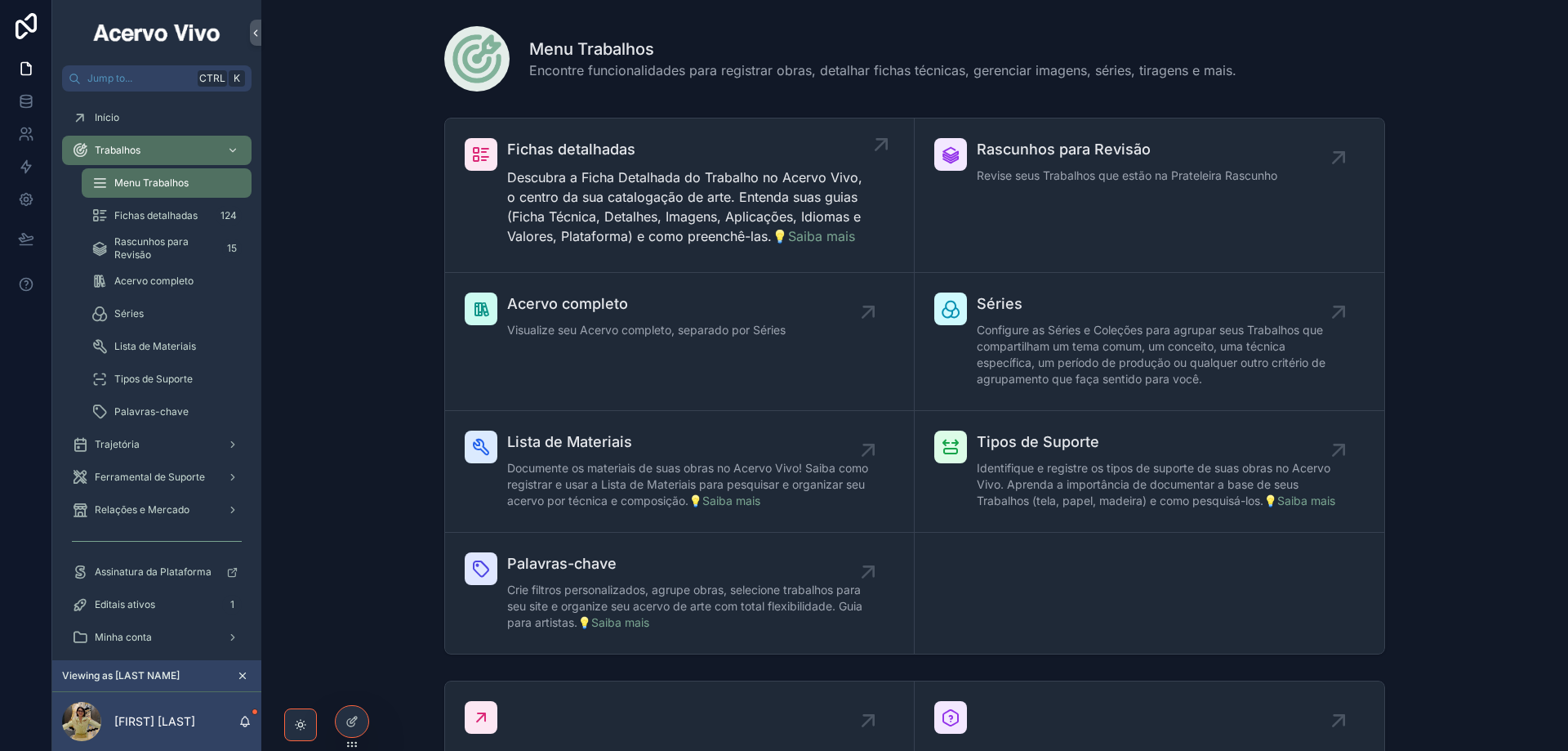 click on "Descubra a Ficha Detalhada do Trabalho no Acervo Vivo, o centro da sua catalogação de arte. Entenda suas guias (Ficha Técnica, Detalhes, Imagens, Aplicações, Idiomas e Valores, Plataforma) e como preenchê-las.
💡Saiba mais" at bounding box center [688, 207] 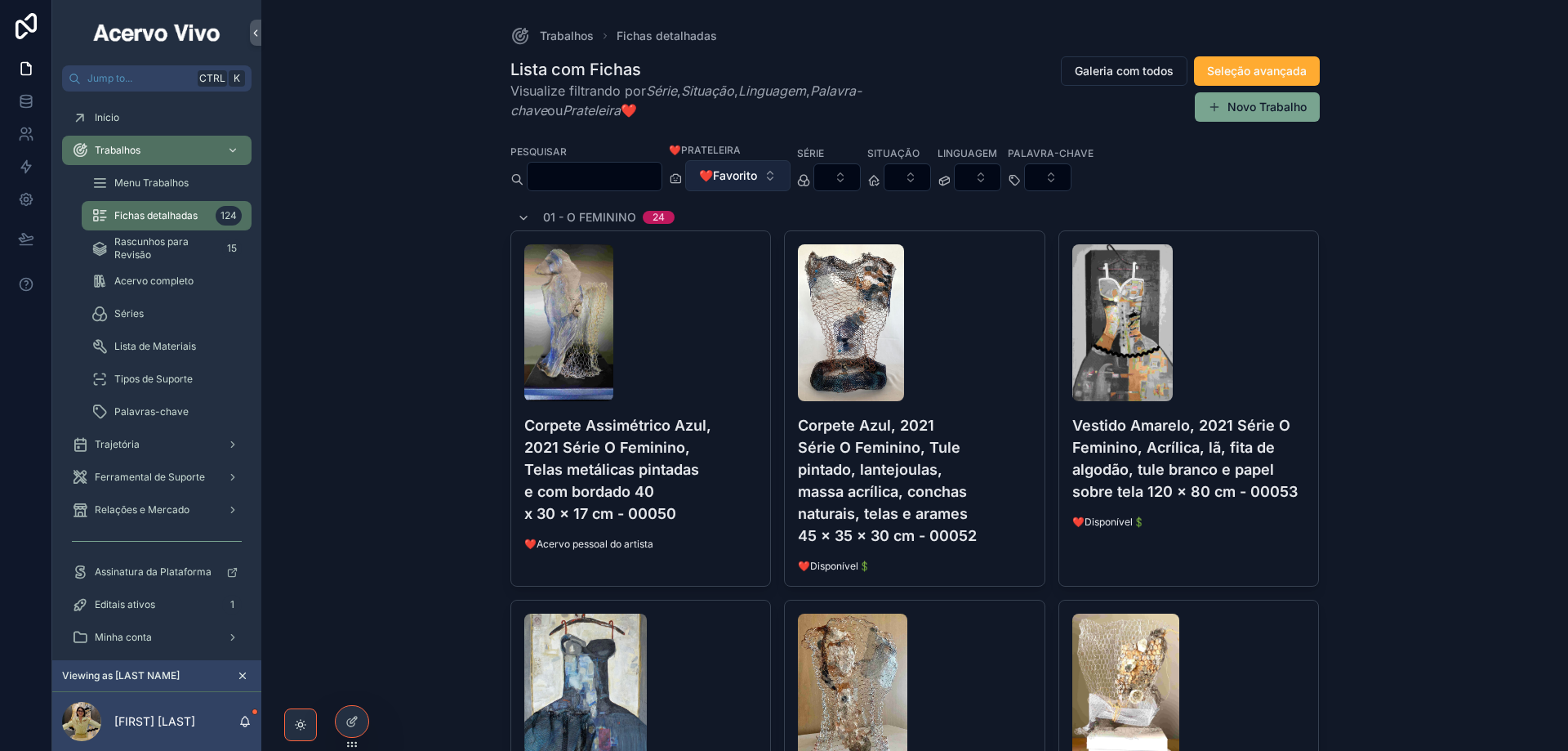 click on "❤️Favorito" at bounding box center [737, 176] 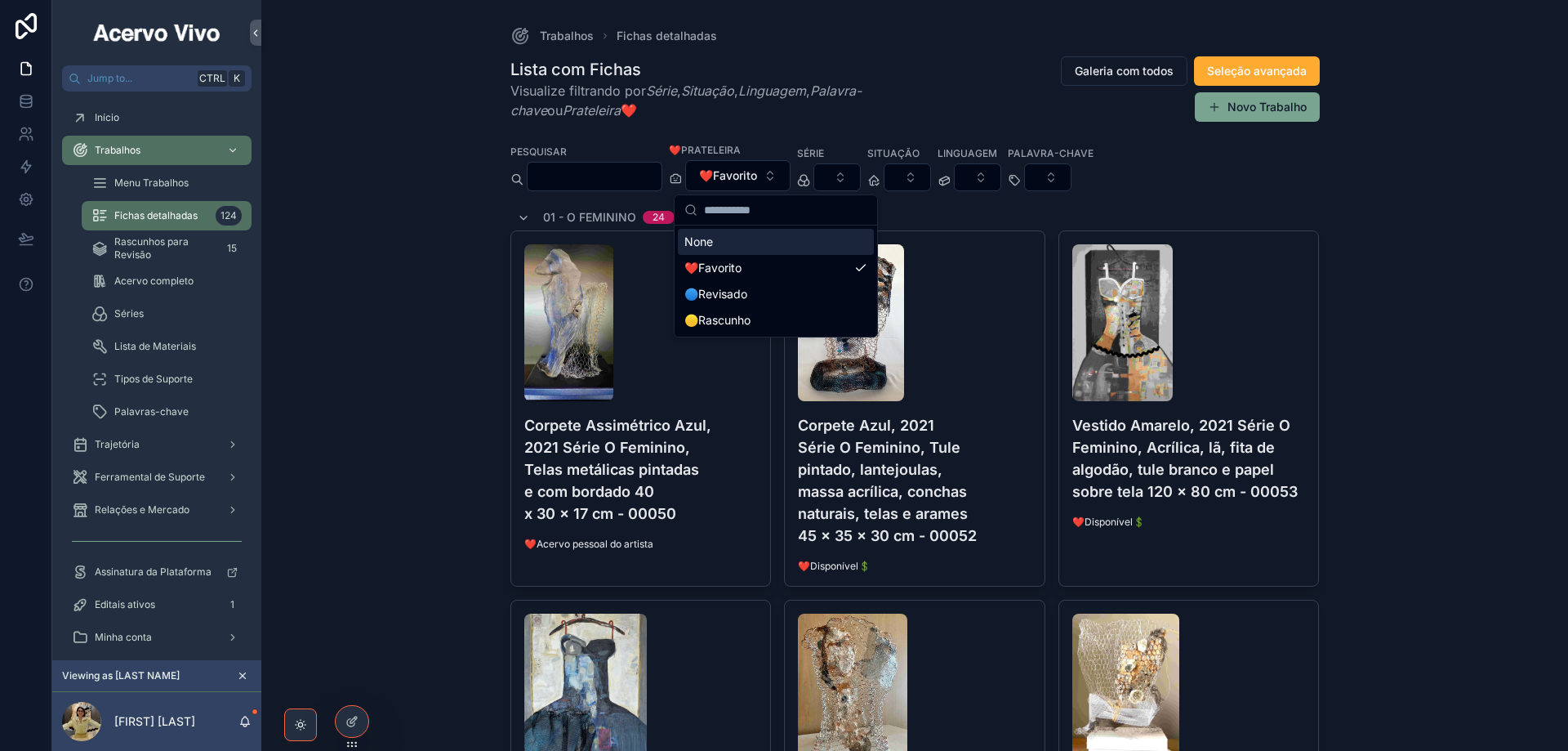 drag, startPoint x: 755, startPoint y: 241, endPoint x: 764, endPoint y: 235, distance: 10.816654 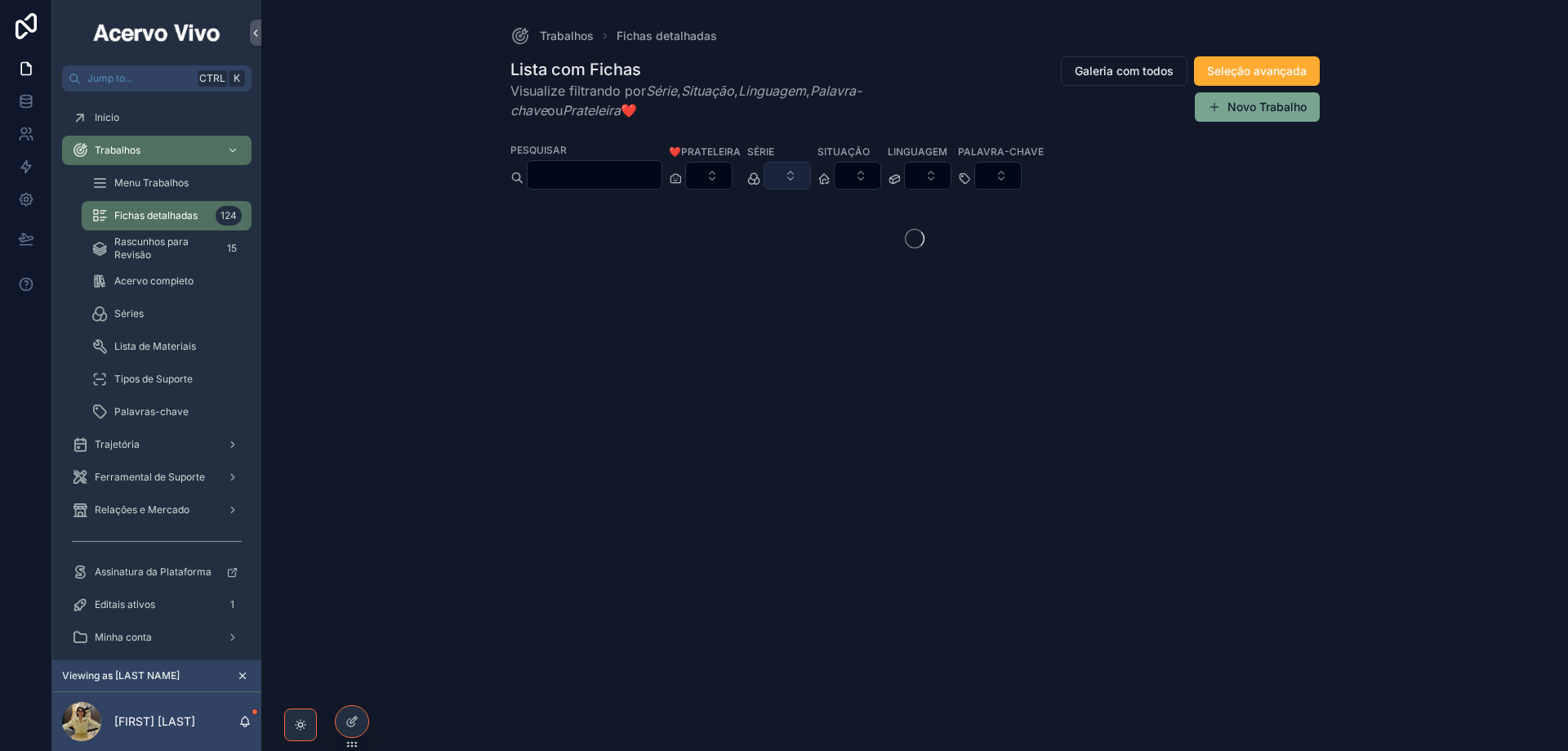 click at bounding box center (787, 176) 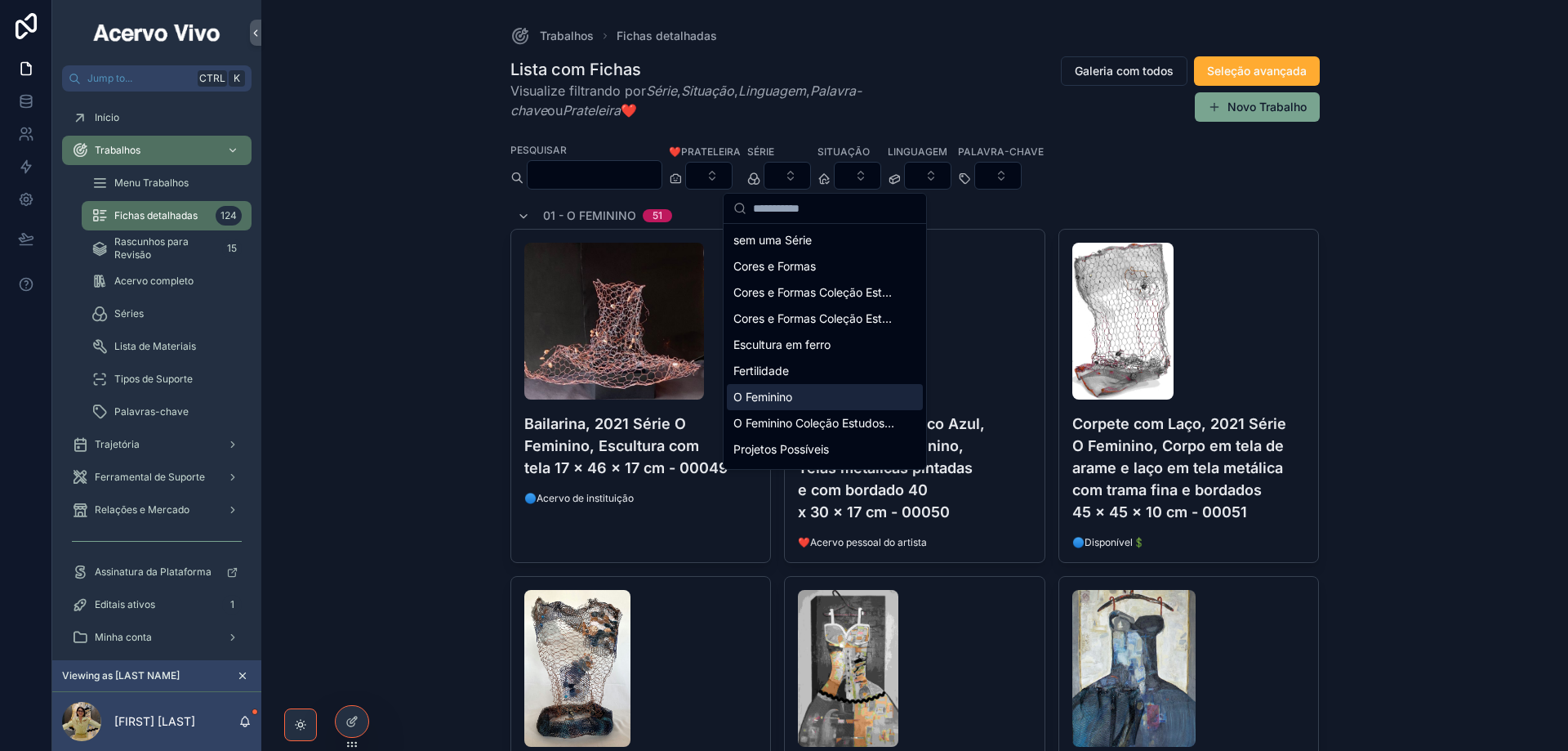 click on "O Feminino" at bounding box center [825, 397] 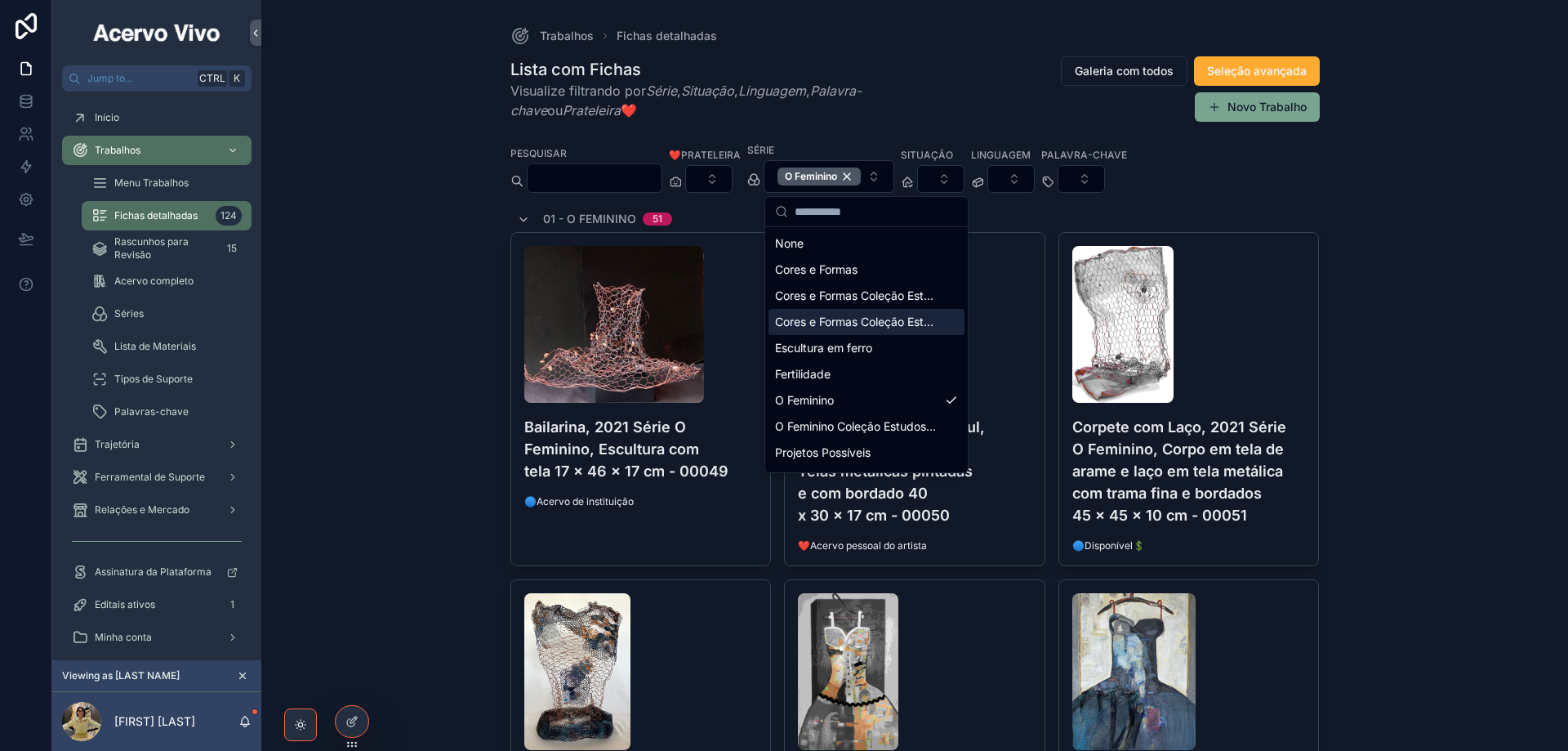 click at bounding box center (595, 178) 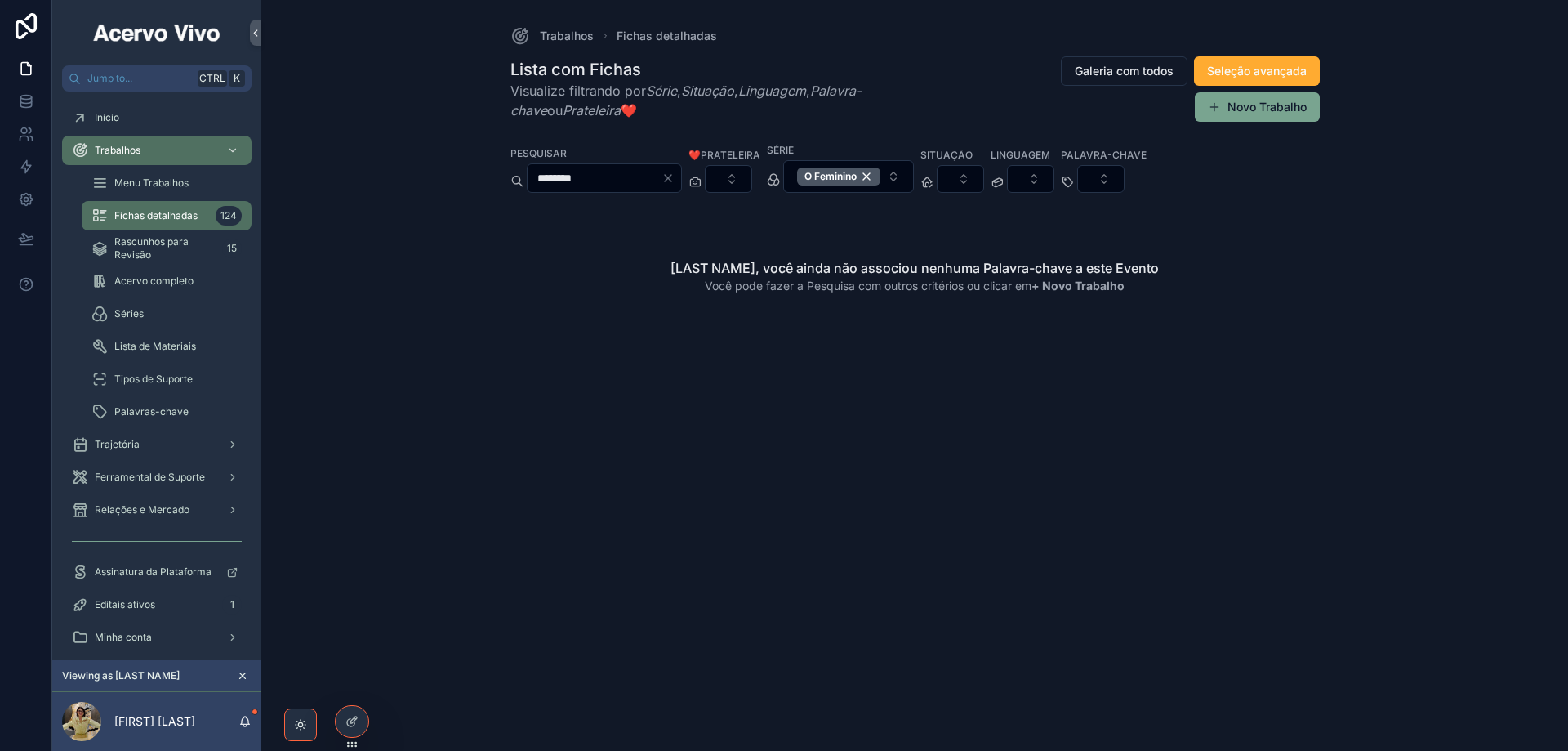 type on "*******" 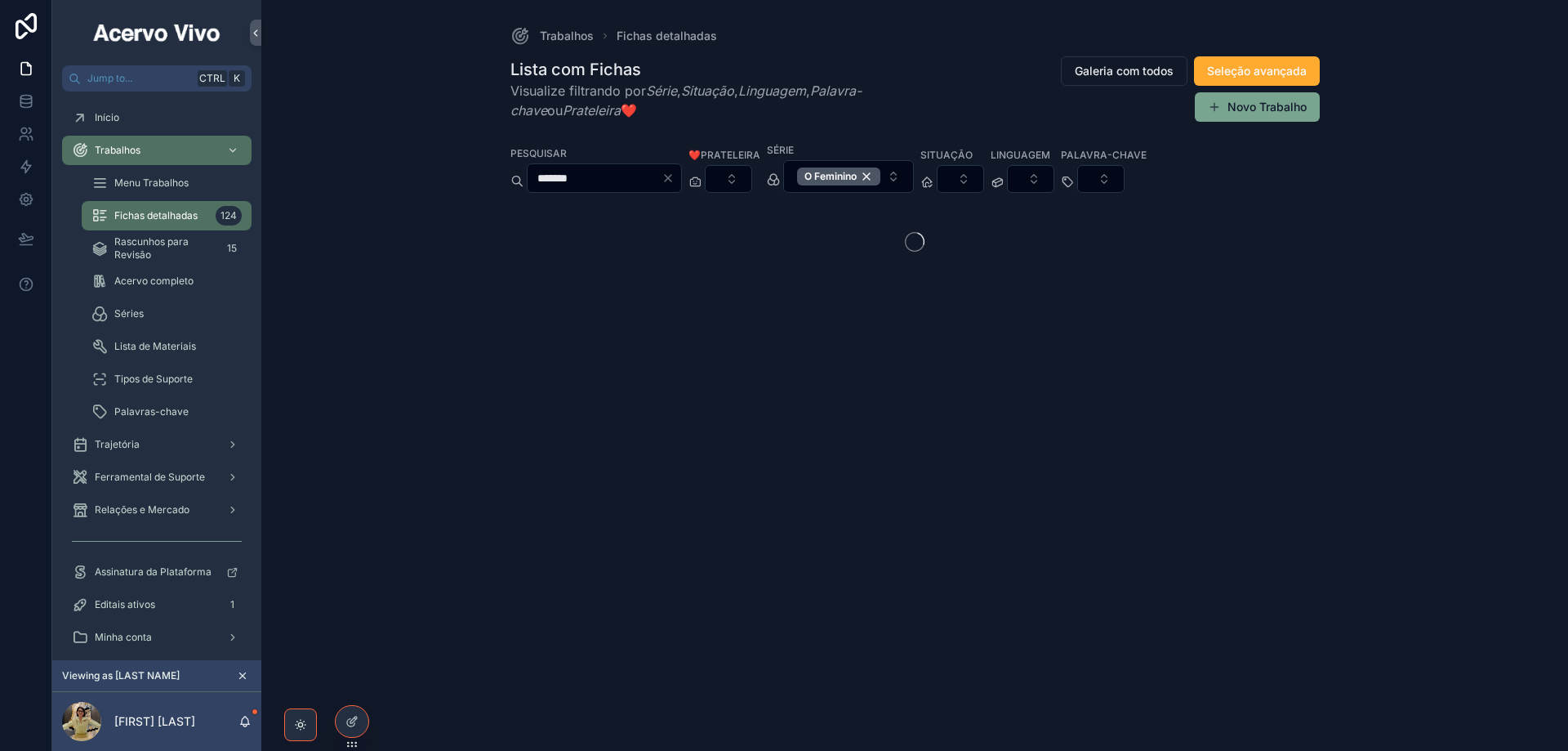 type 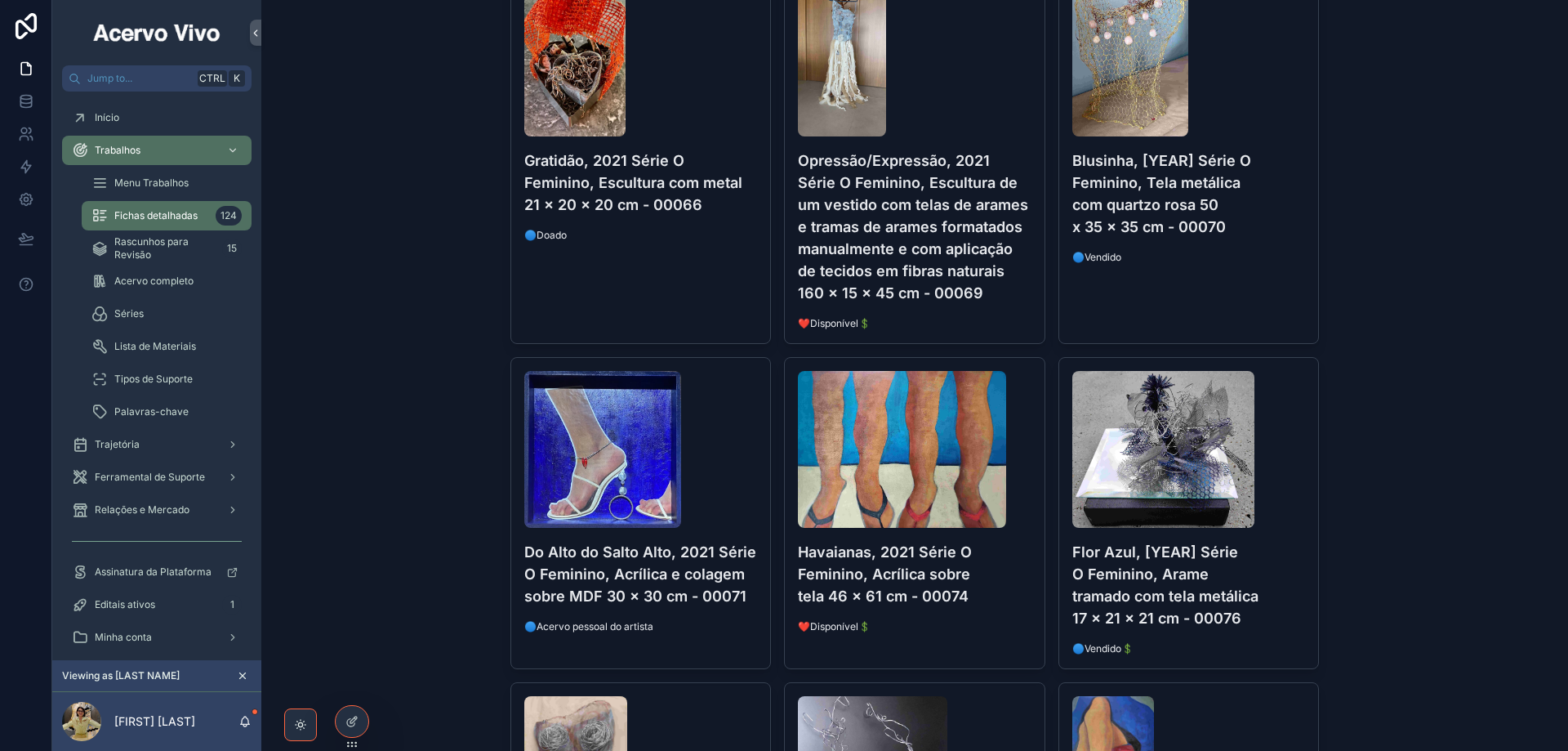 scroll, scrollTop: 1880, scrollLeft: 0, axis: vertical 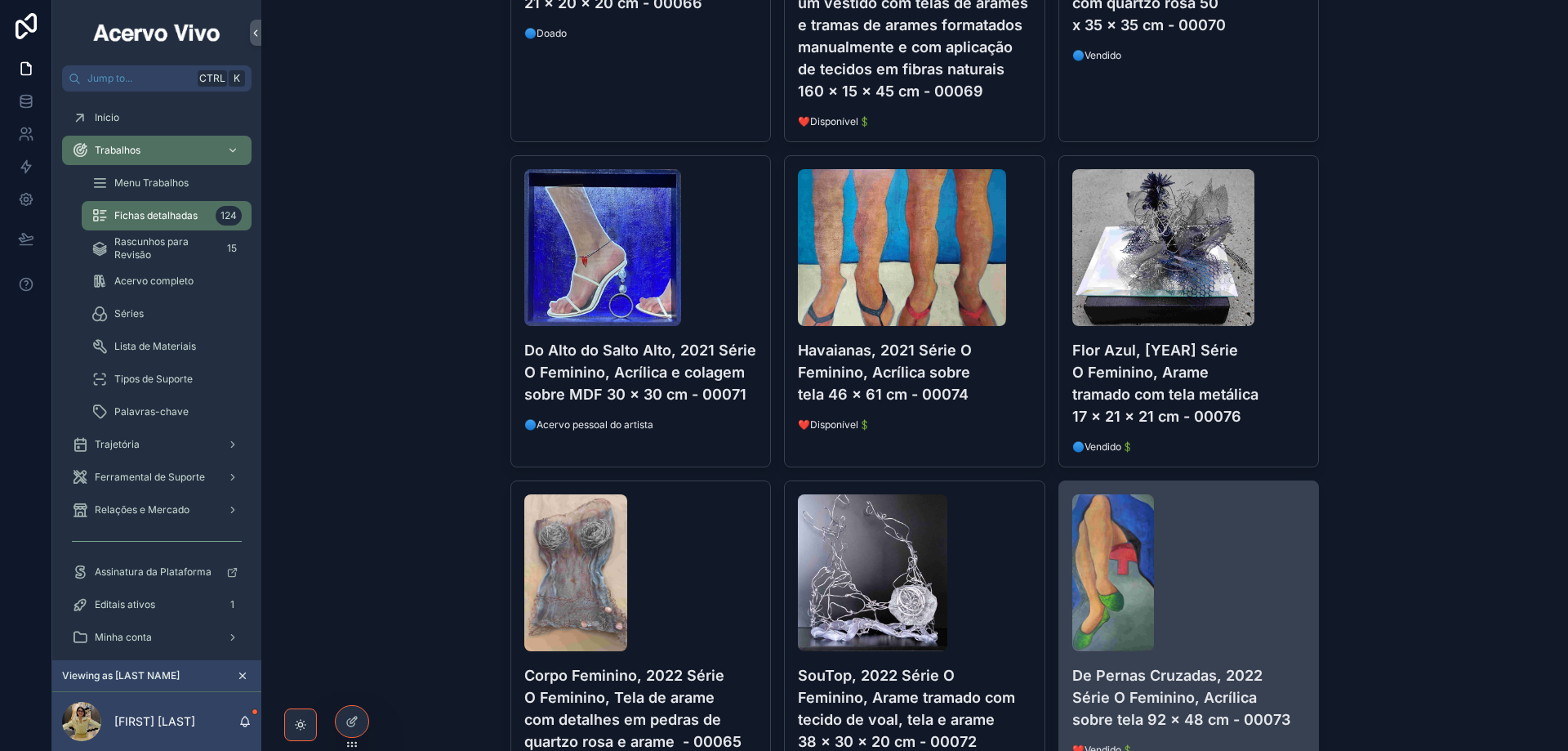 click at bounding box center [1189, 573] 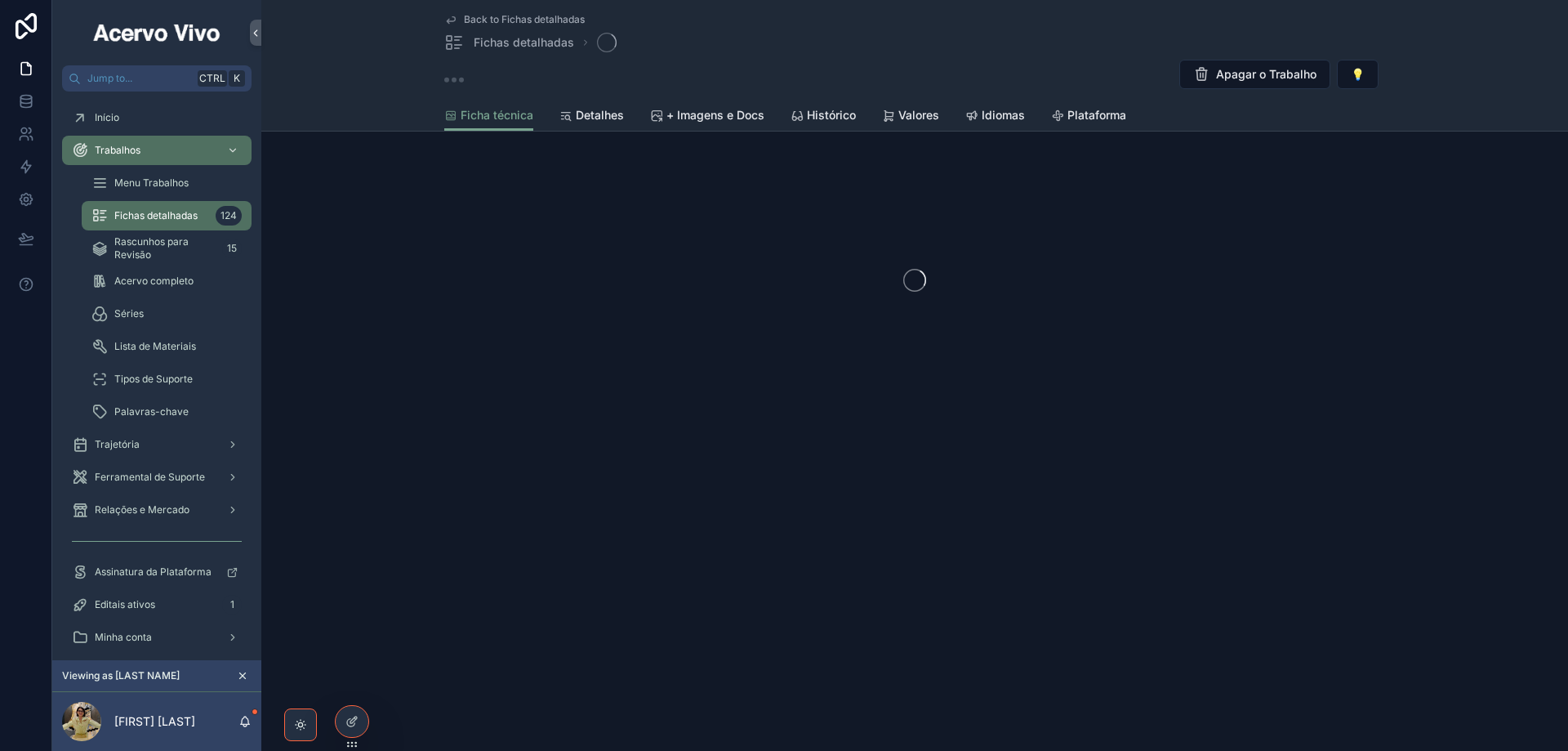 scroll, scrollTop: 0, scrollLeft: 0, axis: both 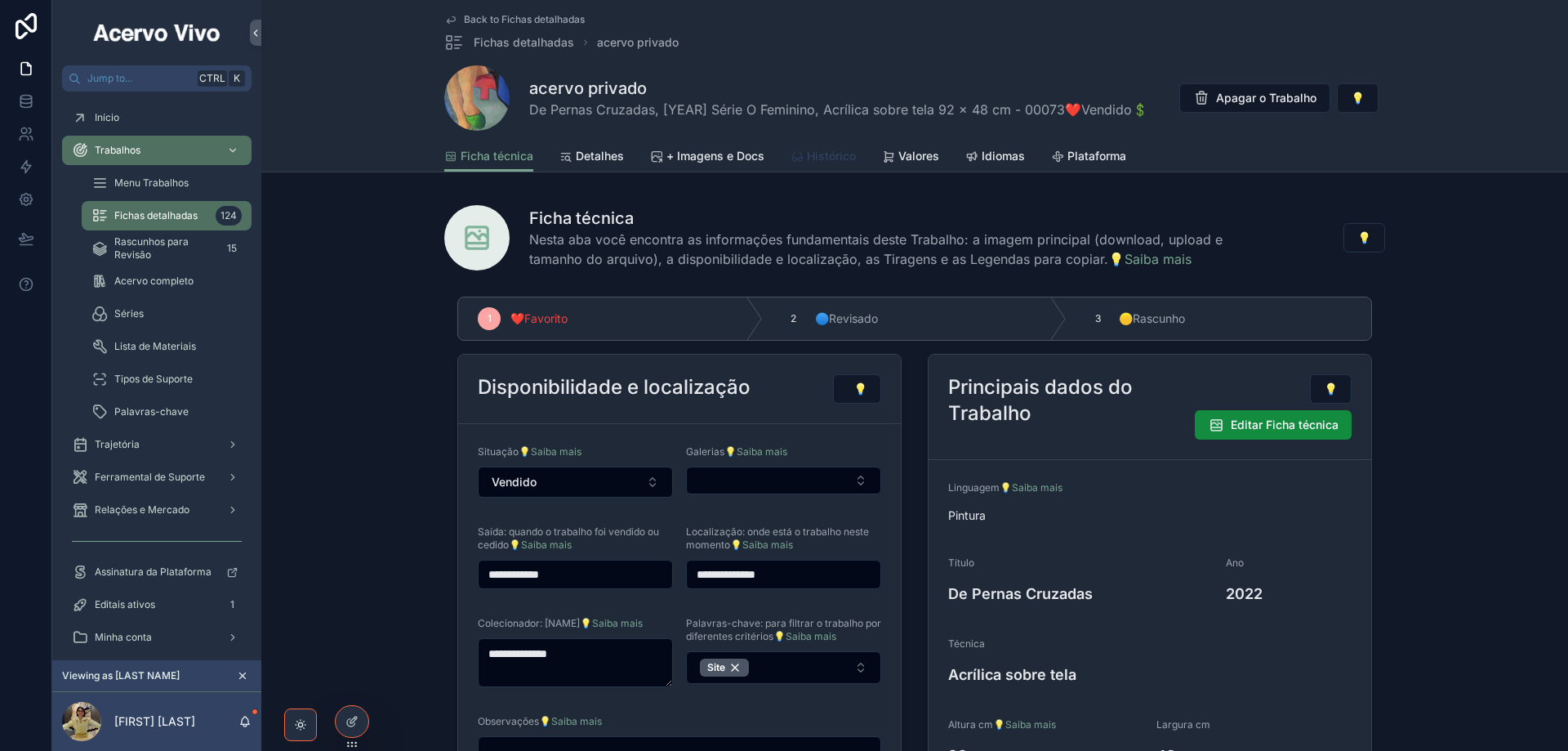 click on "Histórico" at bounding box center [831, 156] 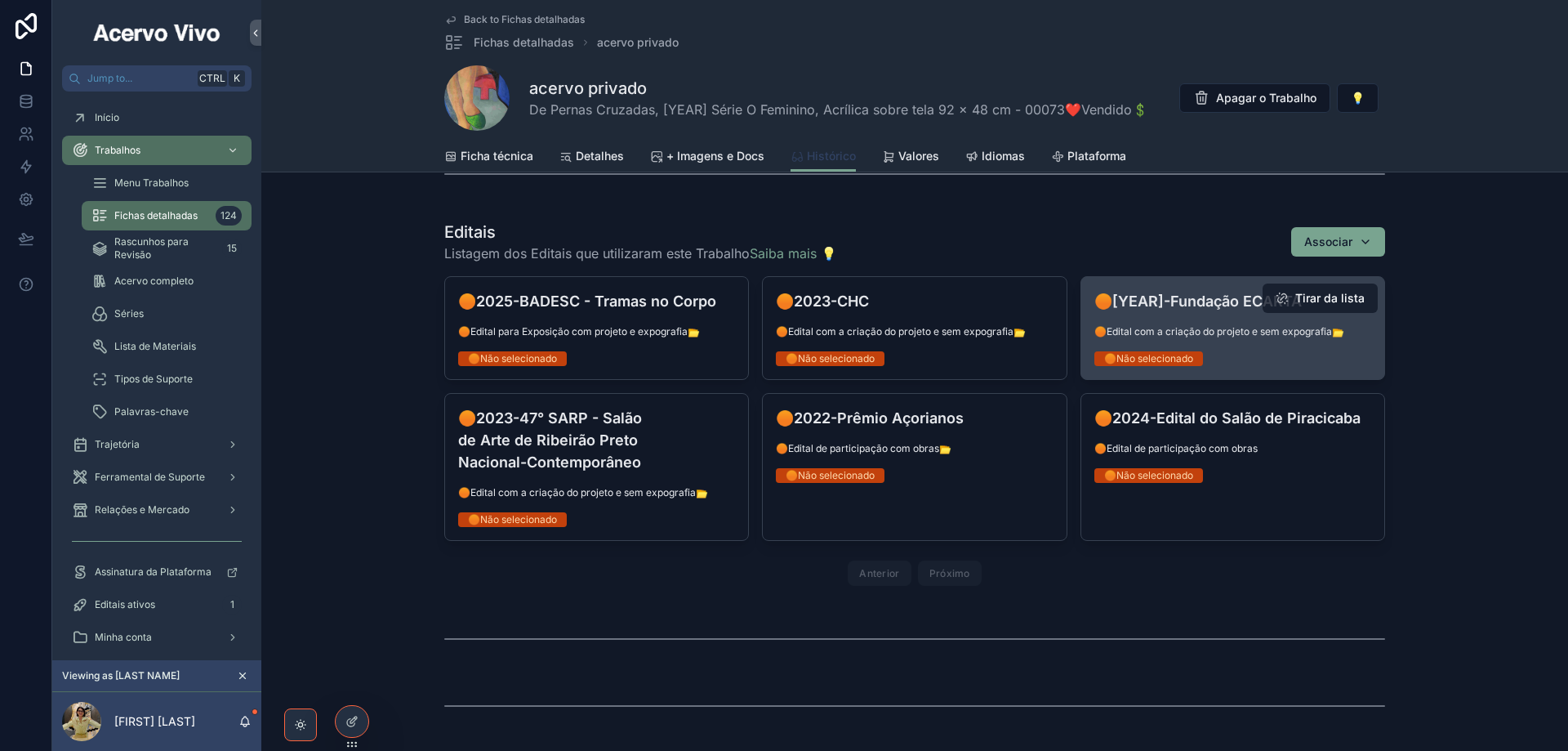 scroll, scrollTop: 1581, scrollLeft: 0, axis: vertical 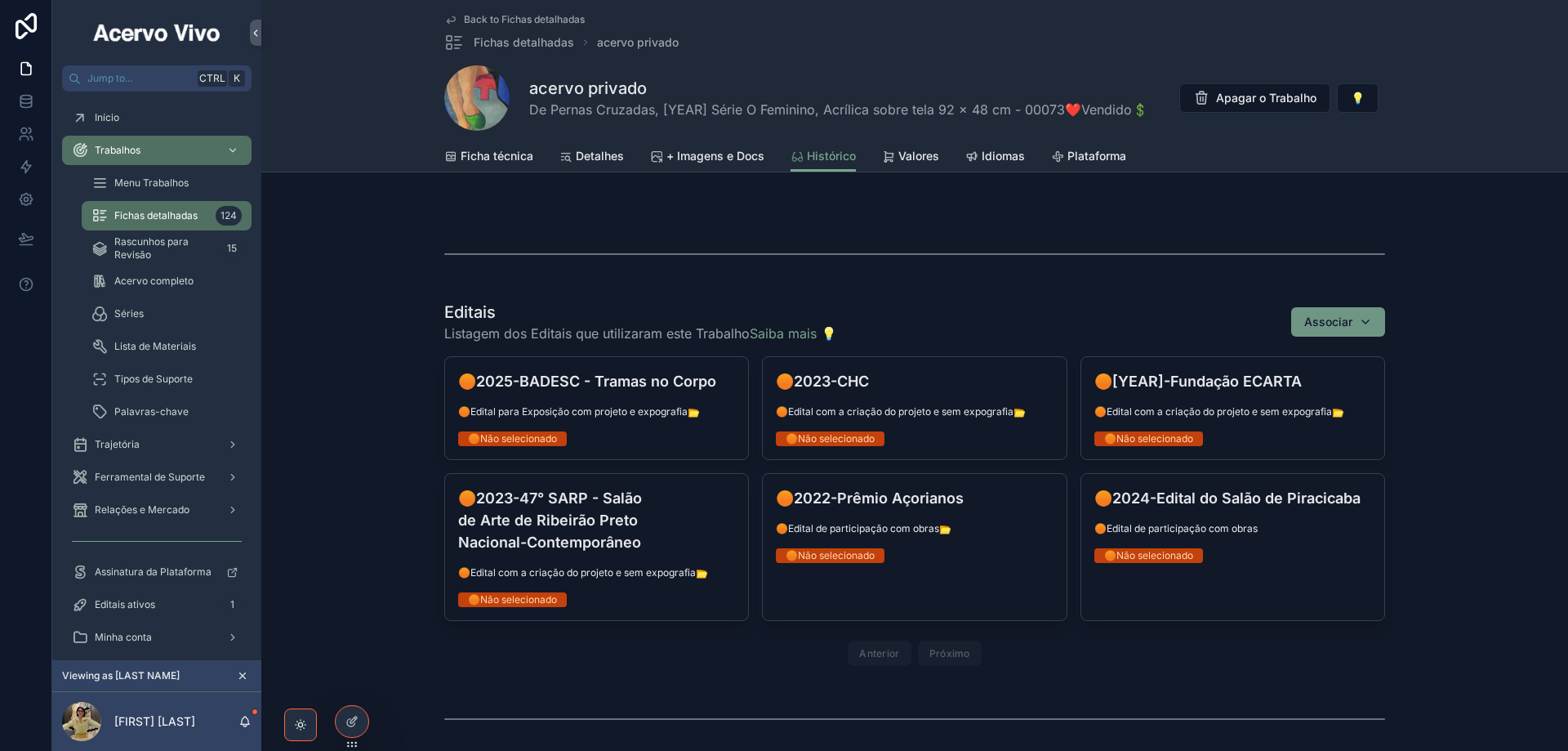 click on "Associar" at bounding box center [1338, 322] 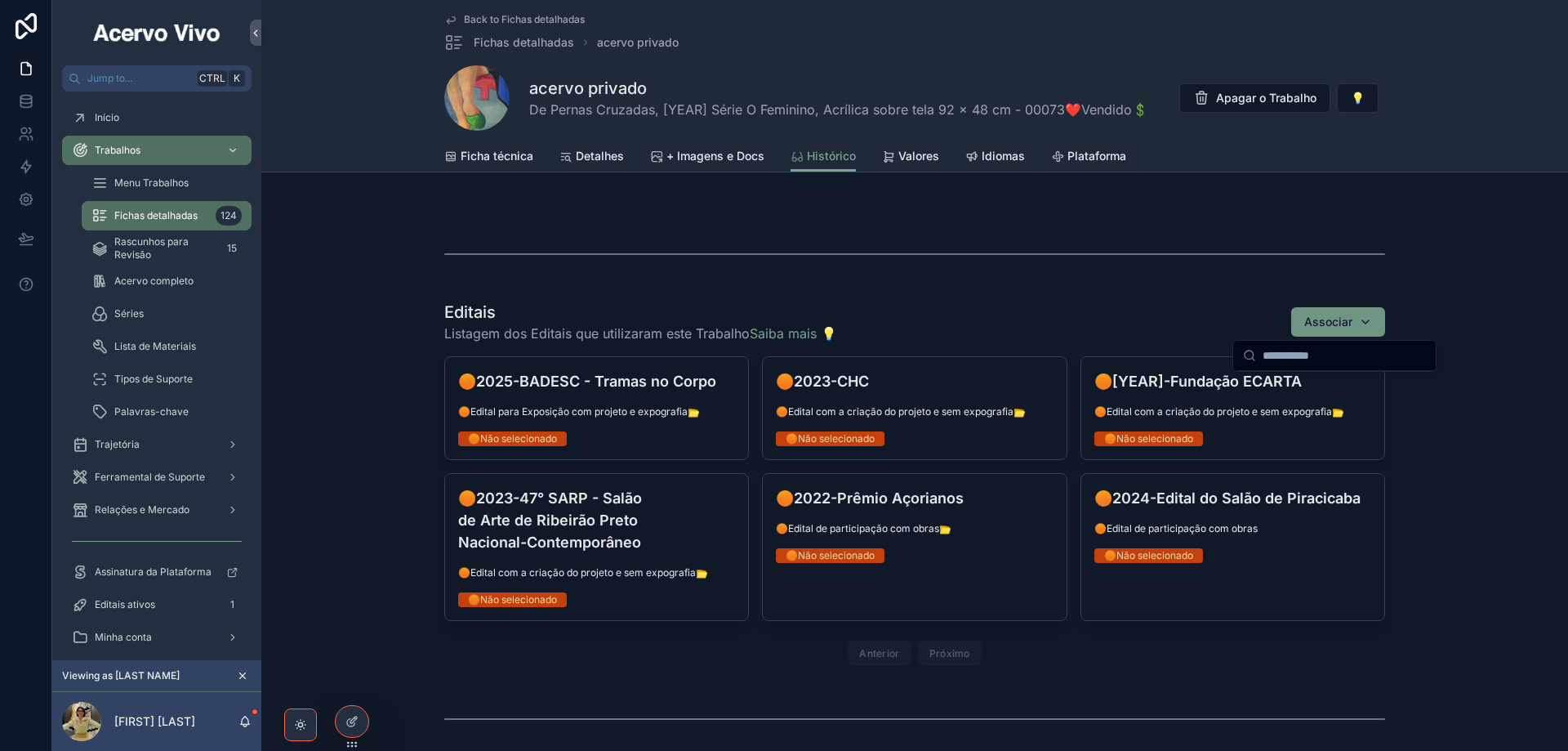 click on "Associar" at bounding box center (1338, 322) 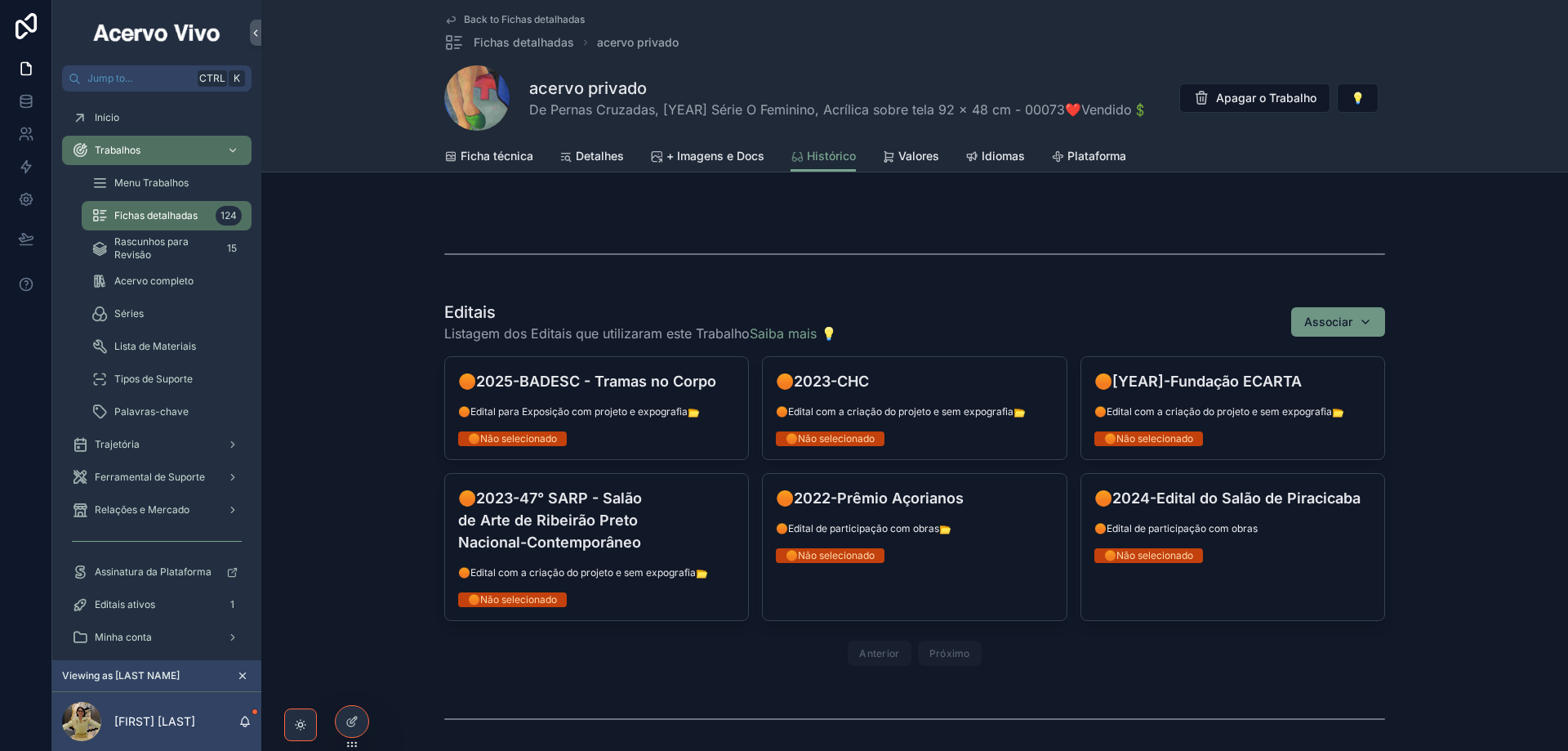 click on "Associar" at bounding box center (1338, 322) 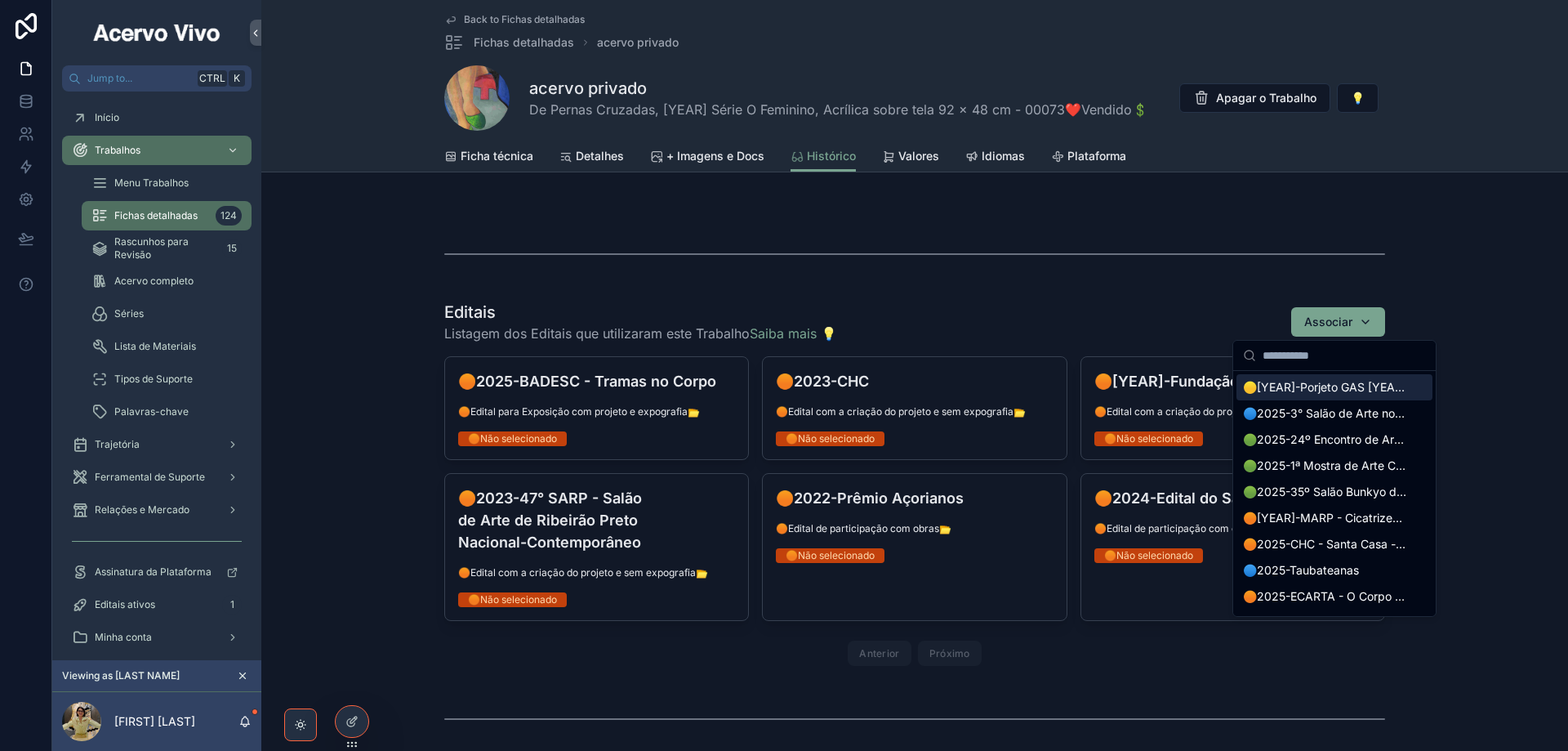 click on "🟡[YEAR]-Porjeto GAS [YEAR]-[YEAR]" at bounding box center (1325, 387) 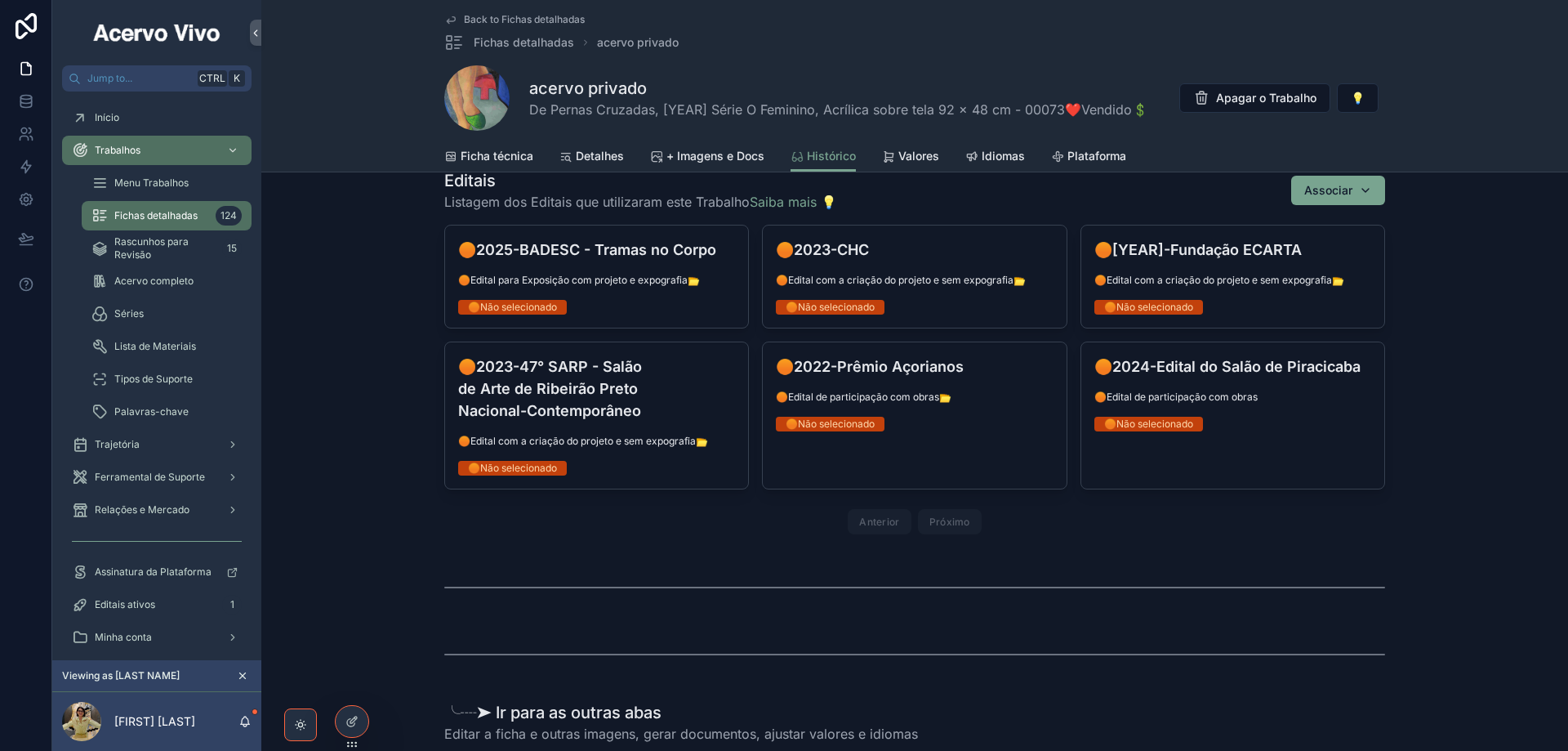 scroll, scrollTop: 1518, scrollLeft: 0, axis: vertical 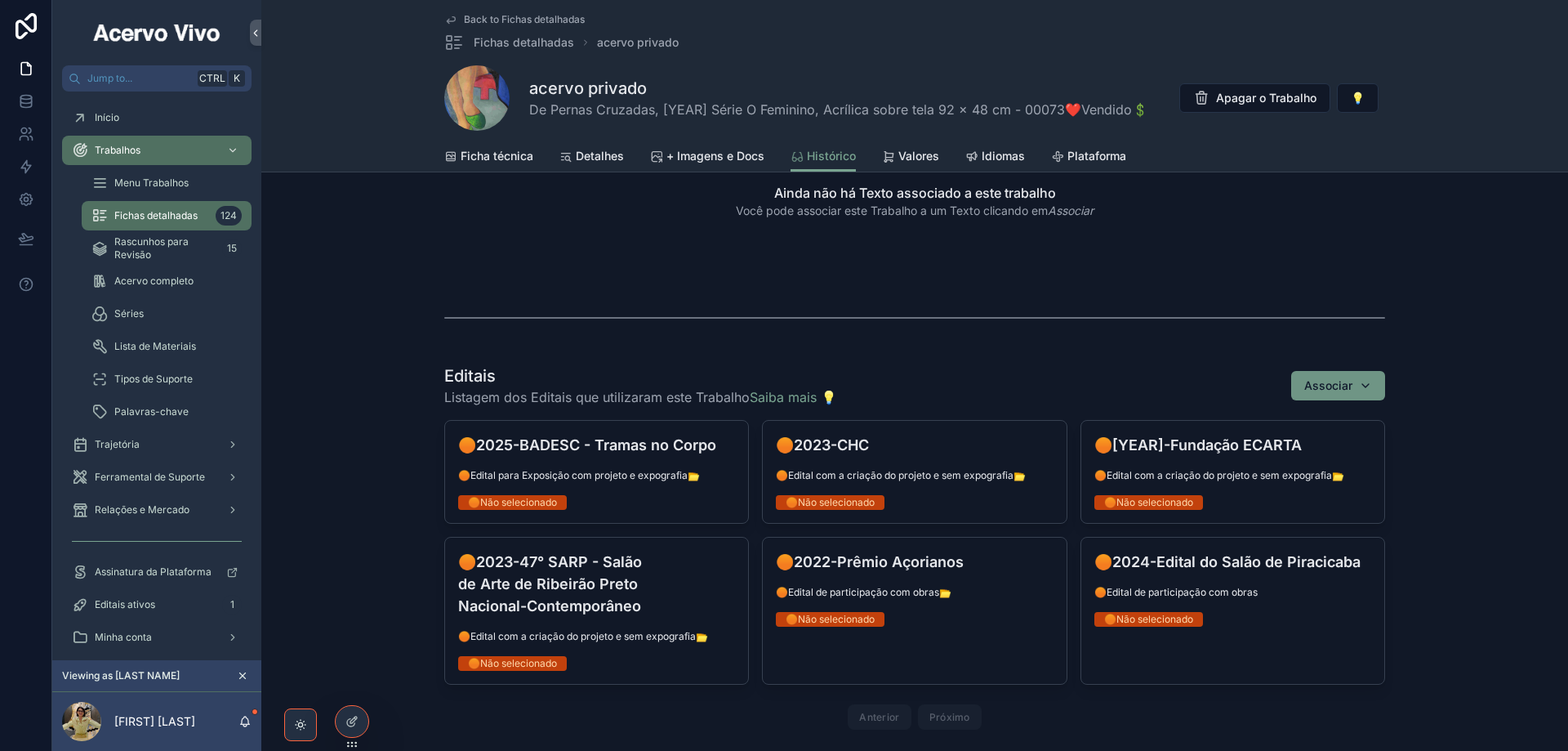 click on "Associar" at bounding box center [1338, 386] 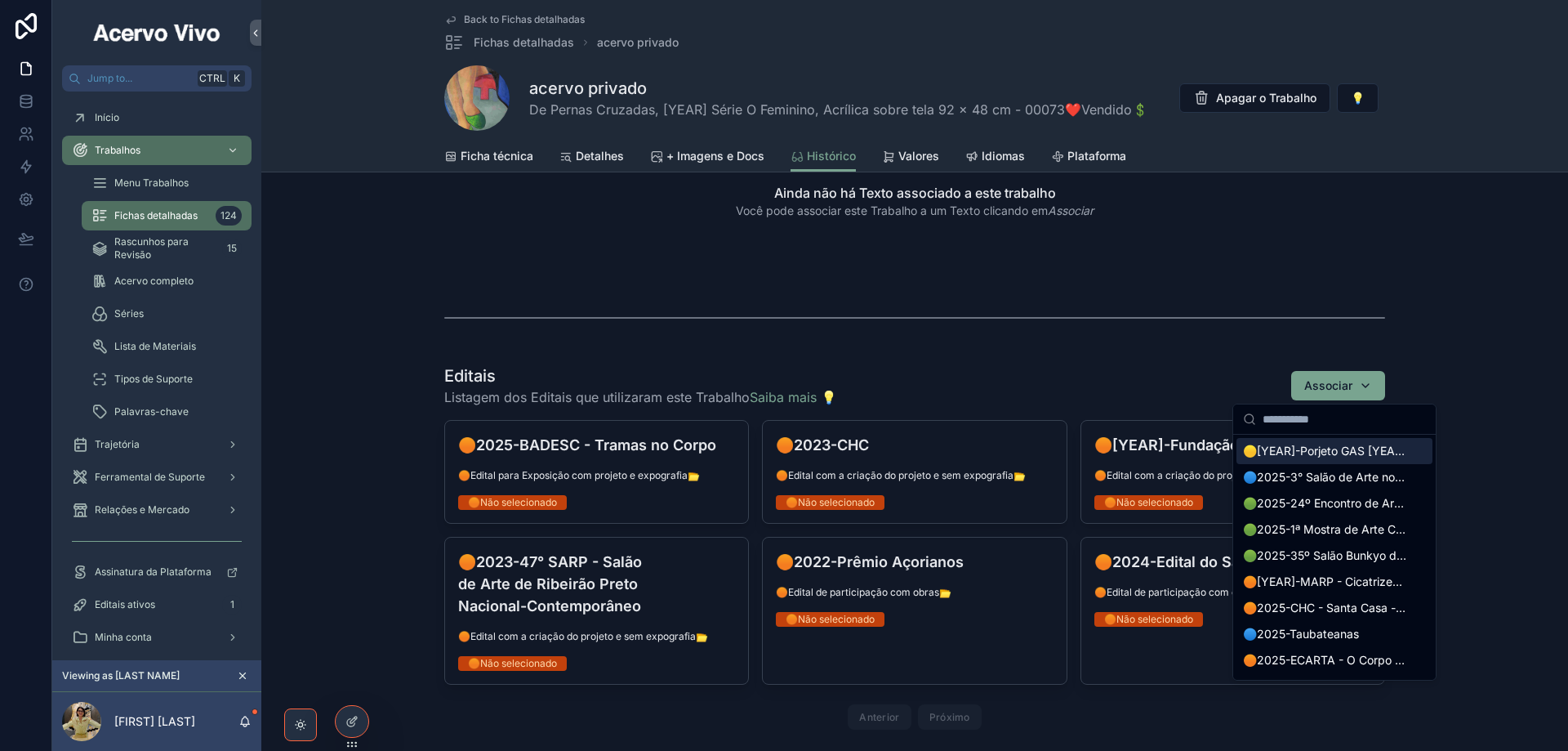 click on "🟡[YEAR]-Porjeto GAS [YEAR]-[YEAR]" at bounding box center [1325, 451] 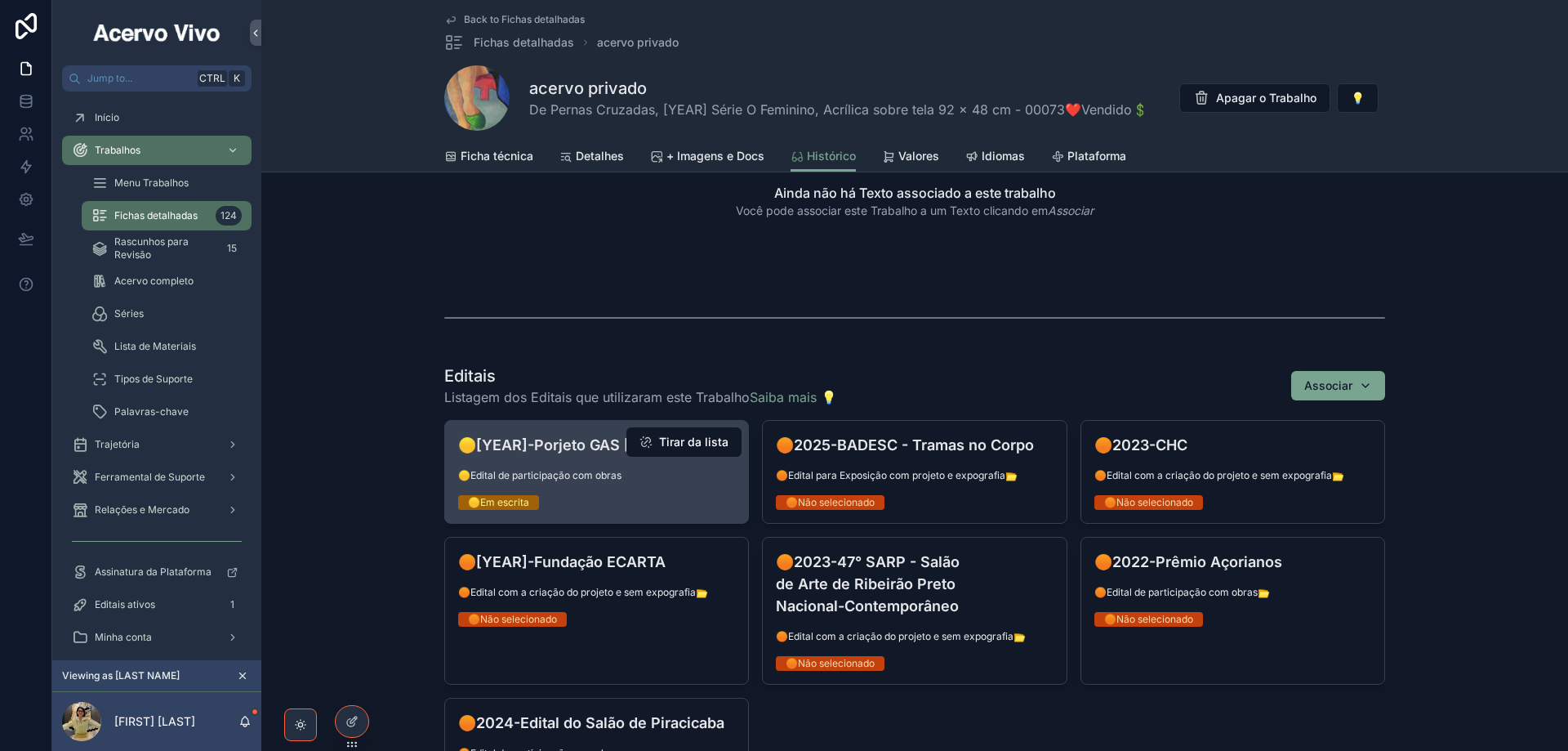 click on "🟡Em escrita" at bounding box center (596, 503) 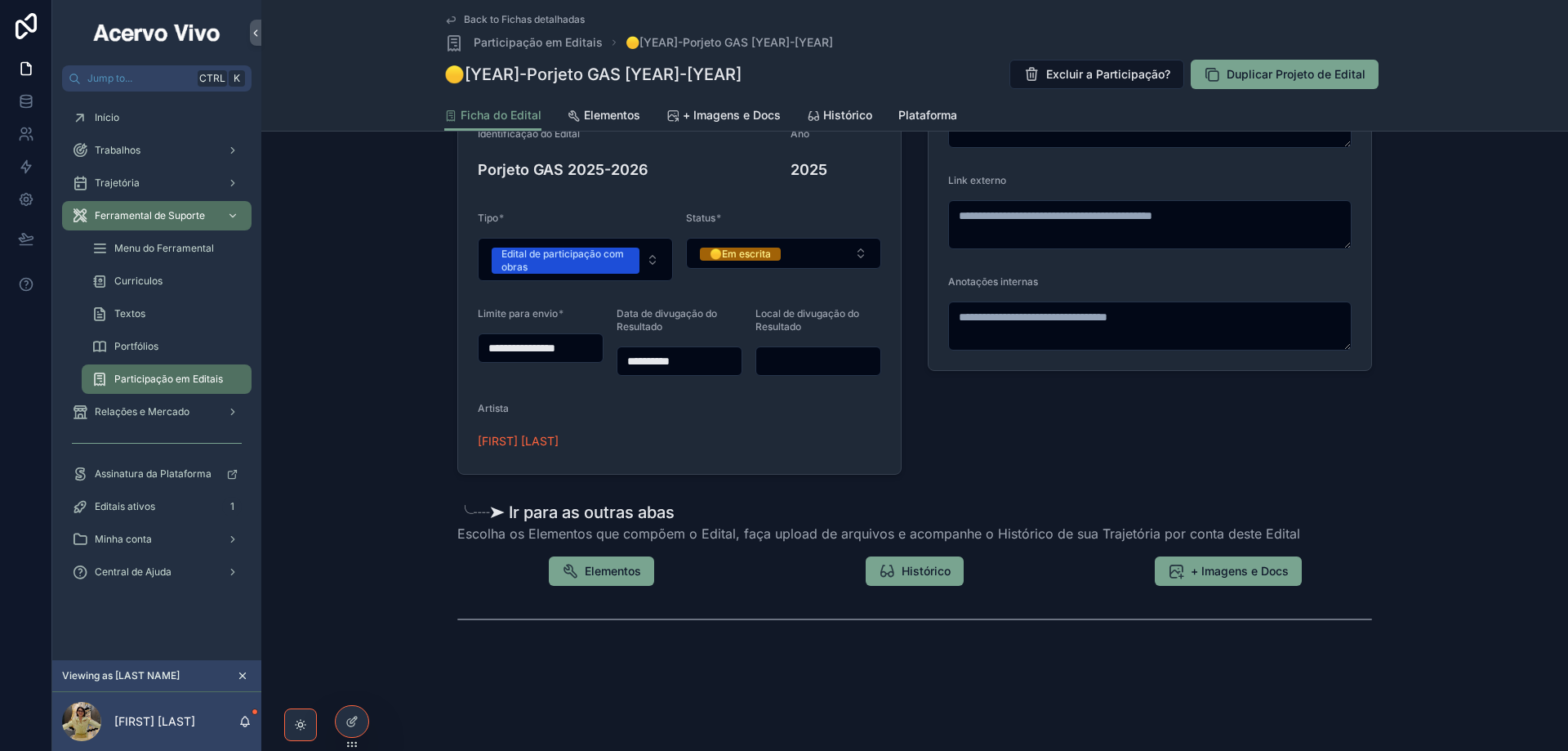 scroll, scrollTop: 0, scrollLeft: 0, axis: both 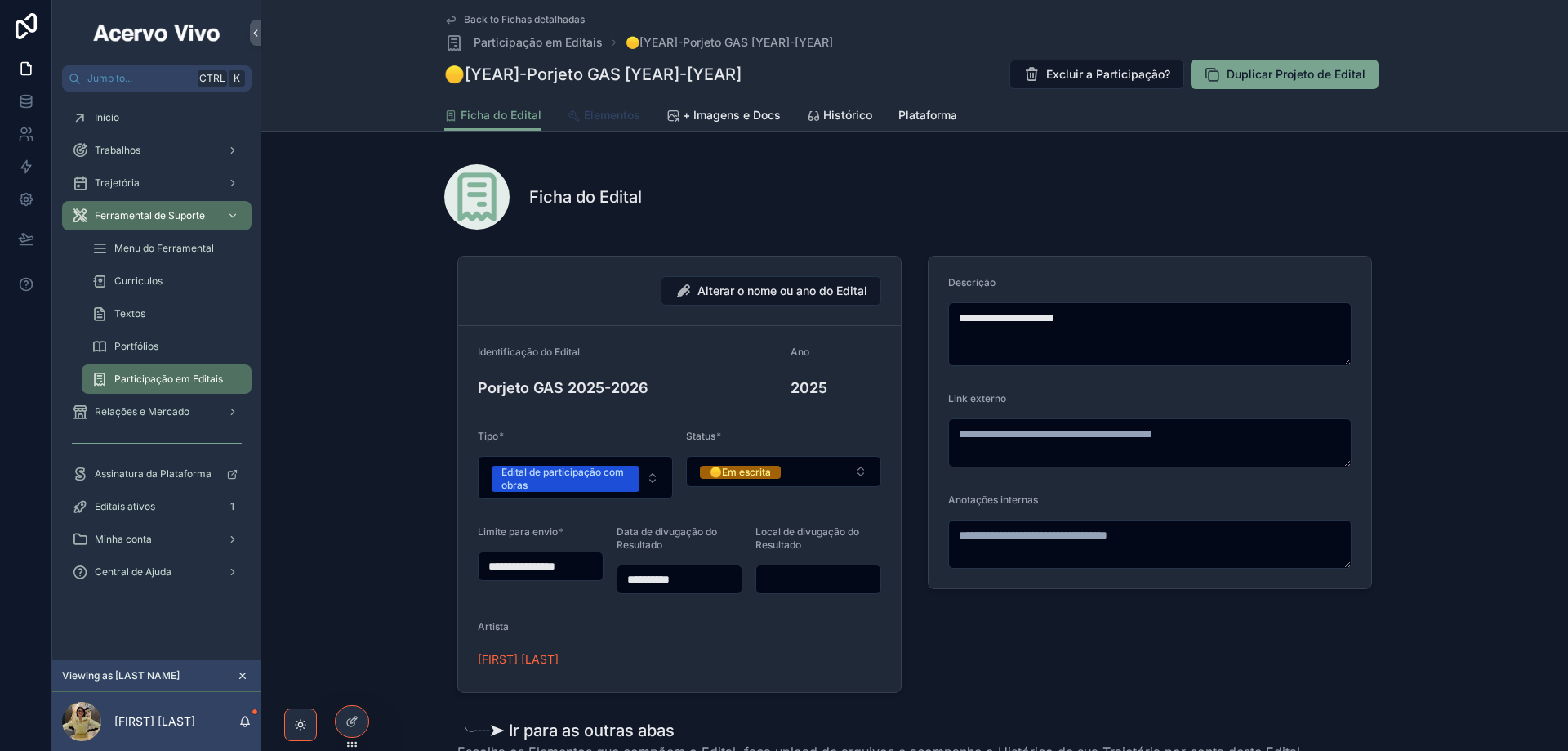 click on "Elementos" at bounding box center [612, 115] 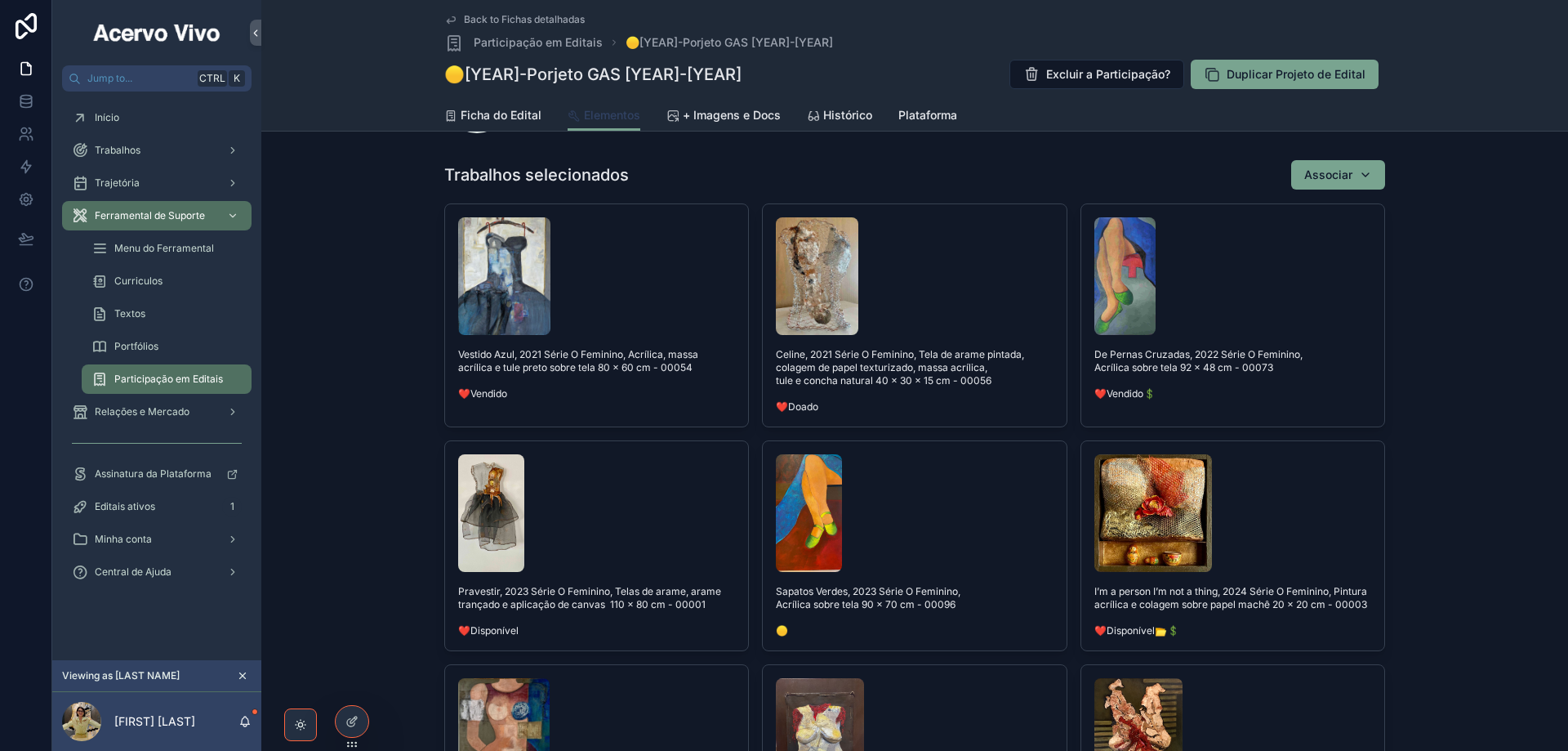 scroll, scrollTop: 82, scrollLeft: 0, axis: vertical 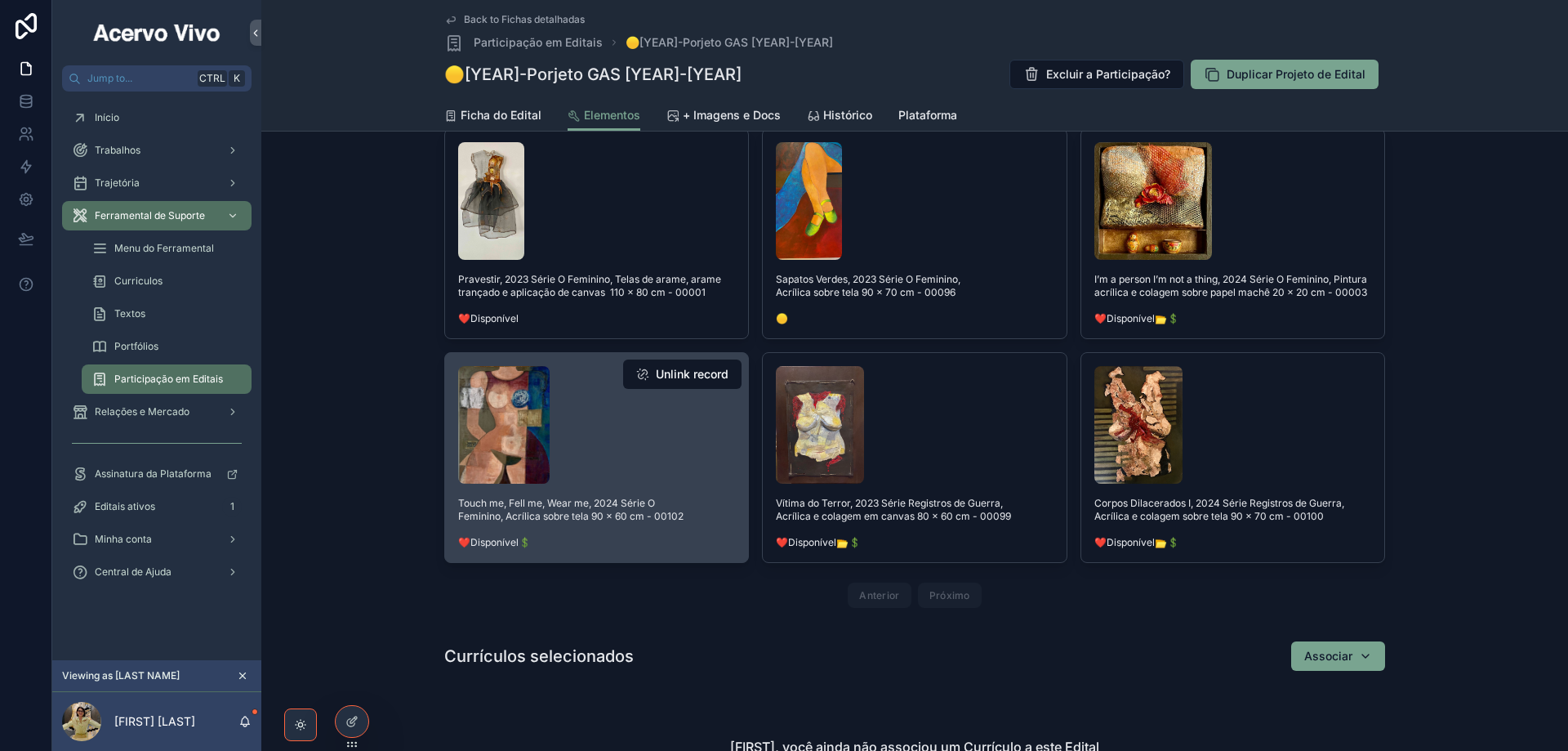 click at bounding box center [596, 425] 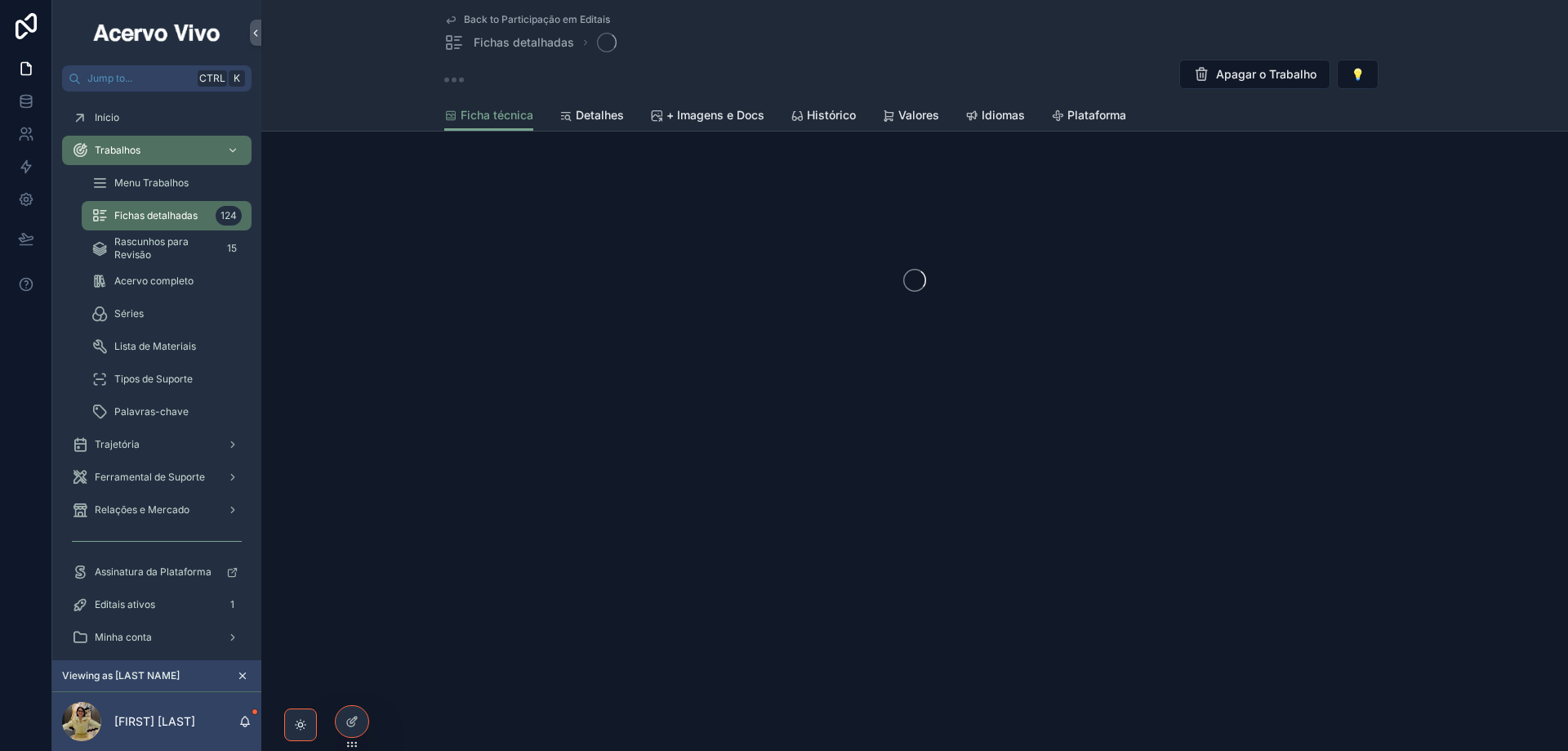 scroll, scrollTop: 0, scrollLeft: 0, axis: both 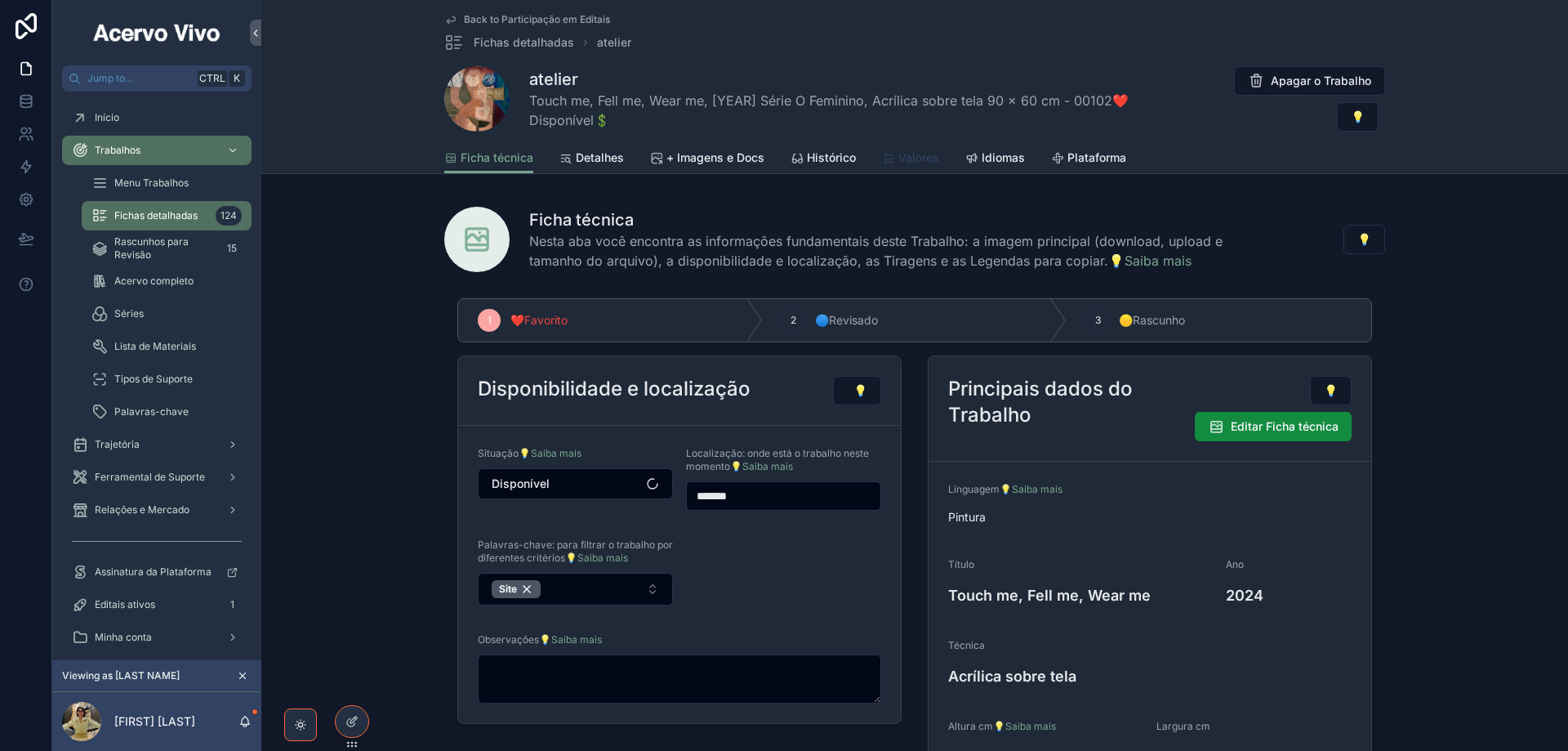 click on "Valores" at bounding box center (919, 158) 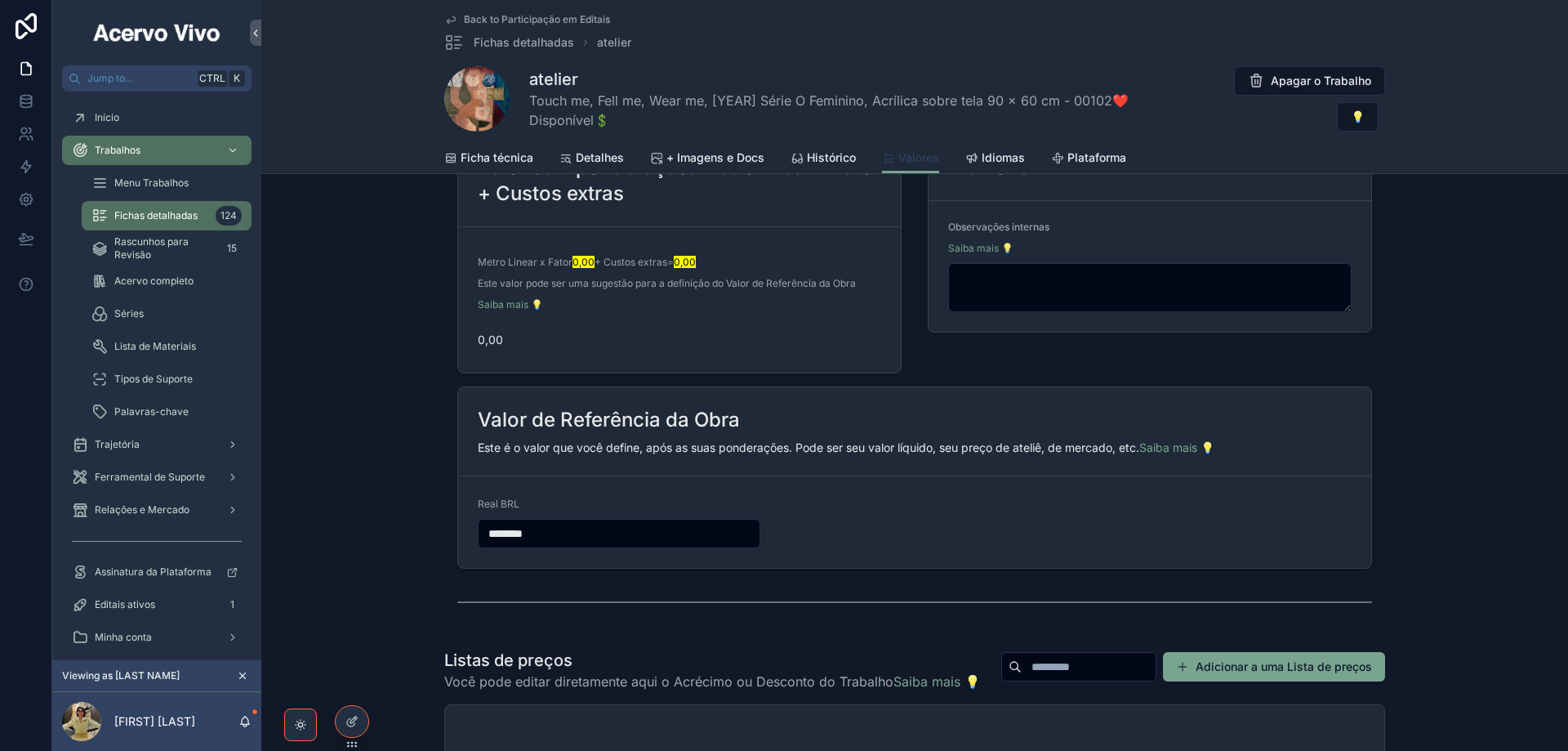 scroll, scrollTop: 572, scrollLeft: 0, axis: vertical 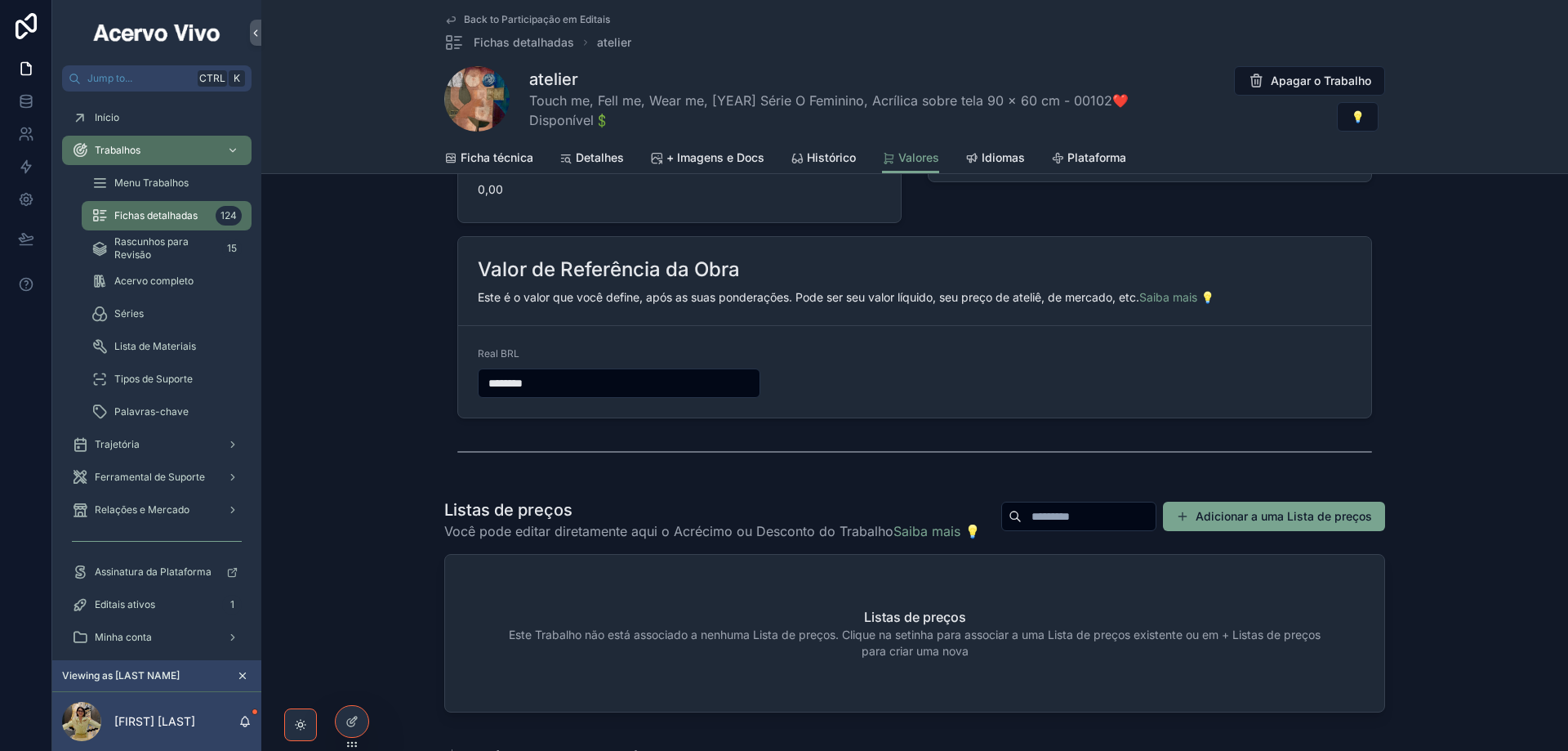 drag, startPoint x: 558, startPoint y: 386, endPoint x: 444, endPoint y: 381, distance: 114.1096 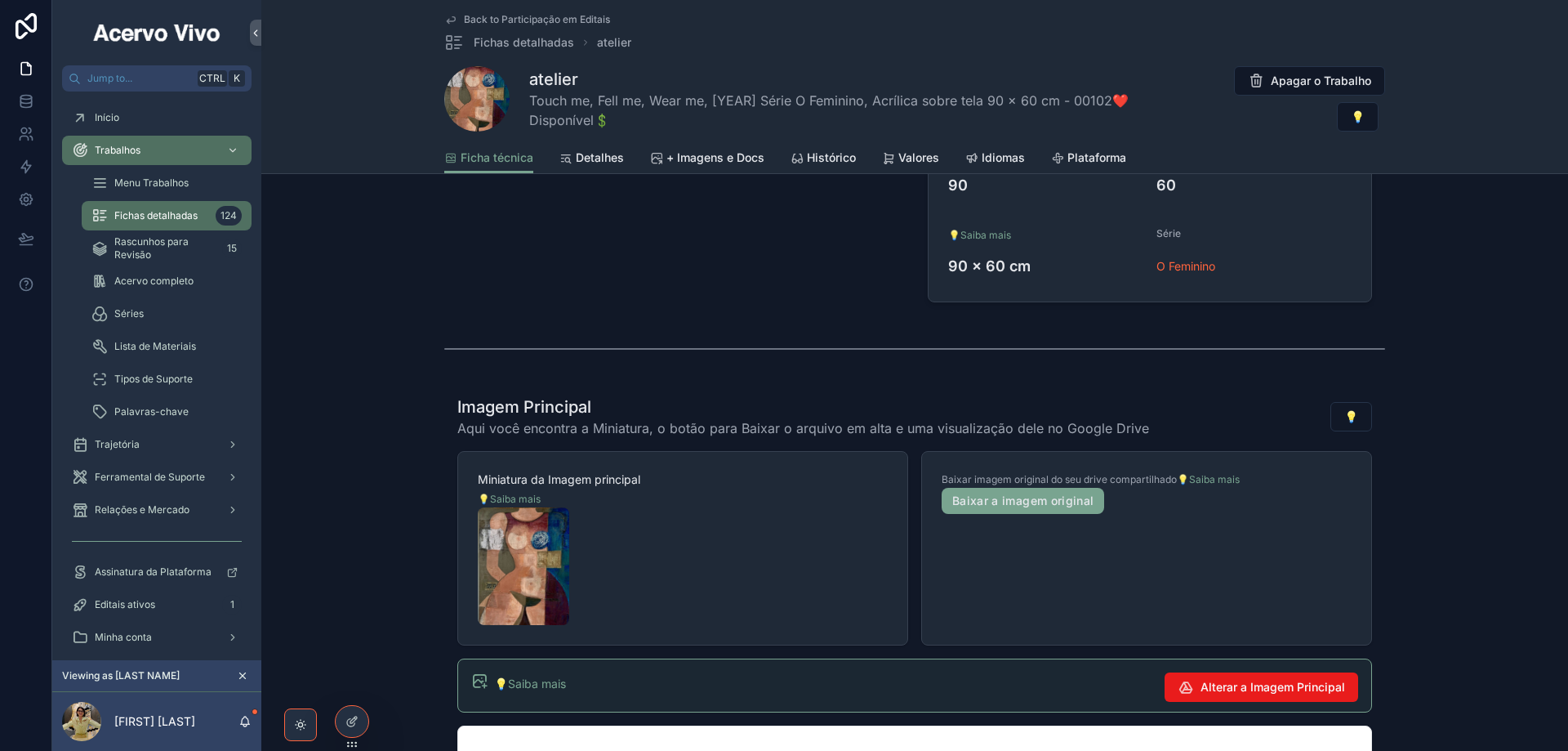 scroll, scrollTop: 474, scrollLeft: 0, axis: vertical 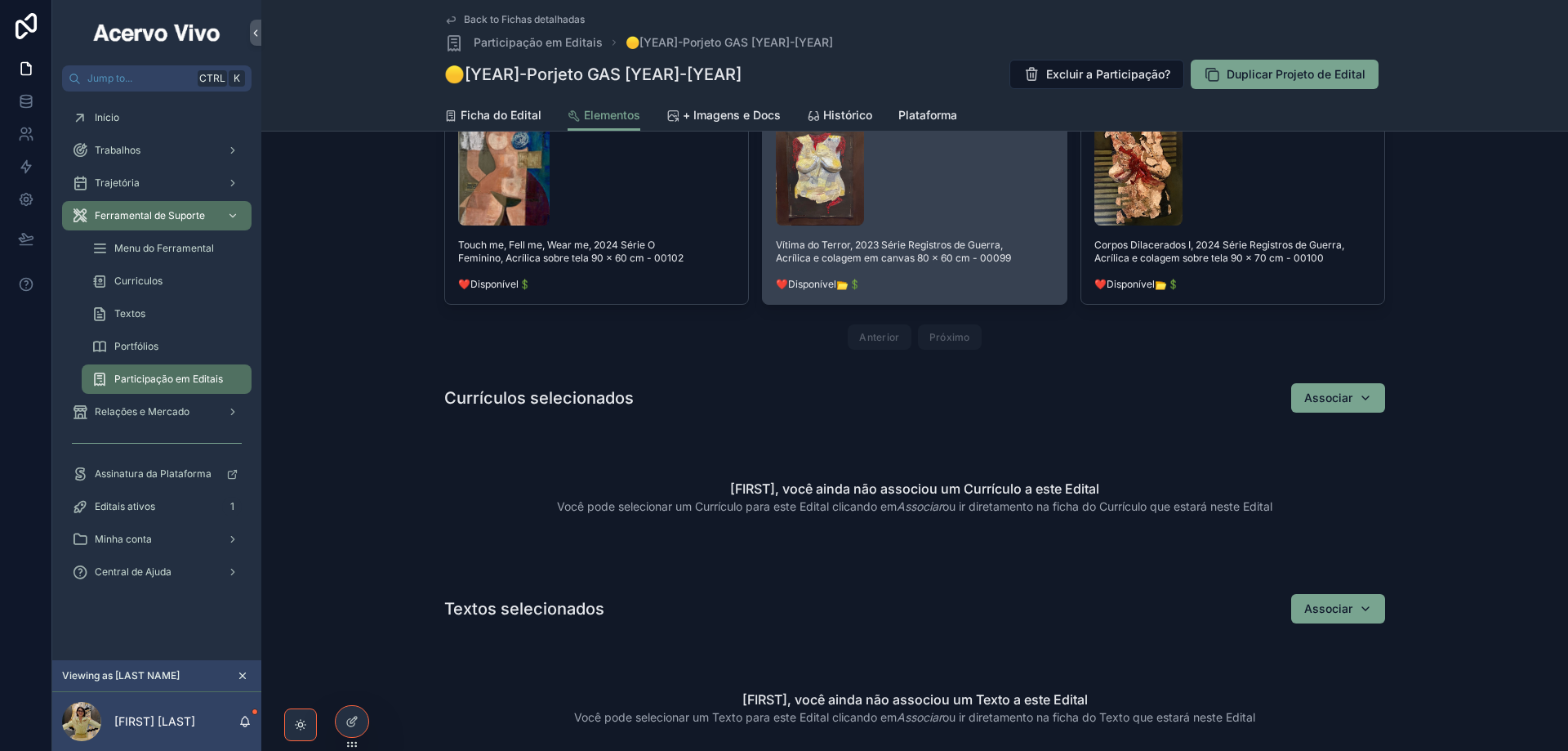 click at bounding box center (914, 167) 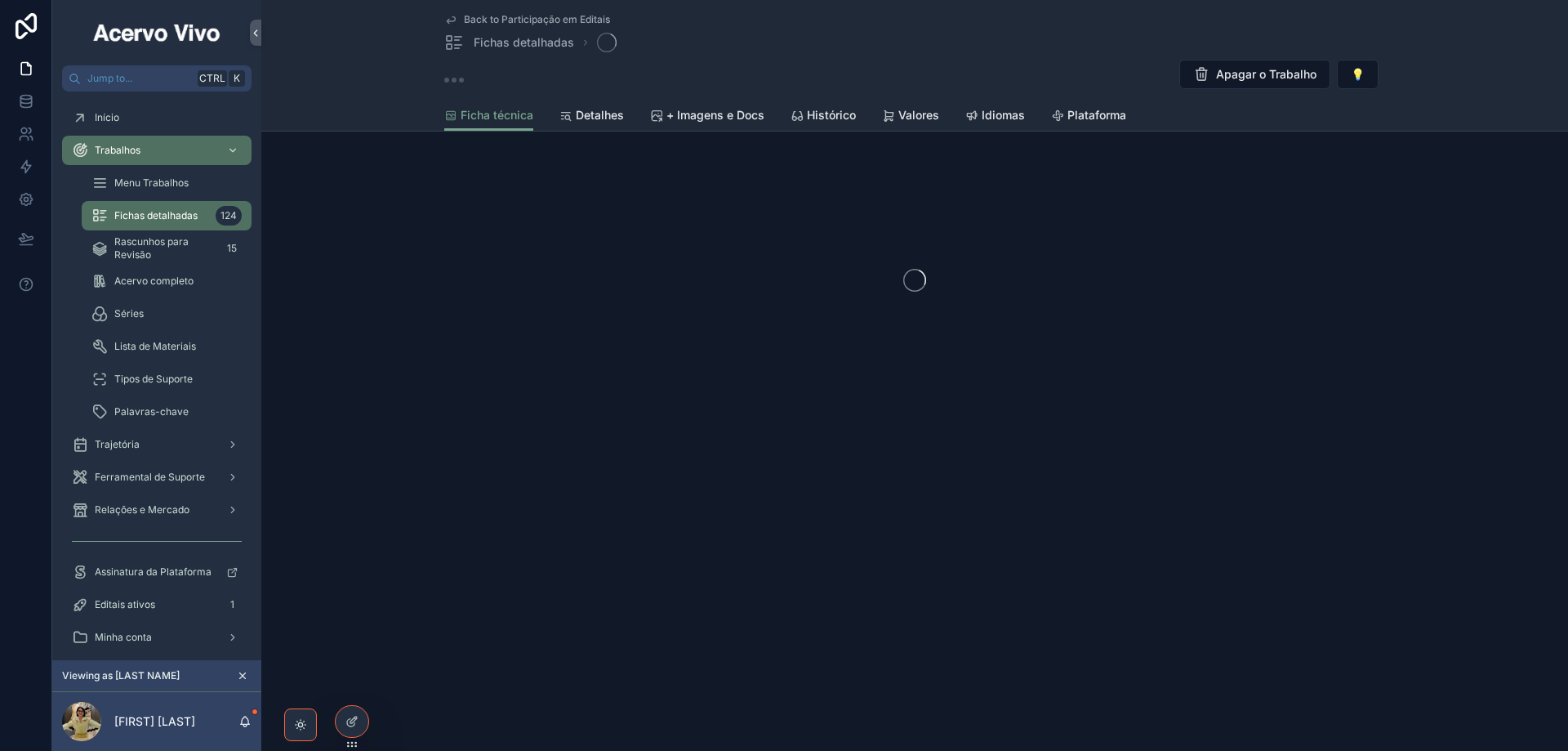 scroll, scrollTop: 0, scrollLeft: 0, axis: both 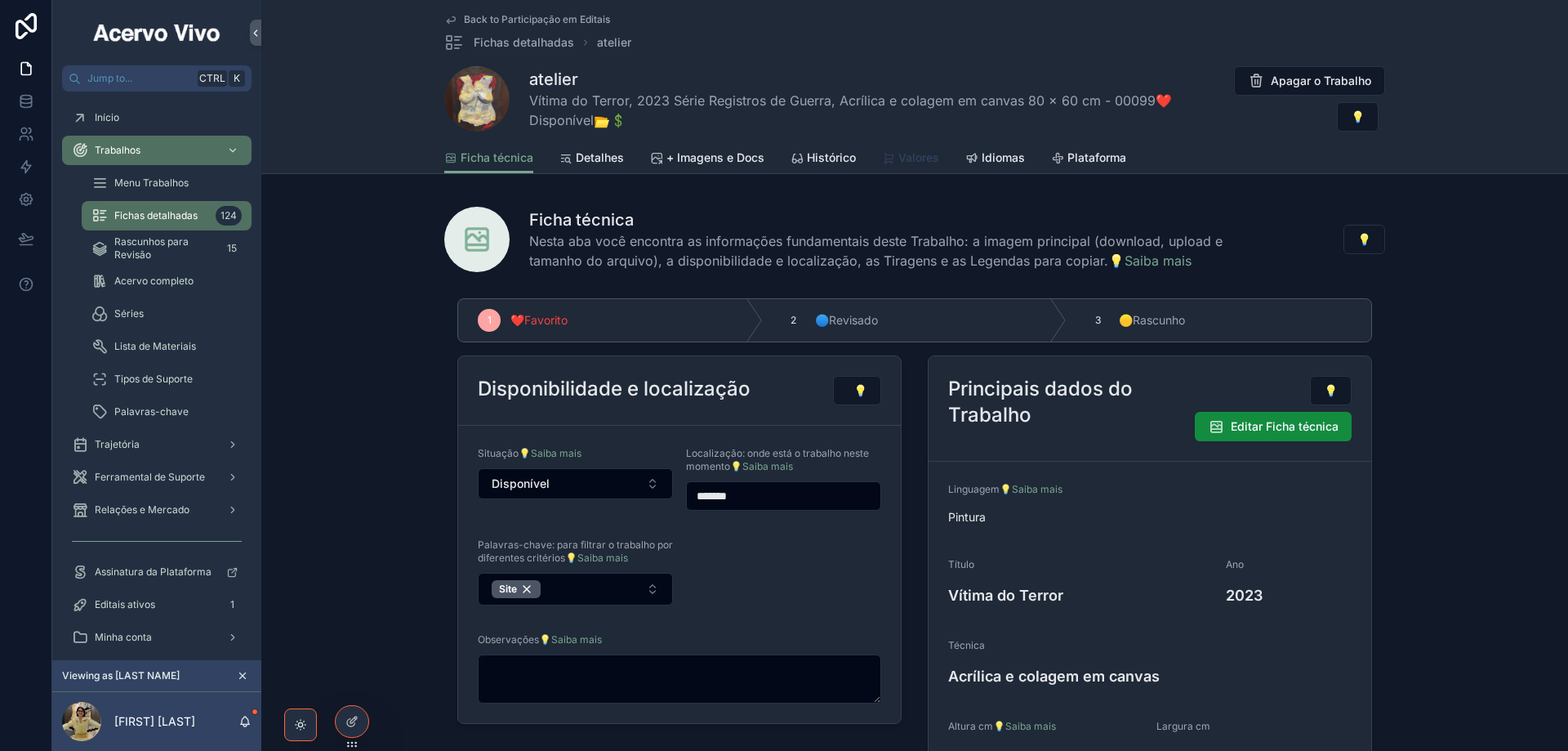click on "Valores" at bounding box center [919, 158] 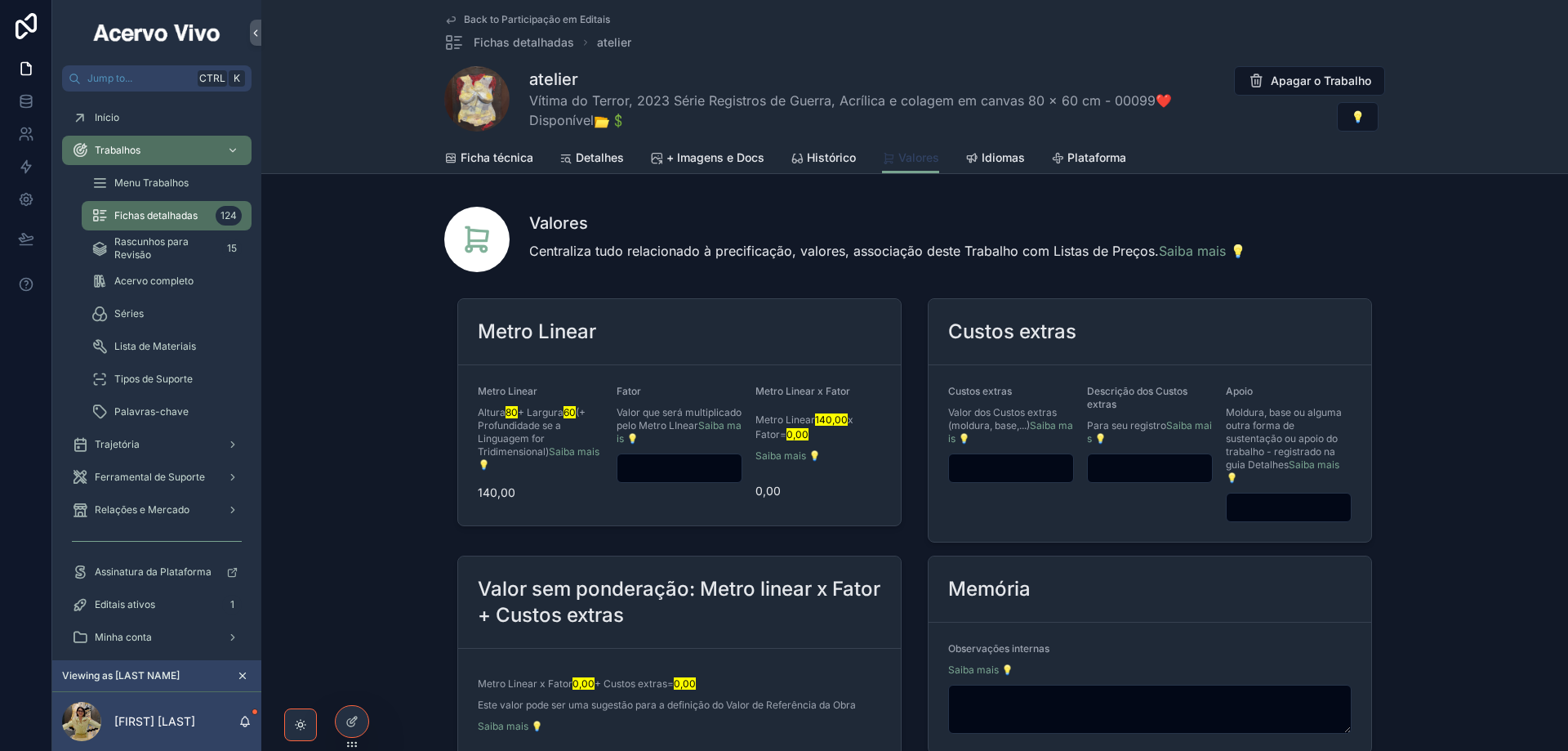 scroll, scrollTop: 490, scrollLeft: 0, axis: vertical 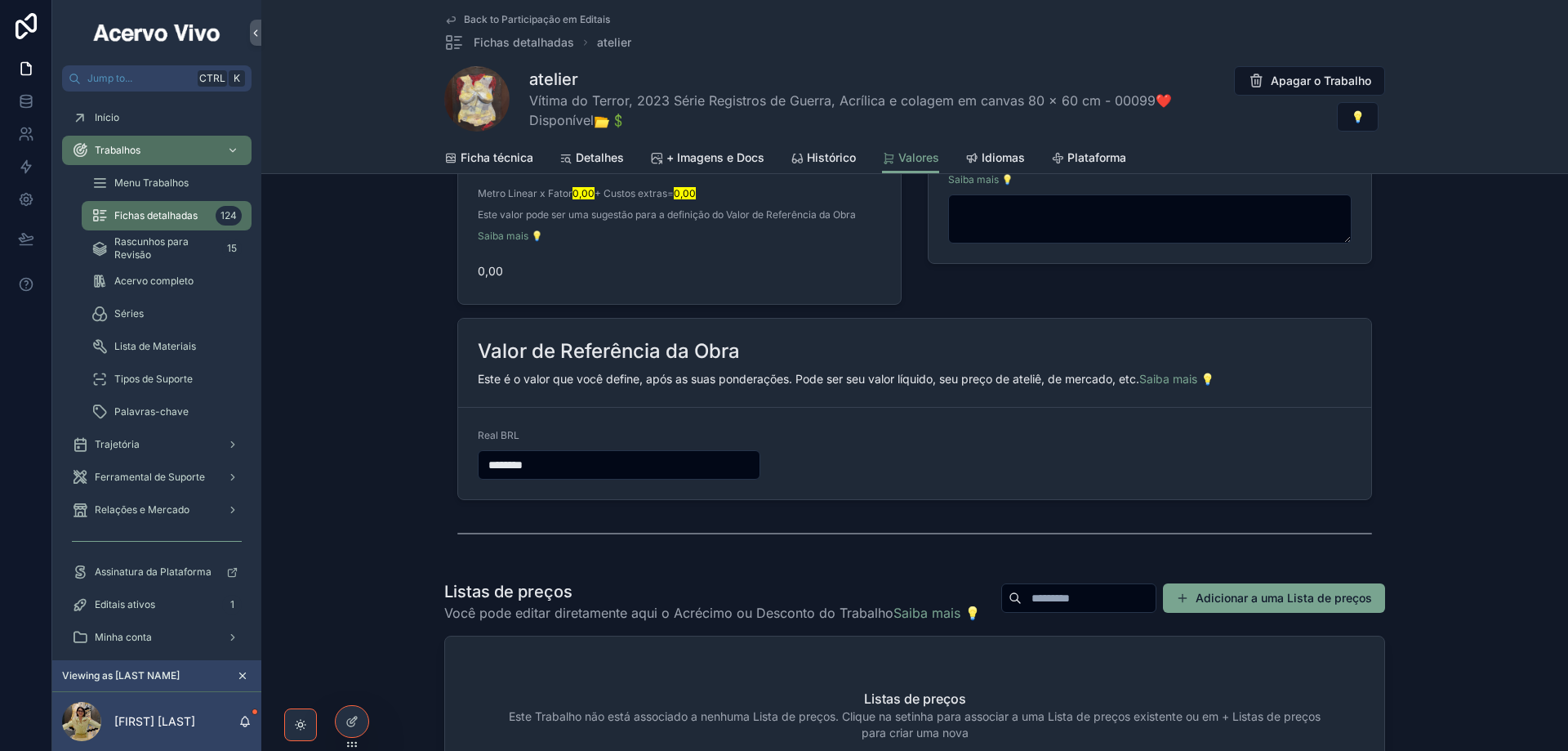 drag, startPoint x: 593, startPoint y: 463, endPoint x: 454, endPoint y: 467, distance: 139.05754 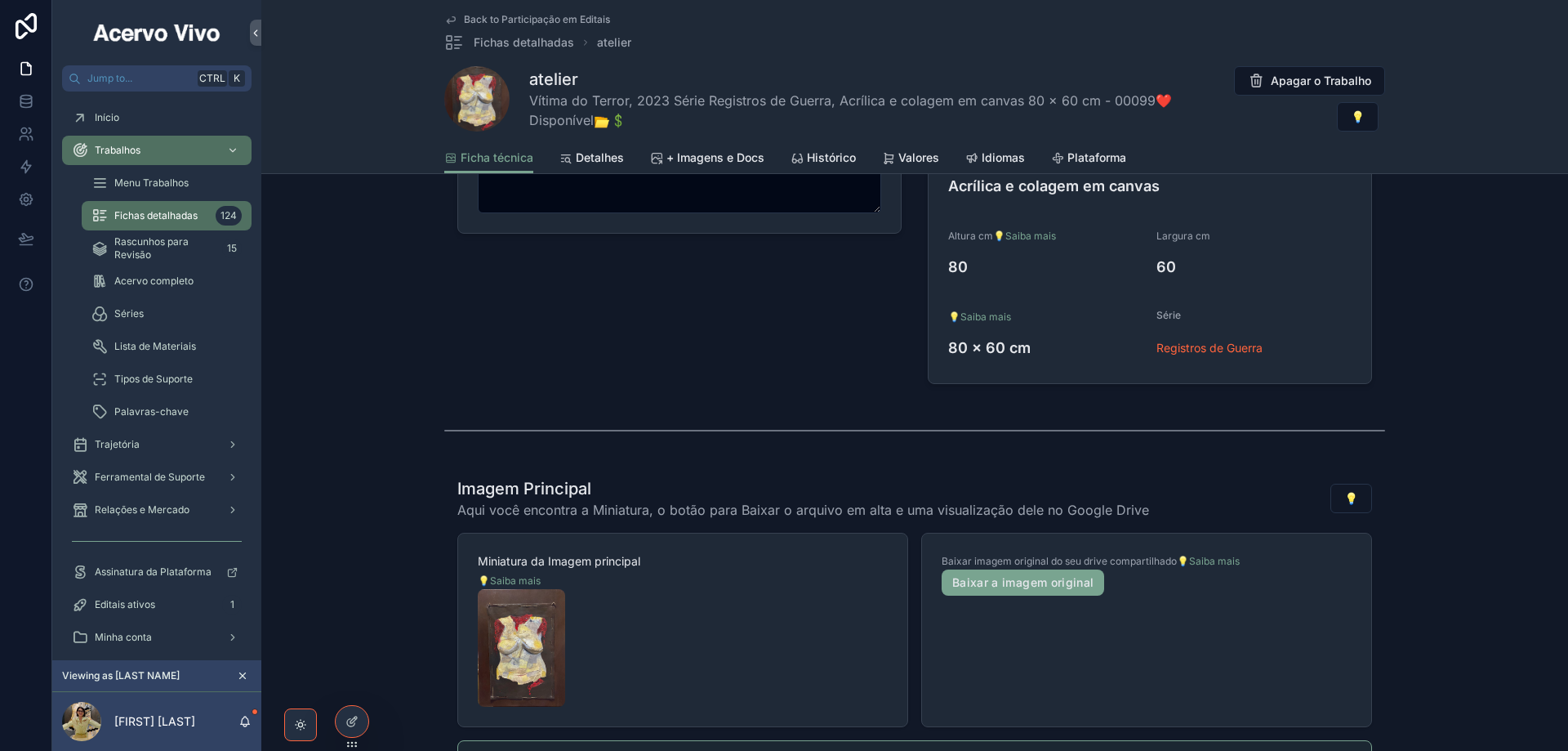 scroll, scrollTop: 392, scrollLeft: 0, axis: vertical 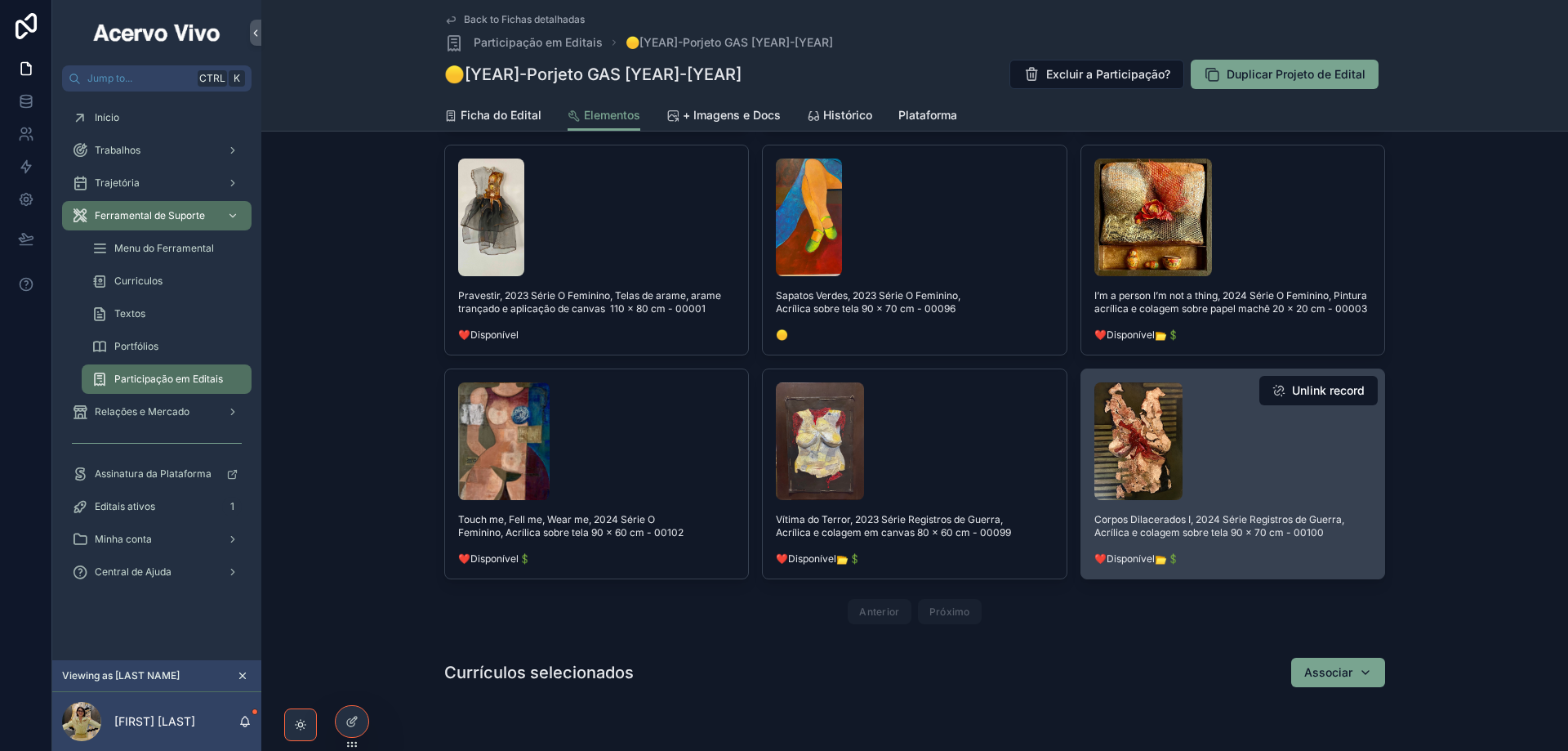 click at bounding box center (1232, 441) 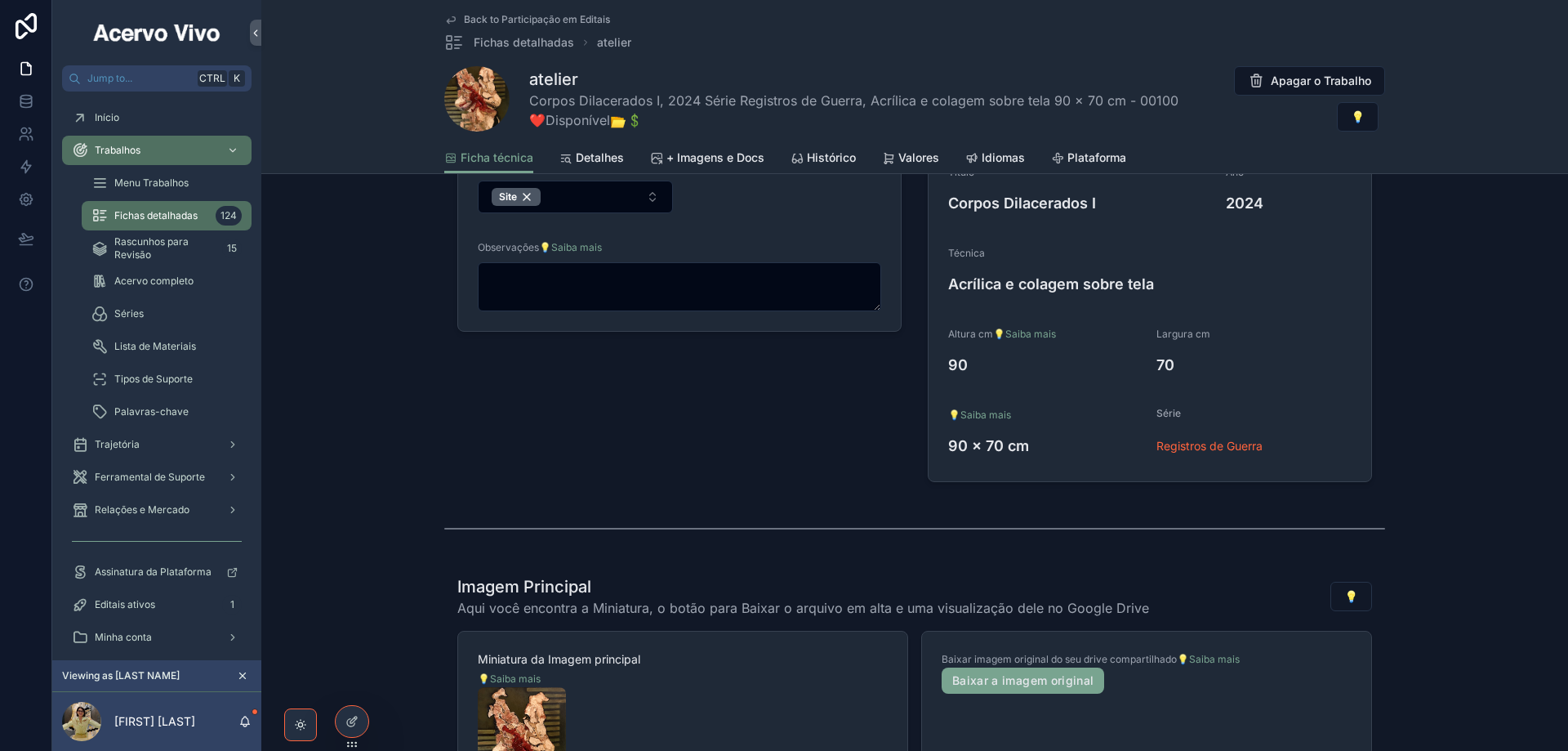 scroll, scrollTop: 0, scrollLeft: 0, axis: both 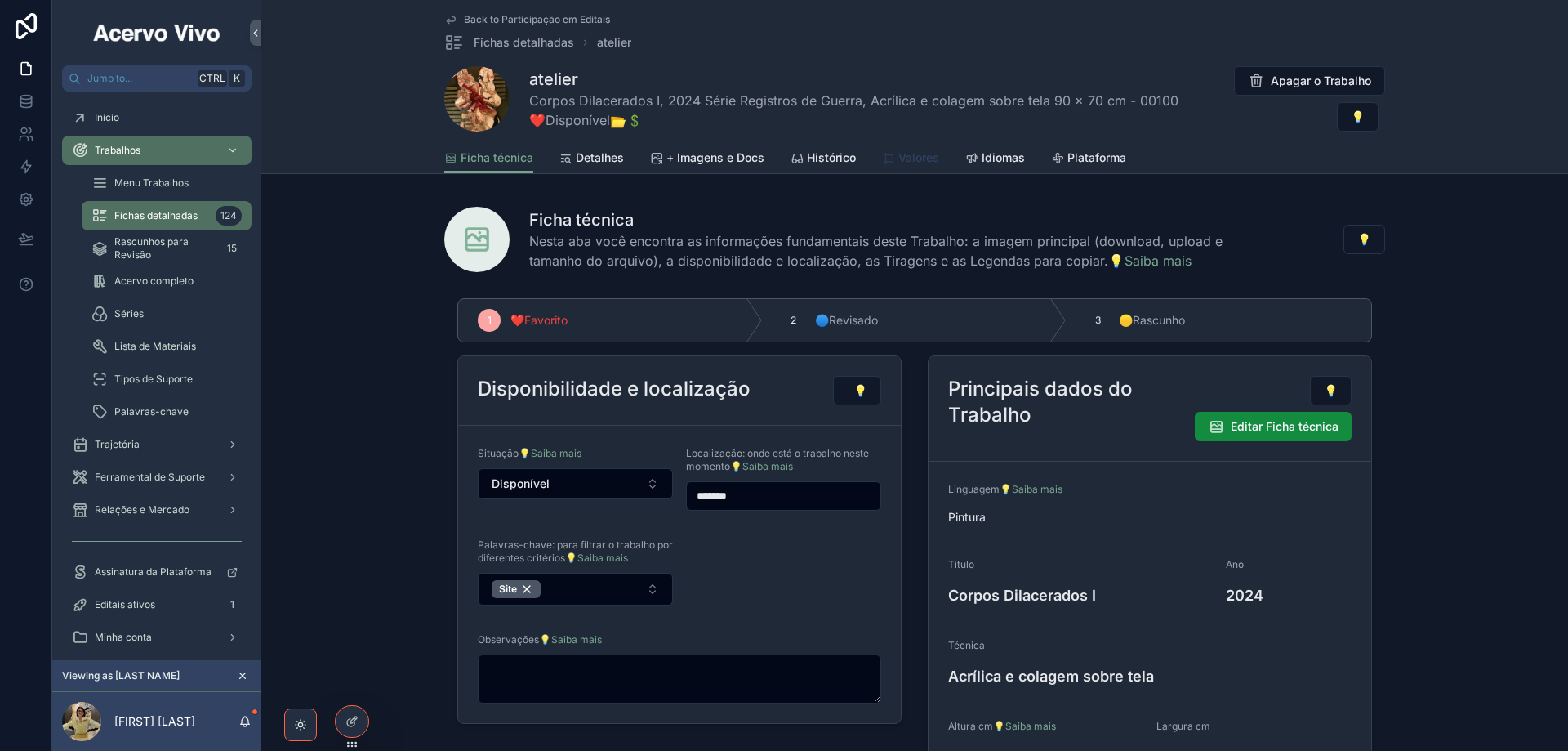 click on "Valores" at bounding box center [919, 158] 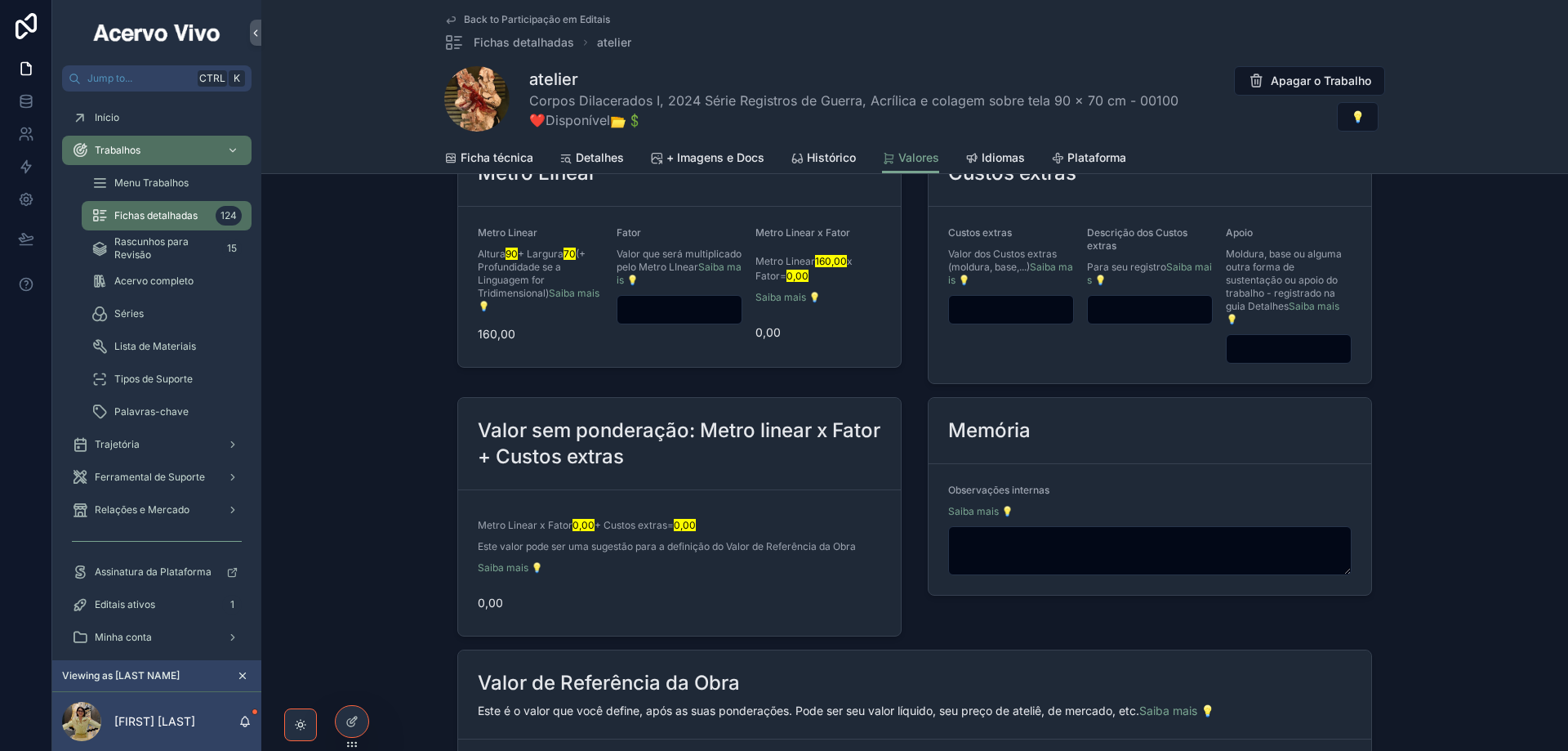 scroll, scrollTop: 490, scrollLeft: 0, axis: vertical 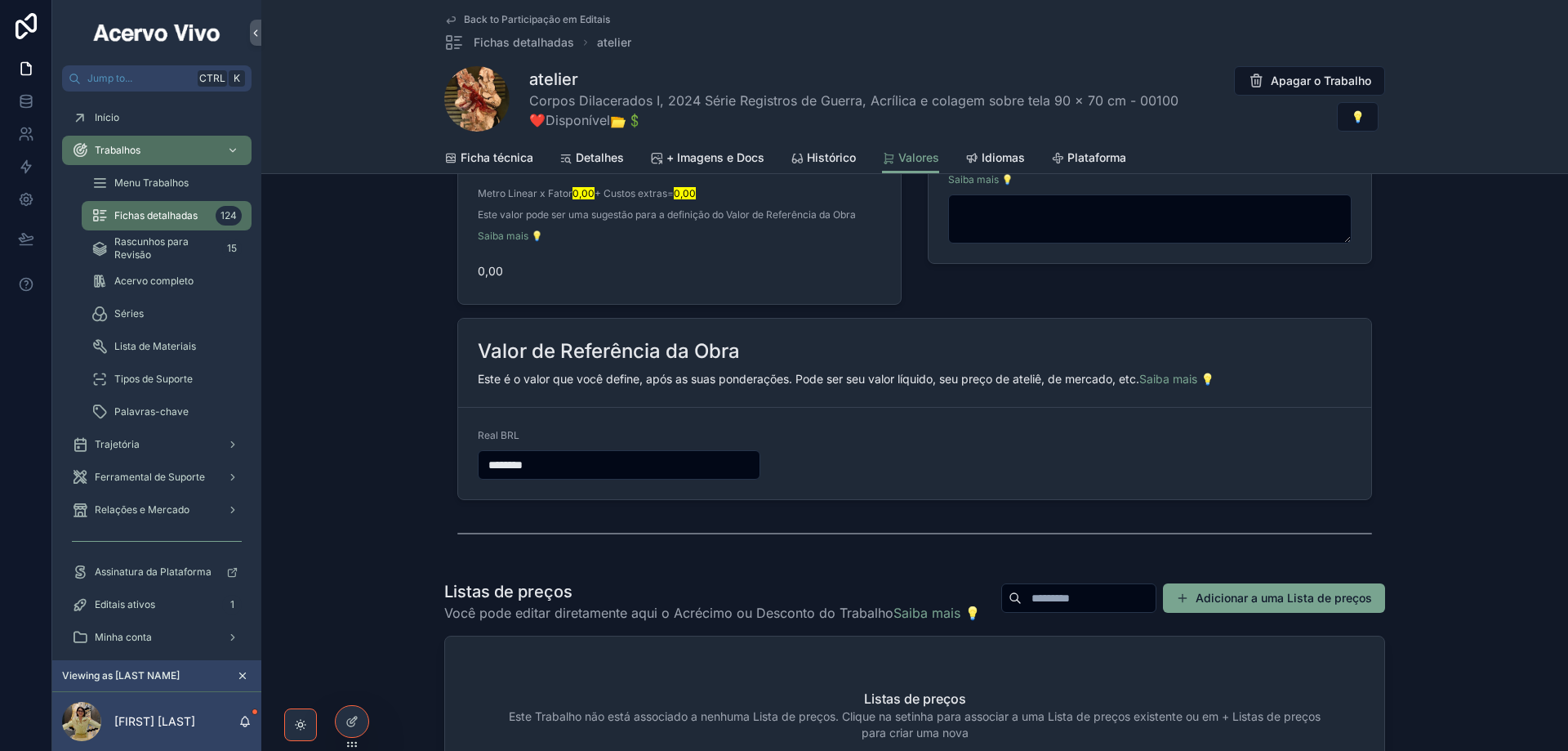 drag, startPoint x: 470, startPoint y: 478, endPoint x: 439, endPoint y: 478, distance: 31 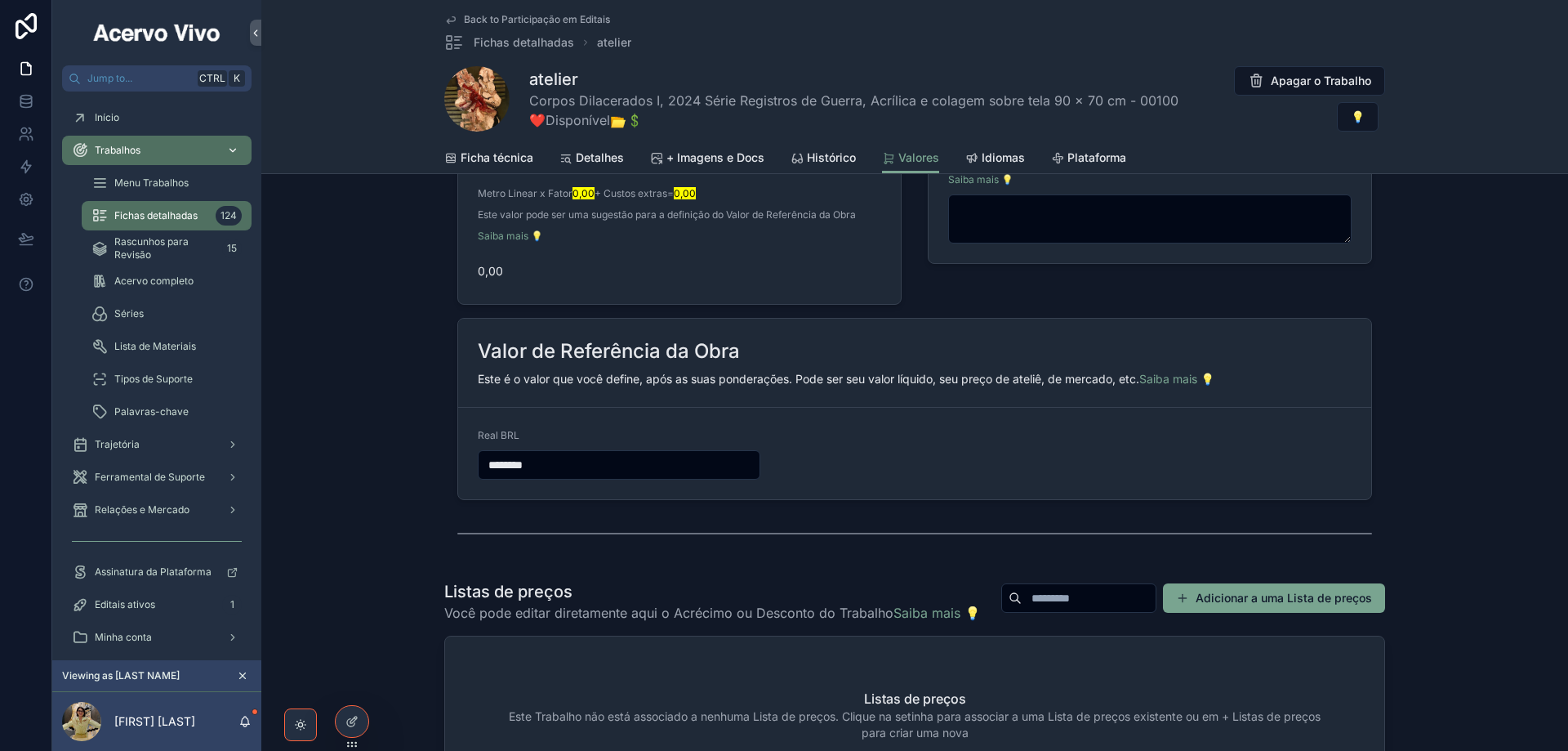 click on "Trabalhos" at bounding box center [157, 150] 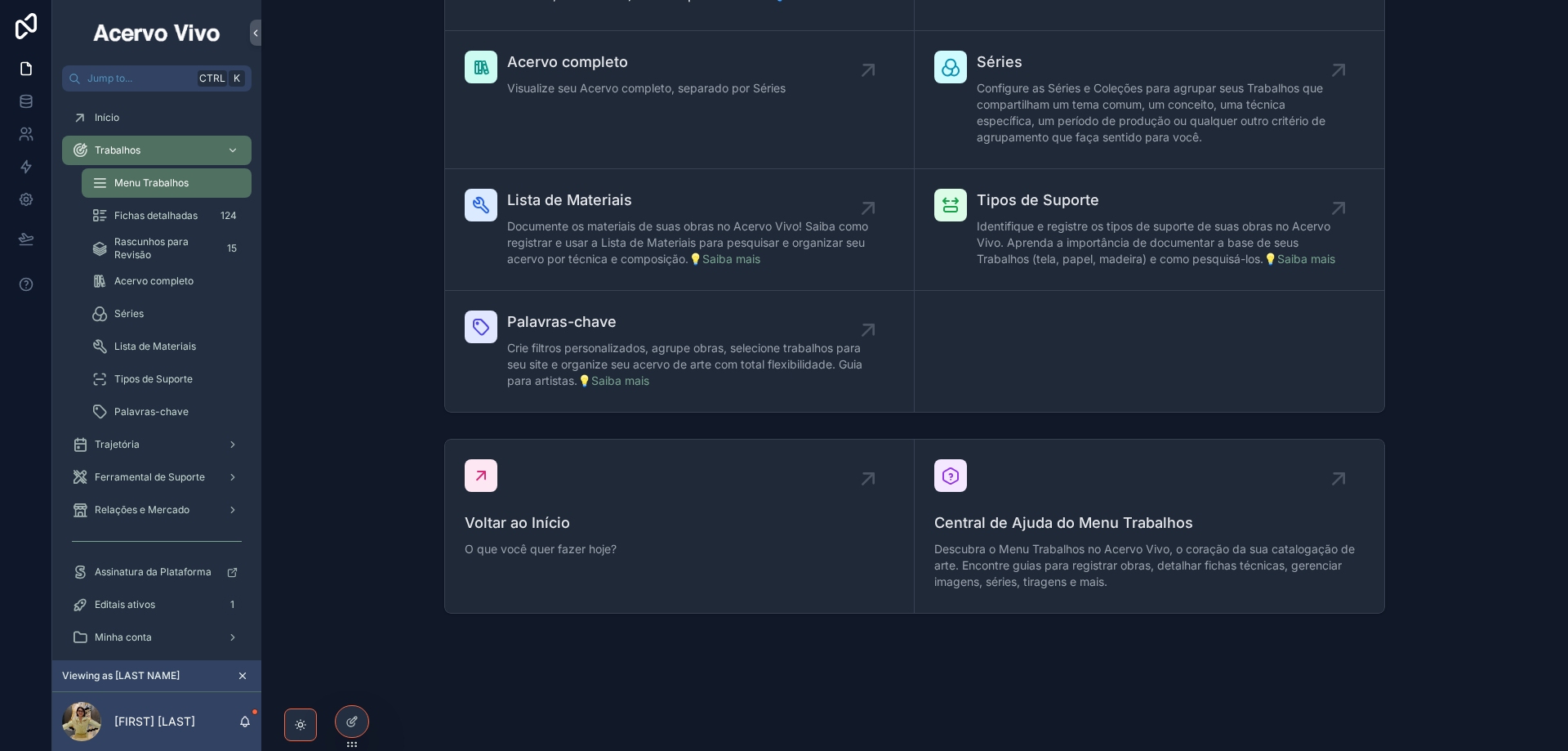 scroll, scrollTop: 0, scrollLeft: 0, axis: both 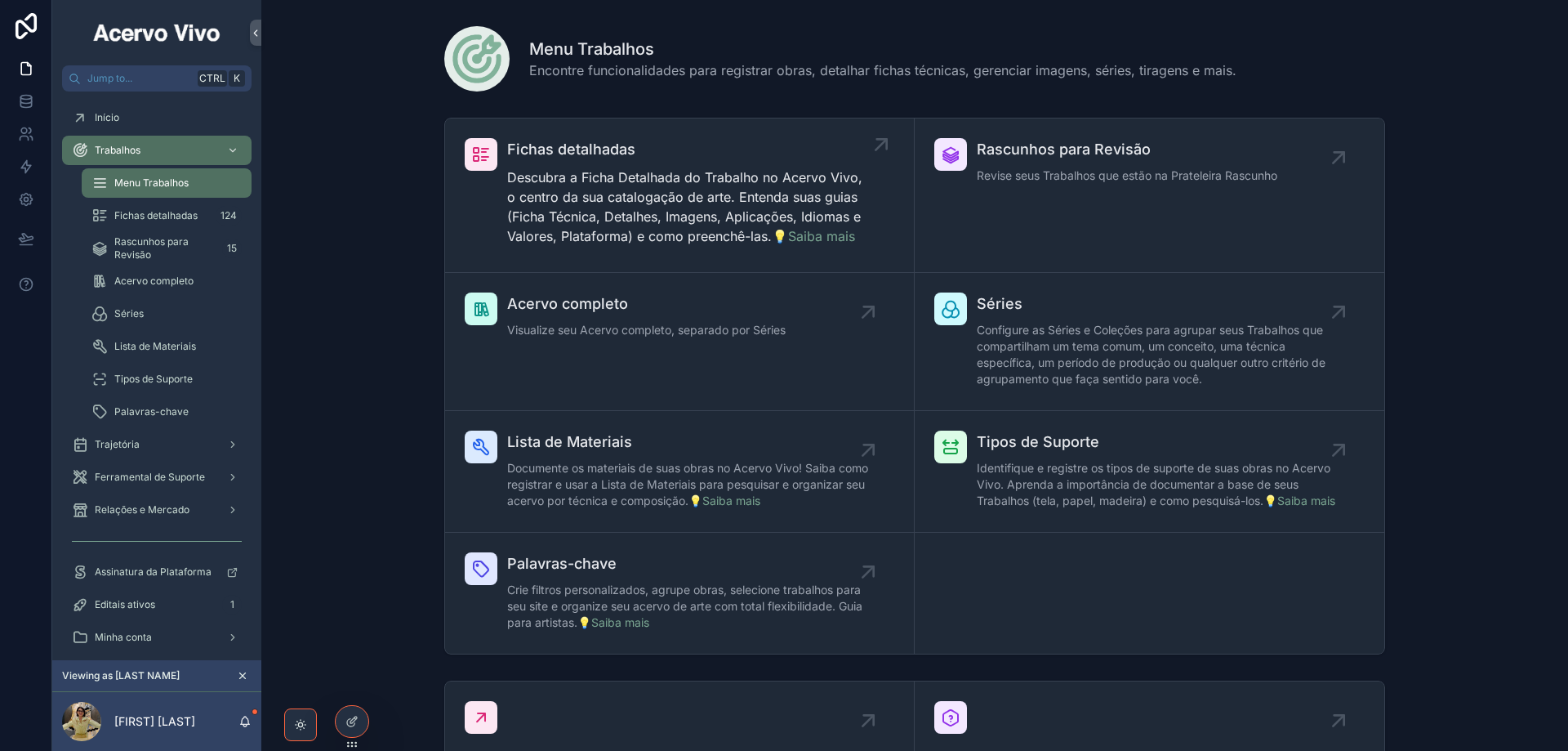 click on "Descubra a Ficha Detalhada do Trabalho no Acervo Vivo, o centro da sua catalogação de arte. Entenda suas guias (Ficha Técnica, Detalhes, Imagens, Aplicações, Idiomas e Valores, Plataforma) e como preenchê-las.
💡Saiba mais" at bounding box center (688, 207) 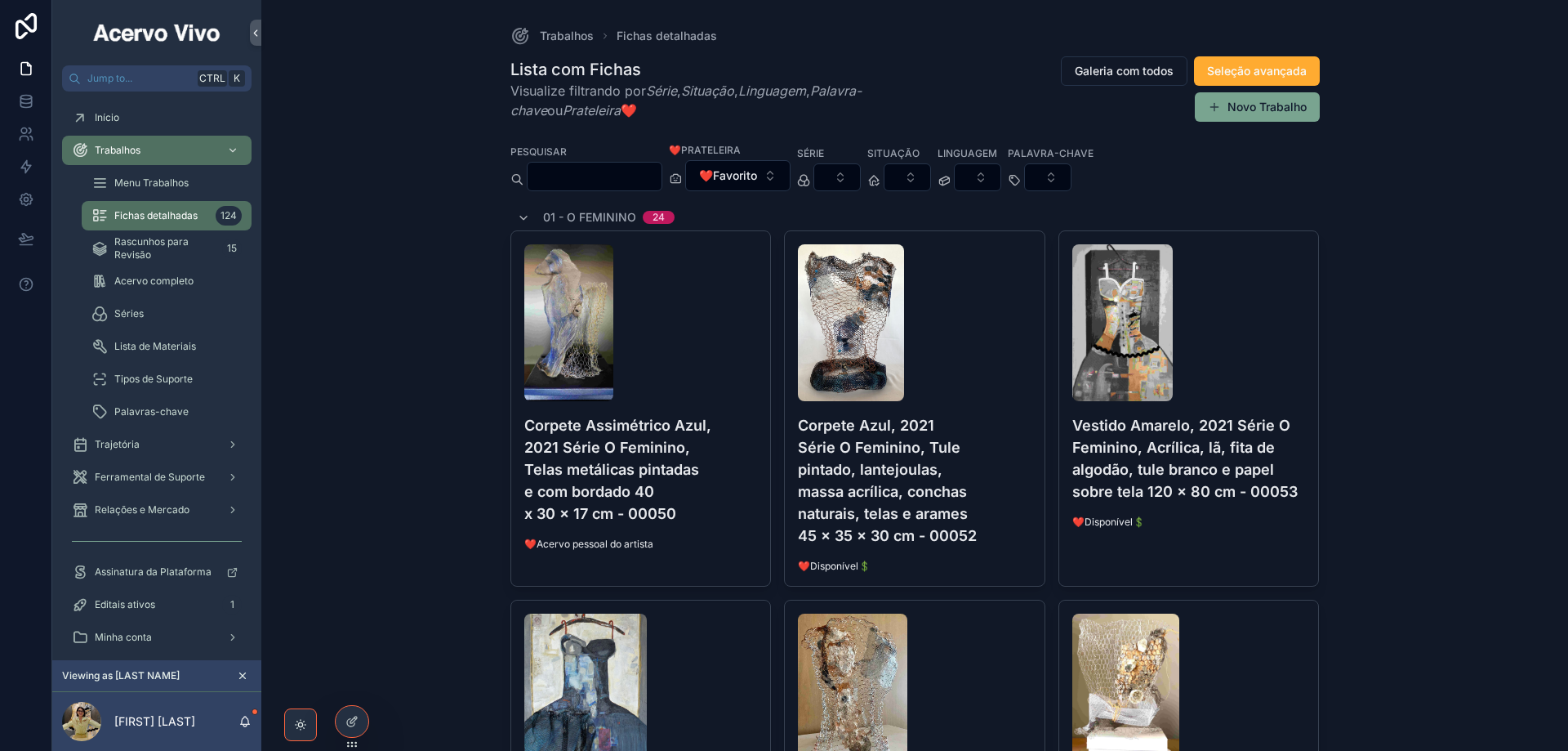 click at bounding box center [595, 177] 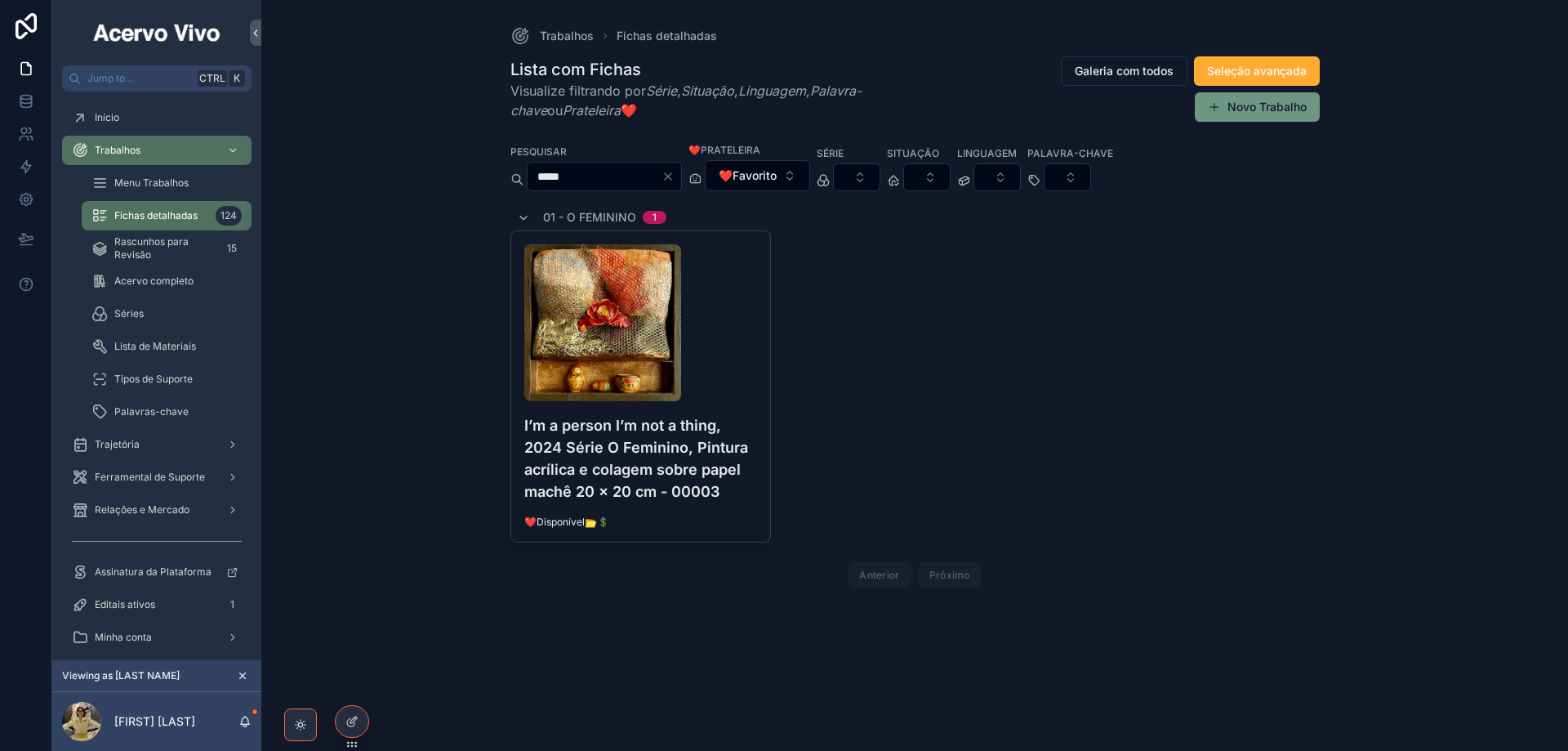 type on "*****" 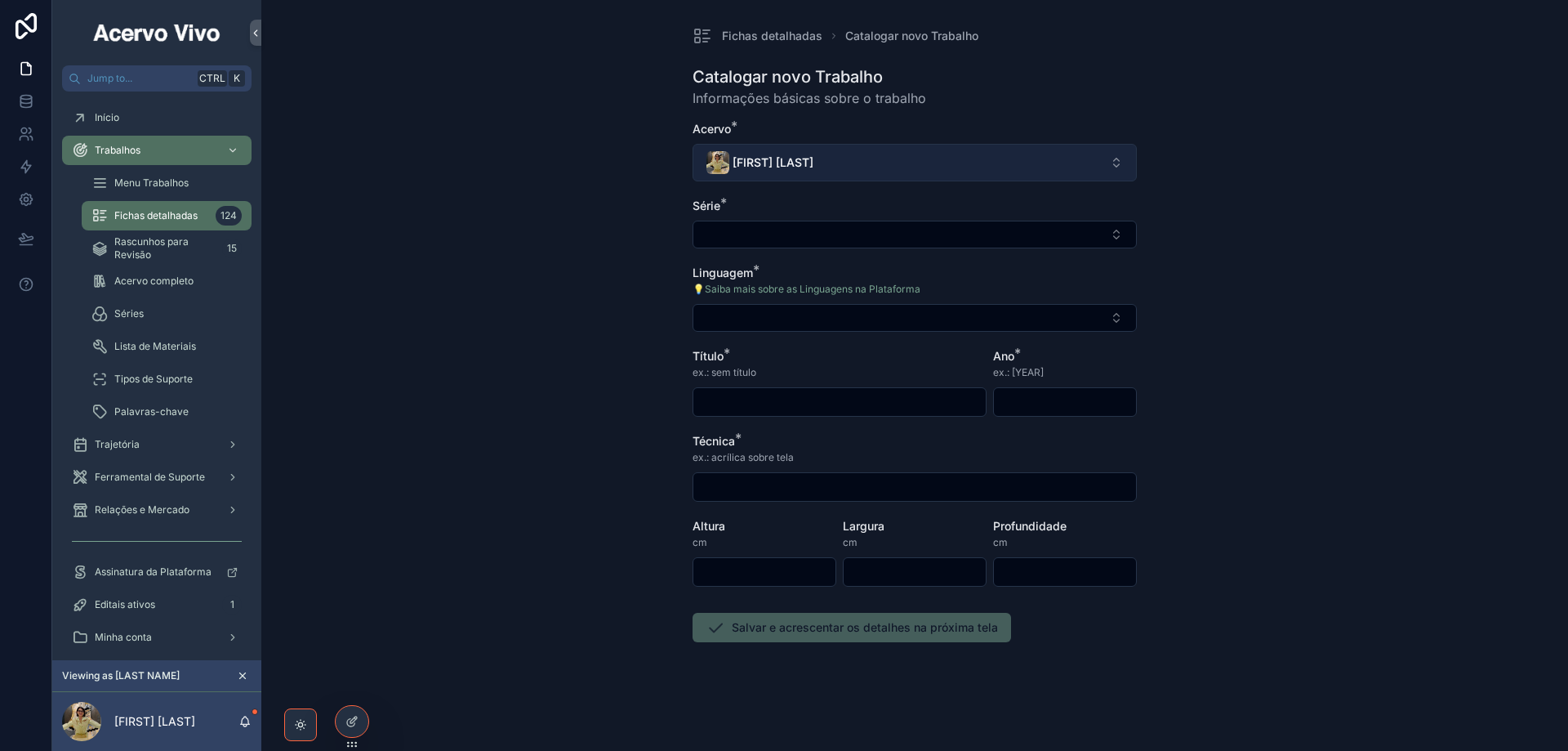 click on "[FIRST] [LAST]" at bounding box center [915, 163] 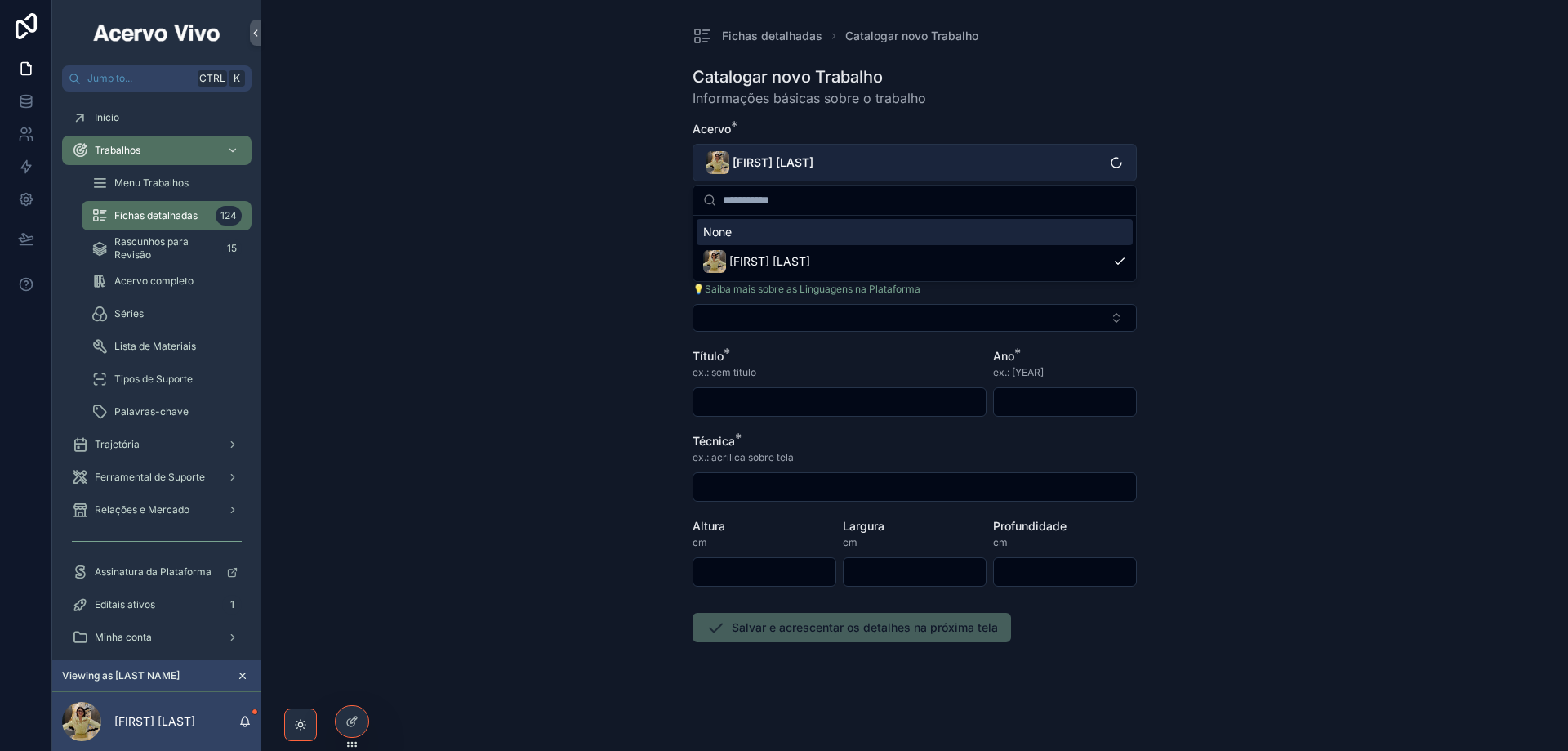 click on "[FIRST] [LAST]" at bounding box center [760, 163] 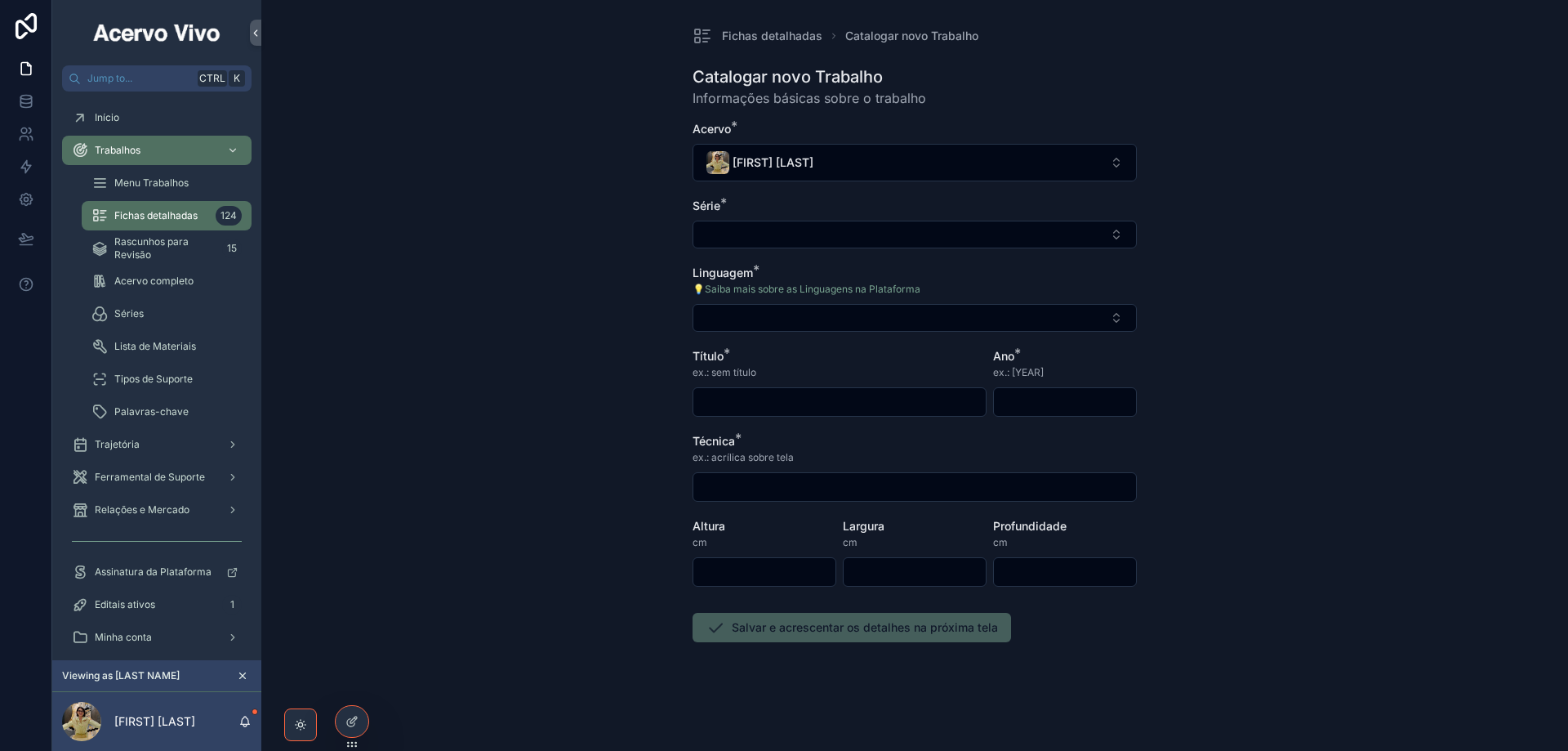 click on "Acervo * [LAST NAME] Série * Linguagem * 💡 Saiba mais sobre as Linguagens na Plataforma Título * ex.: sem título Ano * ex.: [YEAR] Técnica * ex.: acrílica sobre tela Altura cm Largura cm Profundidade cm Salvar e acrescentar os detalhes na próxima tela" at bounding box center [915, 434] 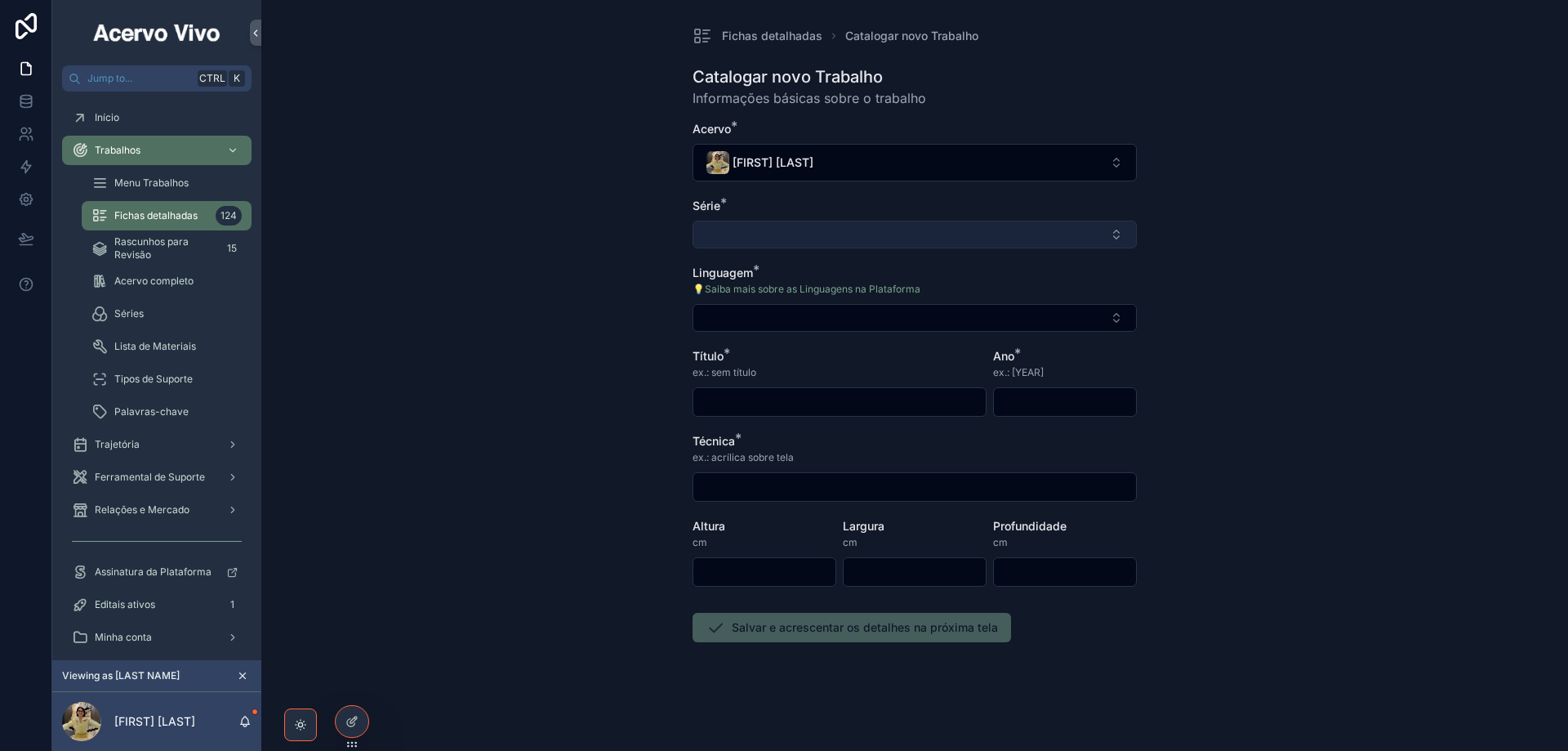 click at bounding box center [915, 235] 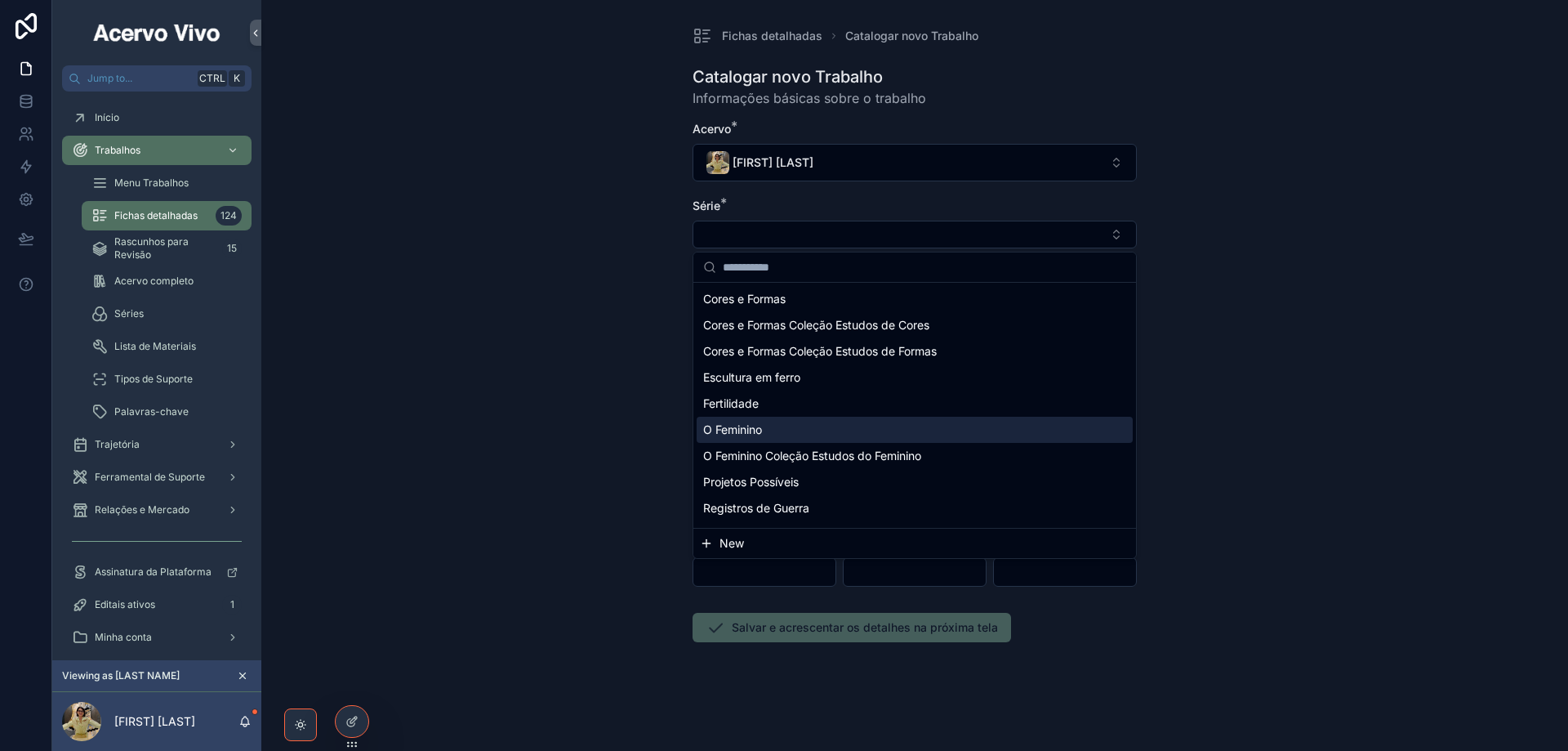 scroll, scrollTop: 49, scrollLeft: 0, axis: vertical 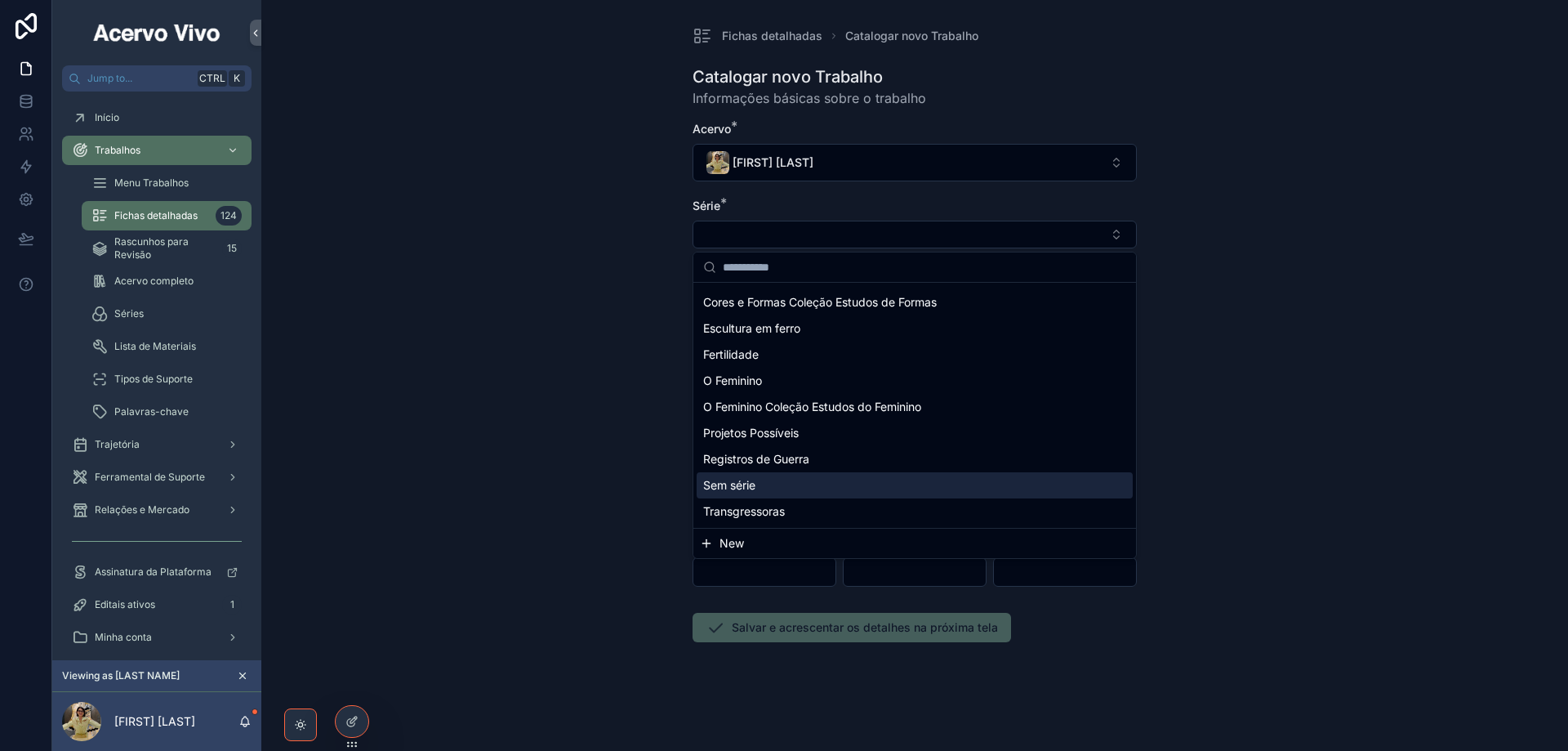 click on "Sem série" at bounding box center [915, 485] 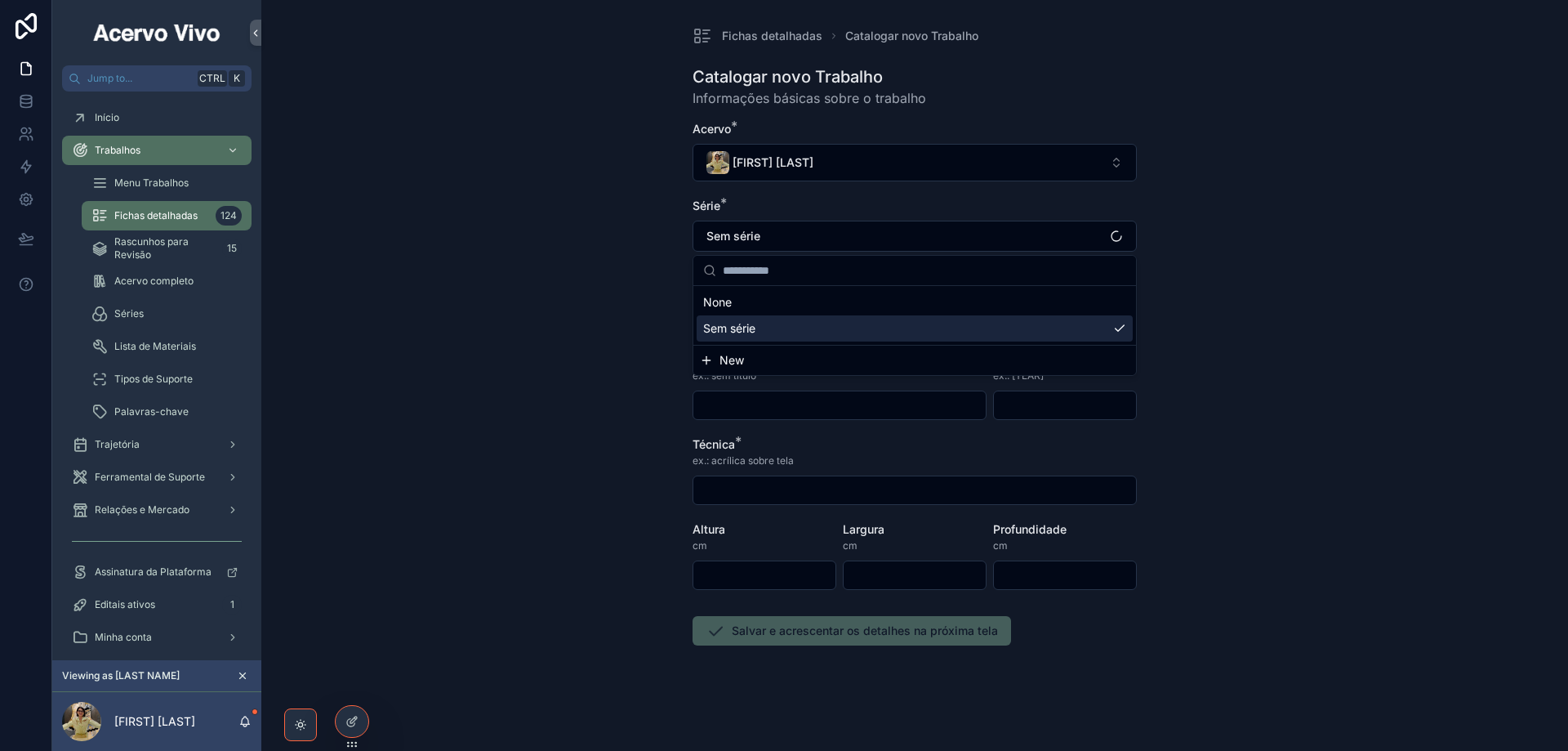 scroll, scrollTop: 0, scrollLeft: 0, axis: both 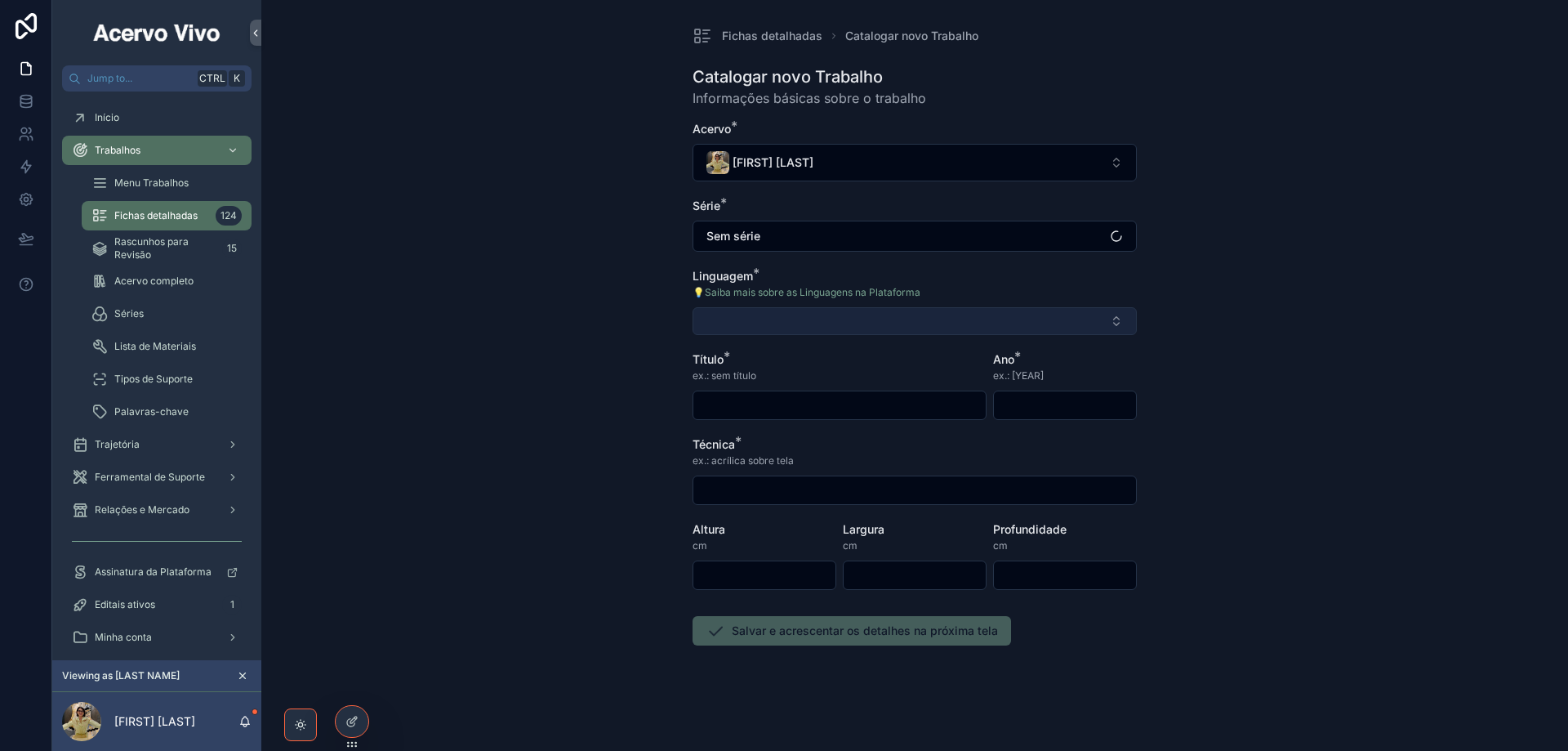 click at bounding box center (915, 321) 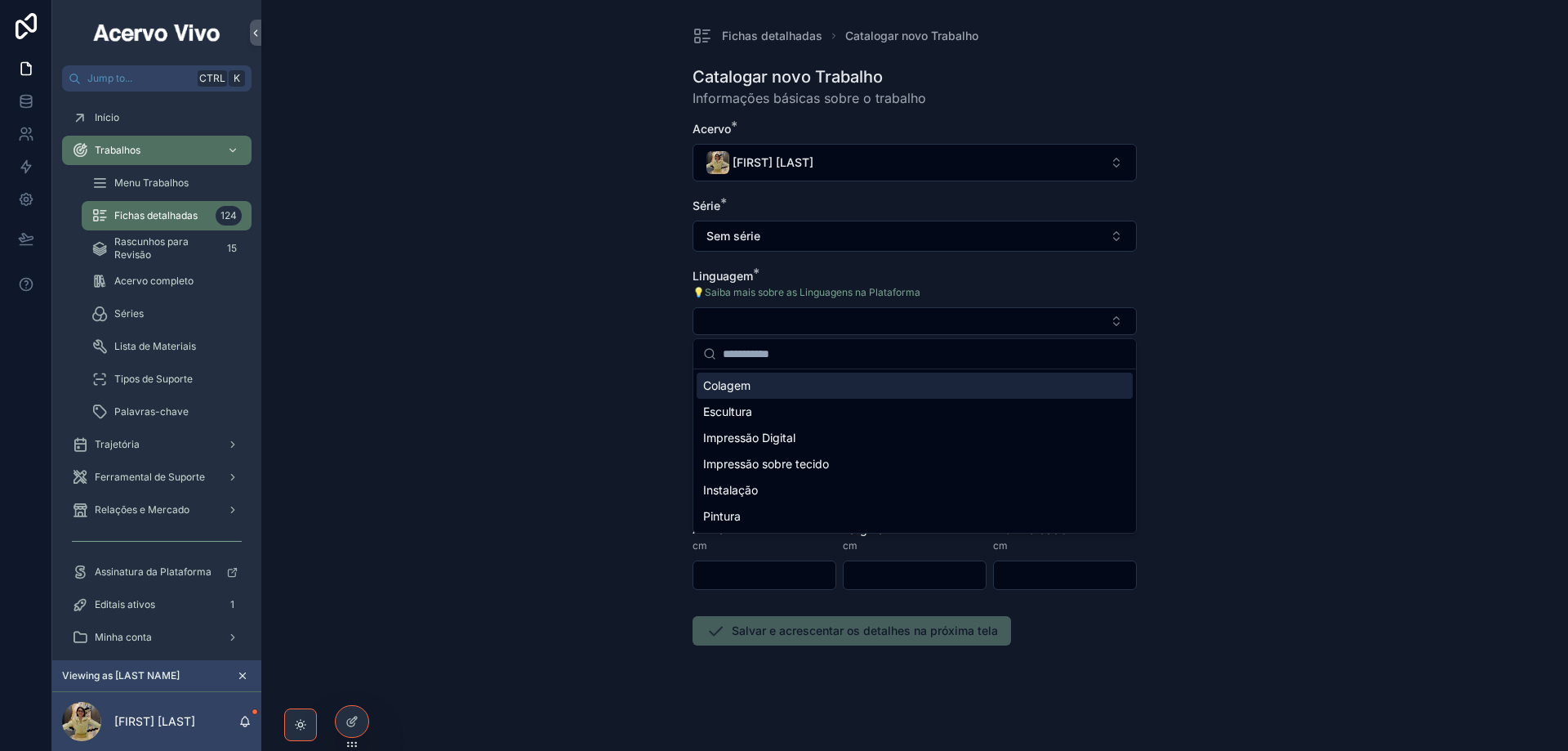 click on "Colagem" at bounding box center (915, 386) 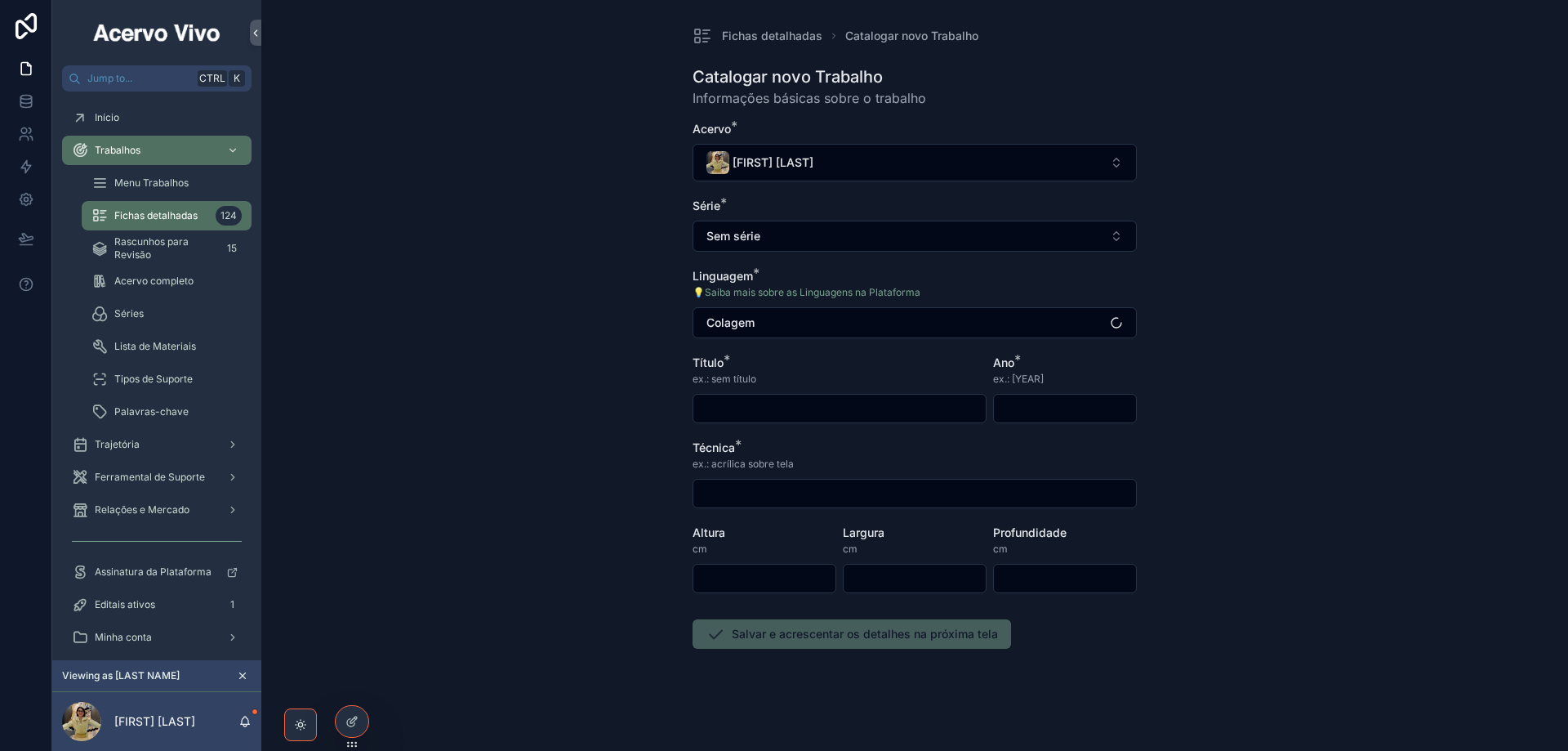 click at bounding box center [840, 409] 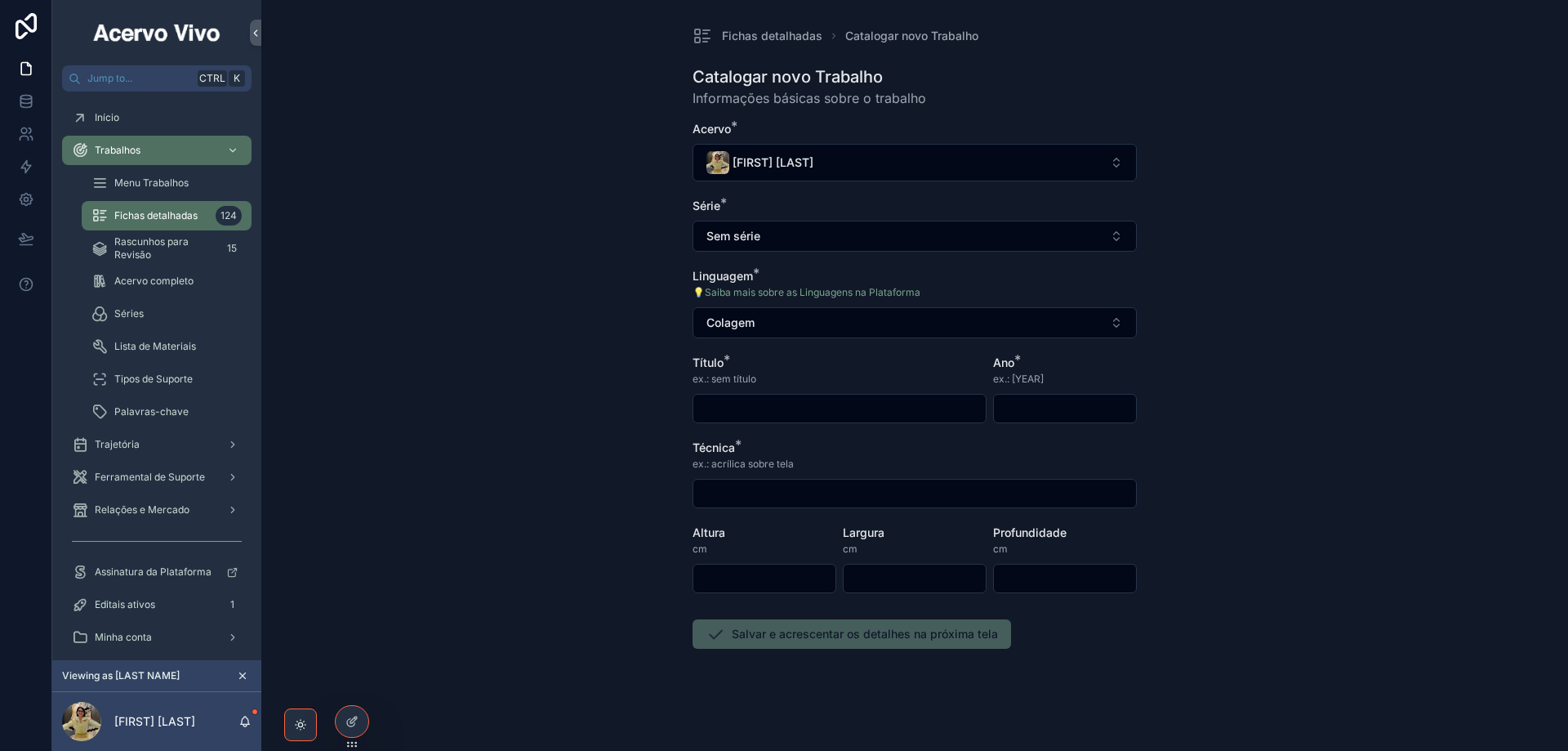 click at bounding box center [840, 409] 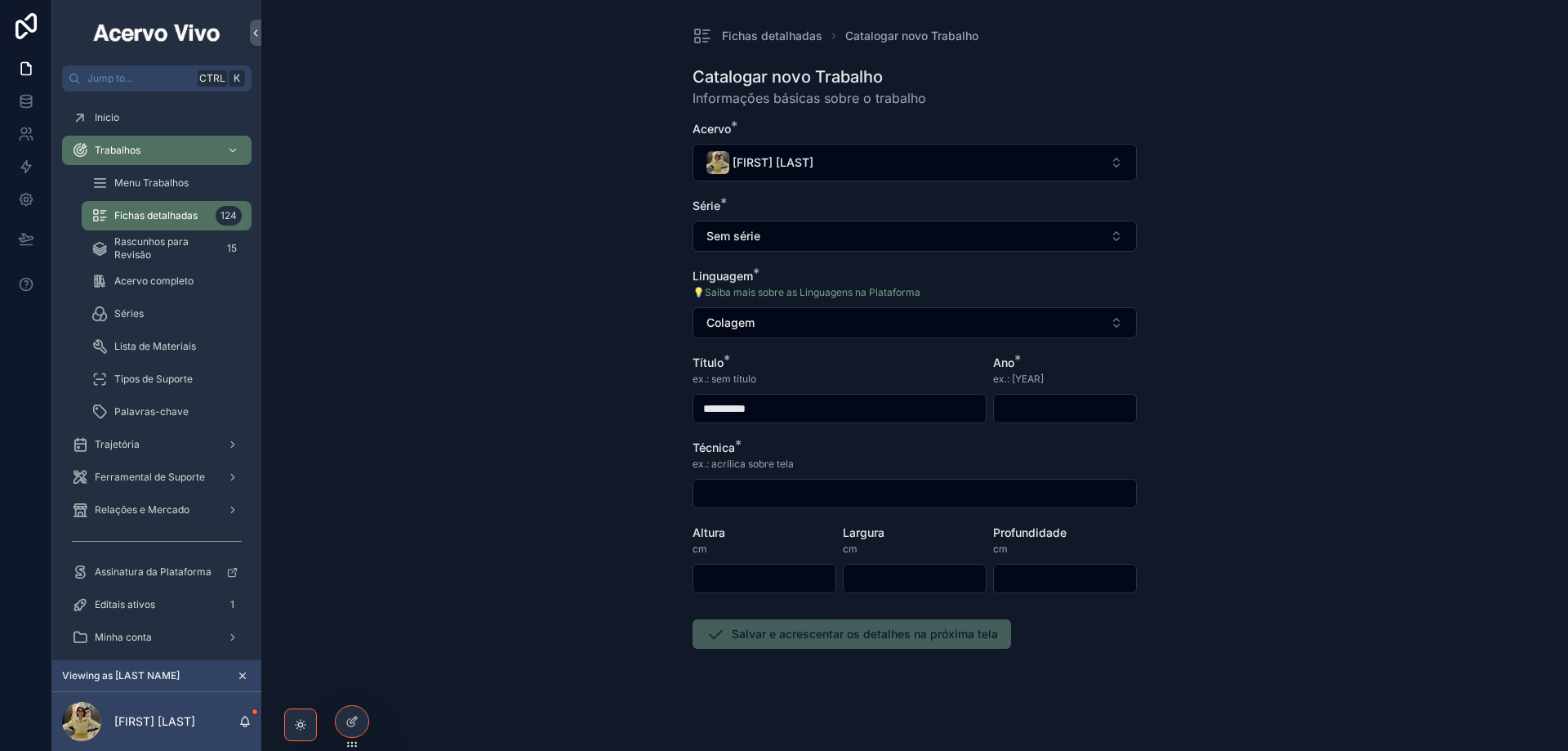 type on "**********" 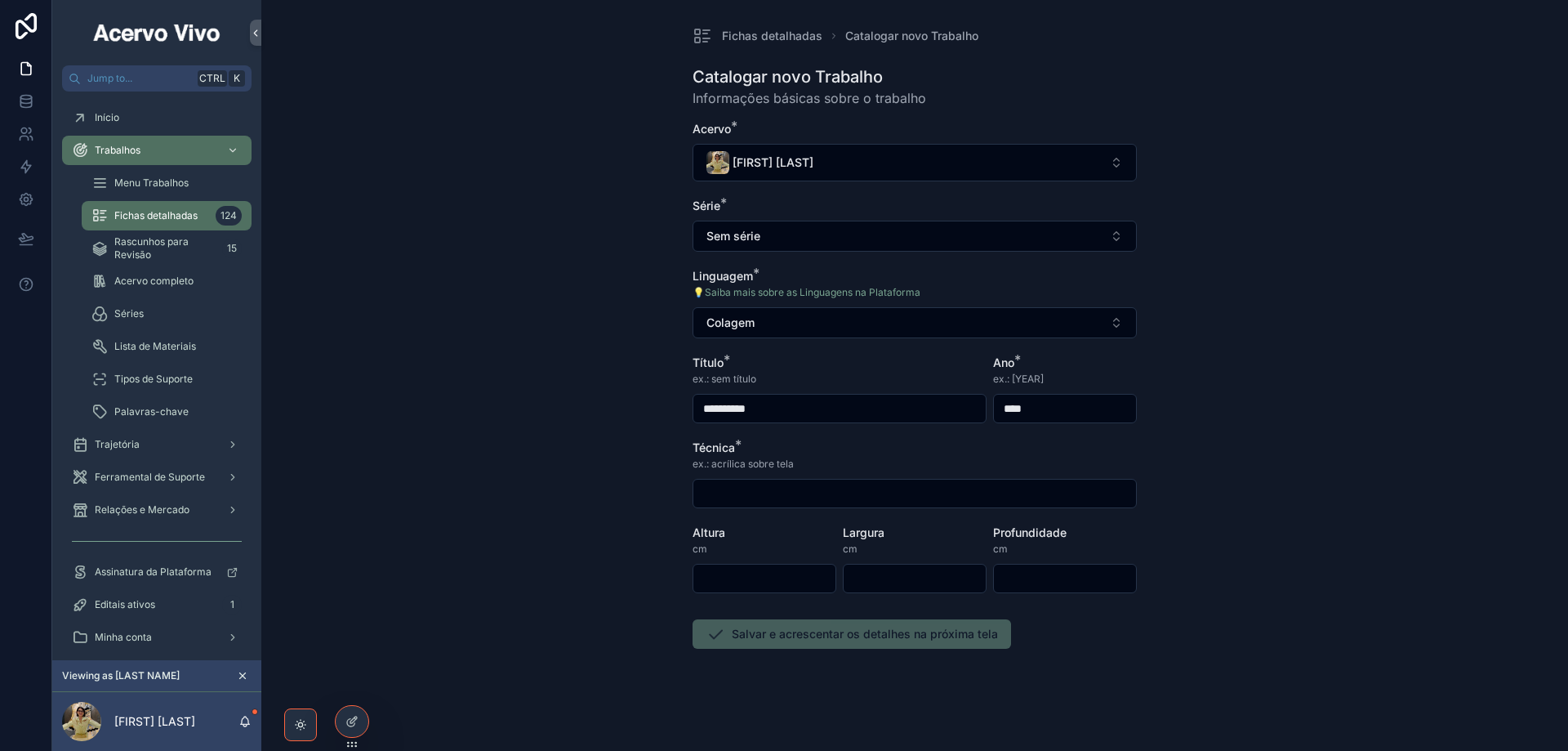 type on "****" 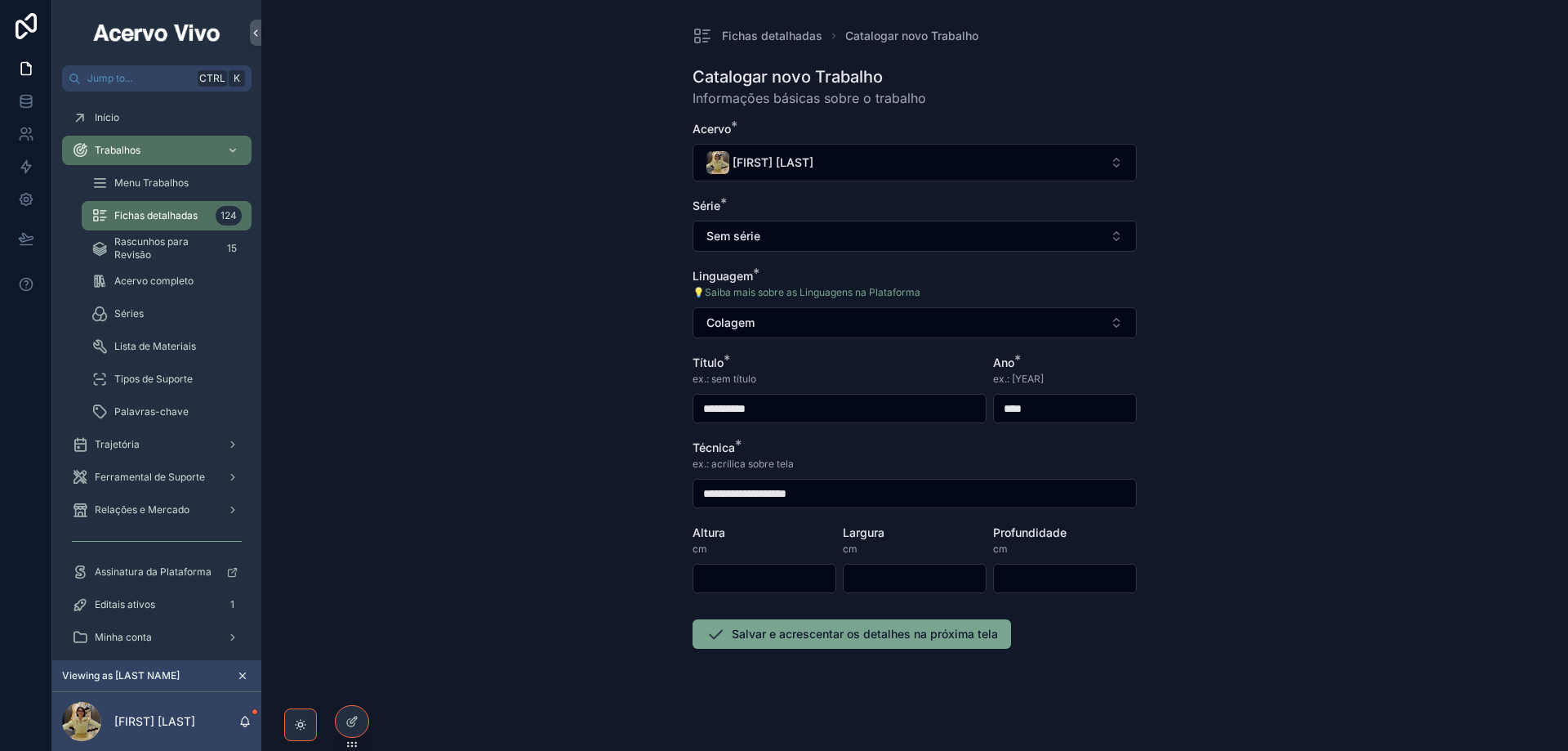type on "**********" 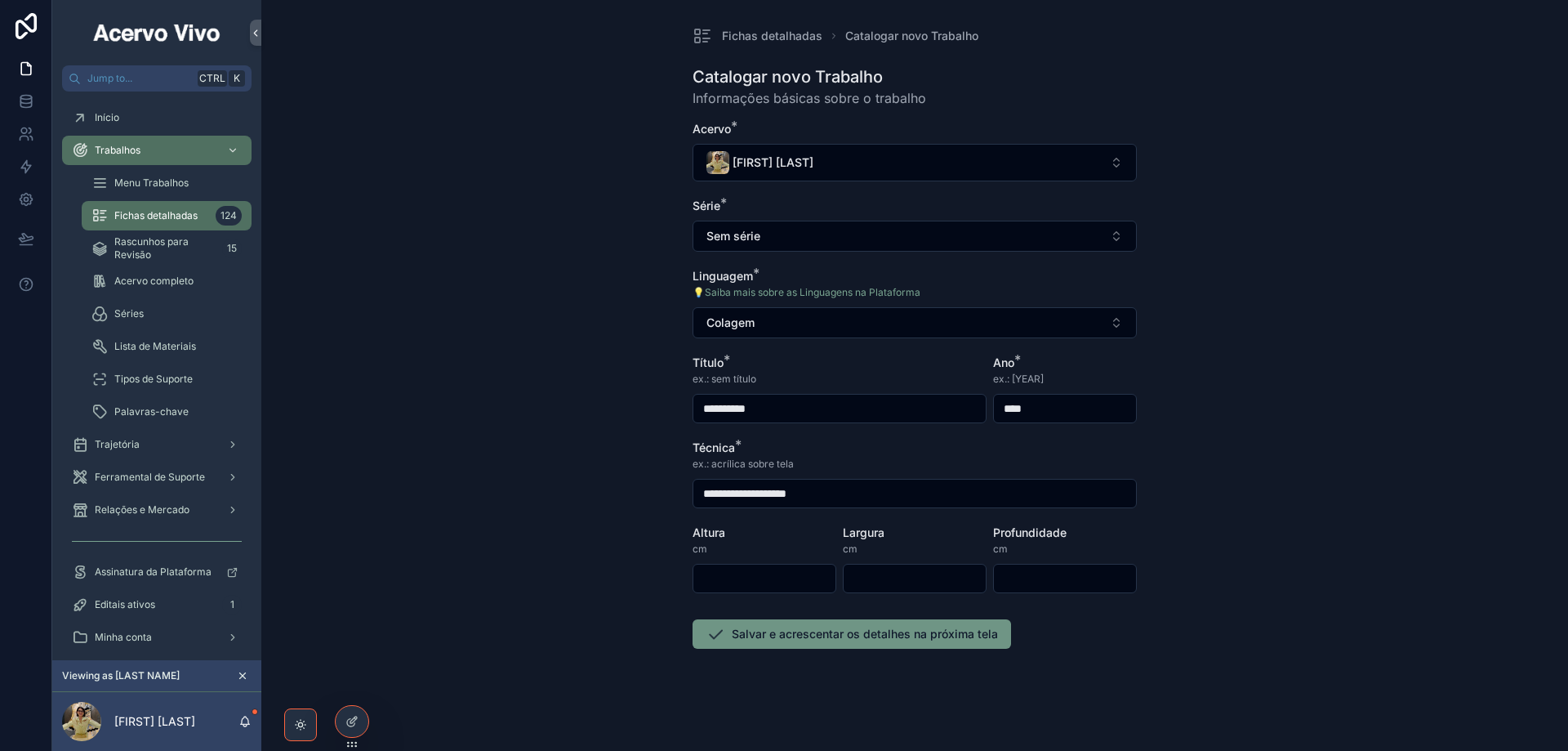 click on "Salvar e acrescentar os detalhes na próxima tela" at bounding box center [852, 634] 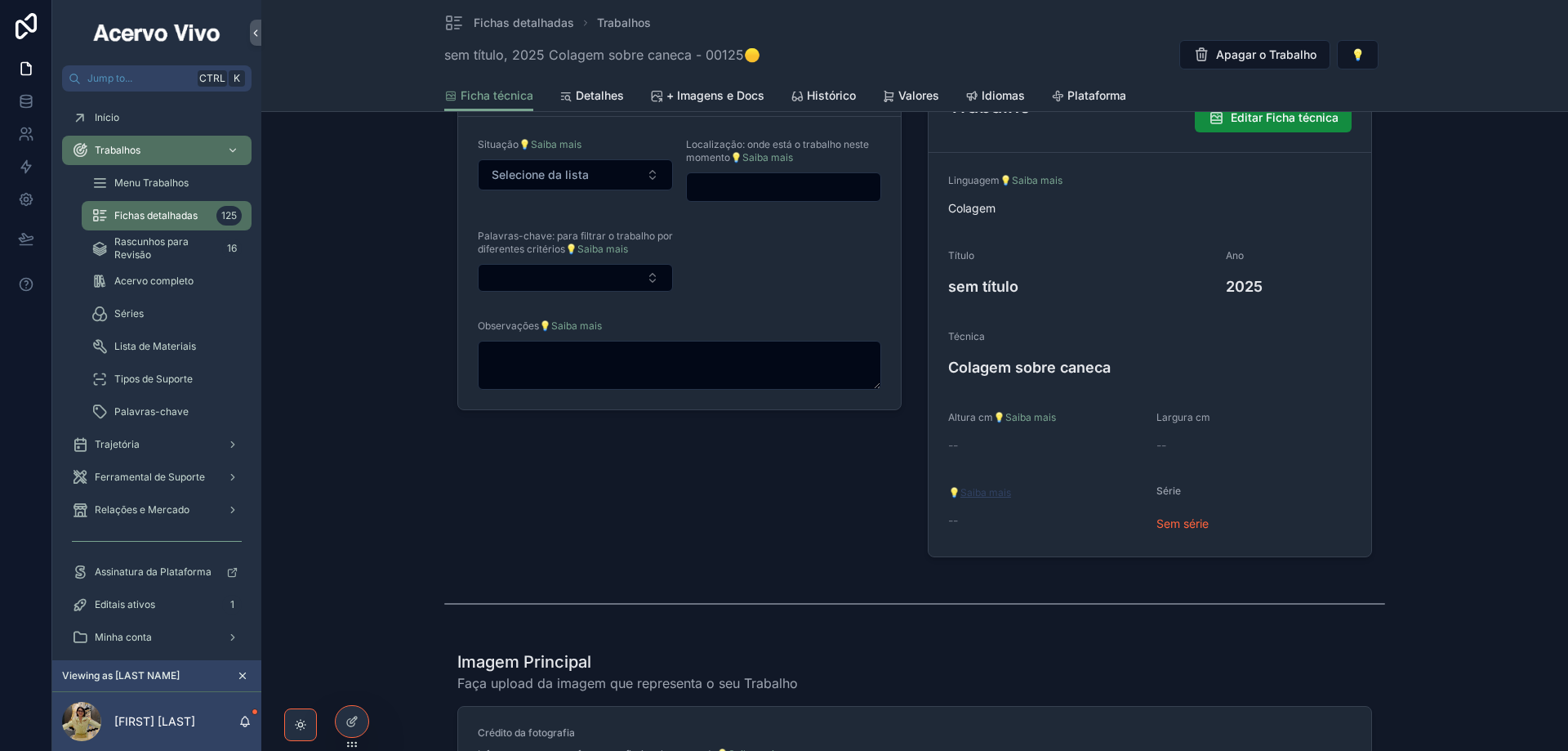 scroll, scrollTop: 0, scrollLeft: 0, axis: both 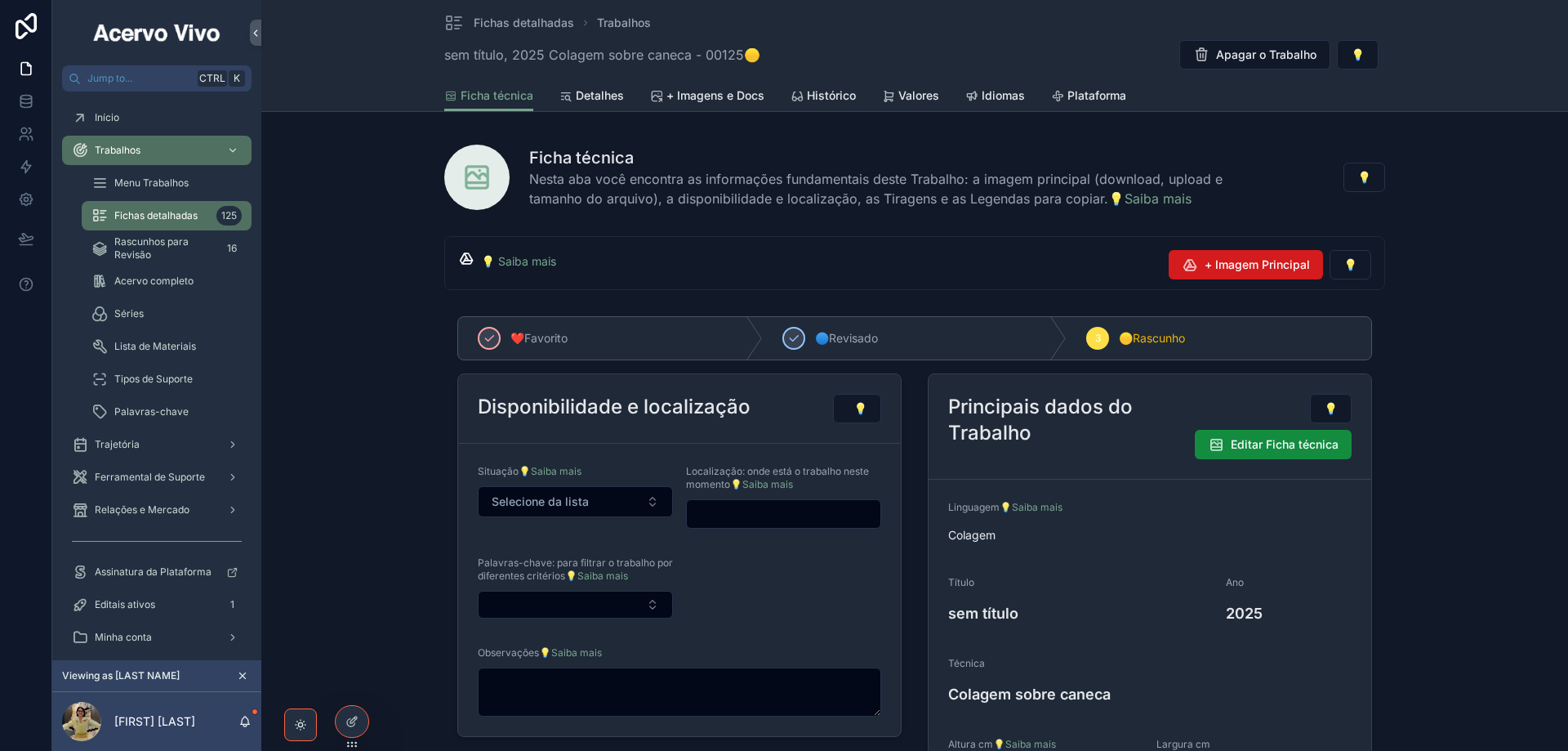 click on "+ Imagem Principal" at bounding box center (1245, 265) 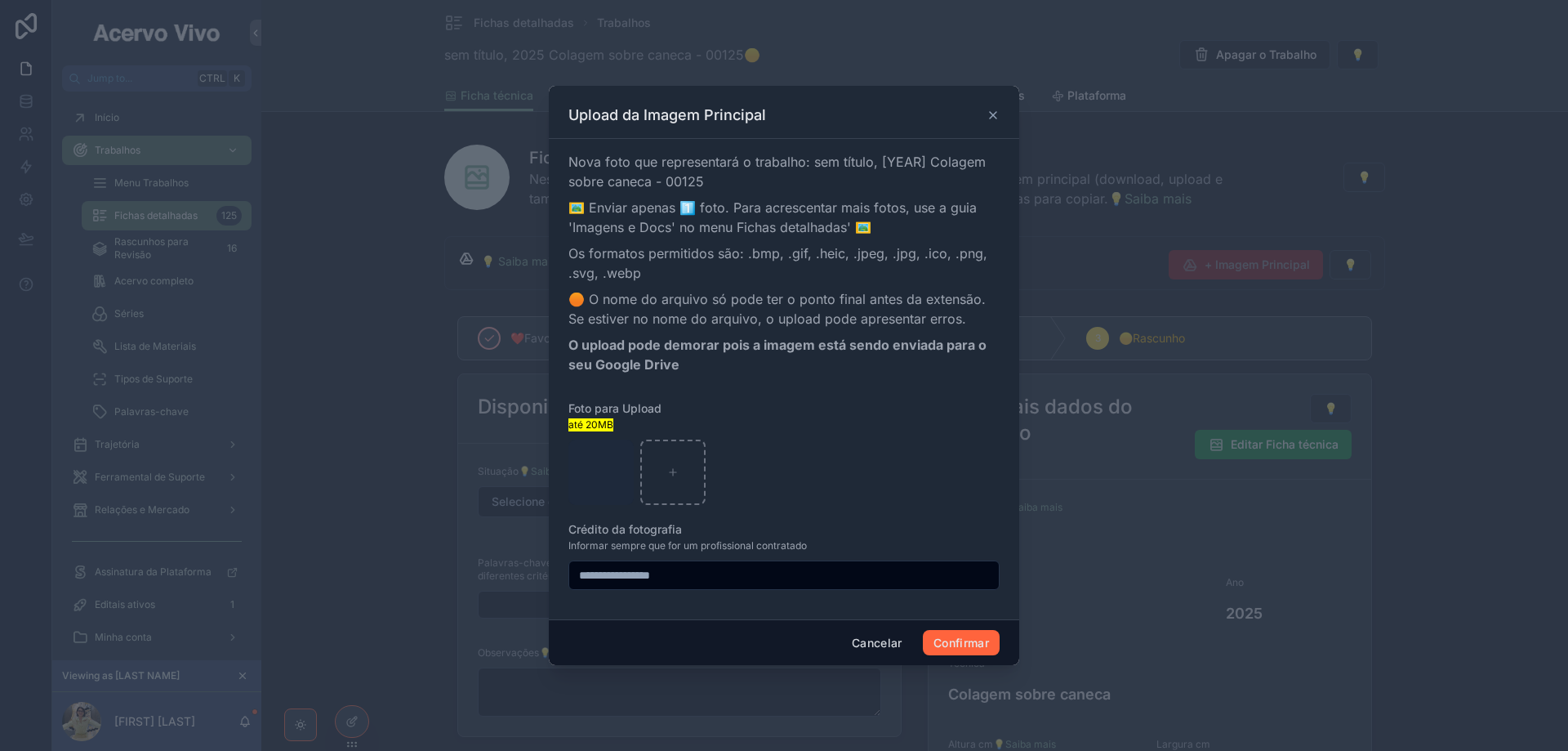 click on "Confirmar" at bounding box center (961, 643) 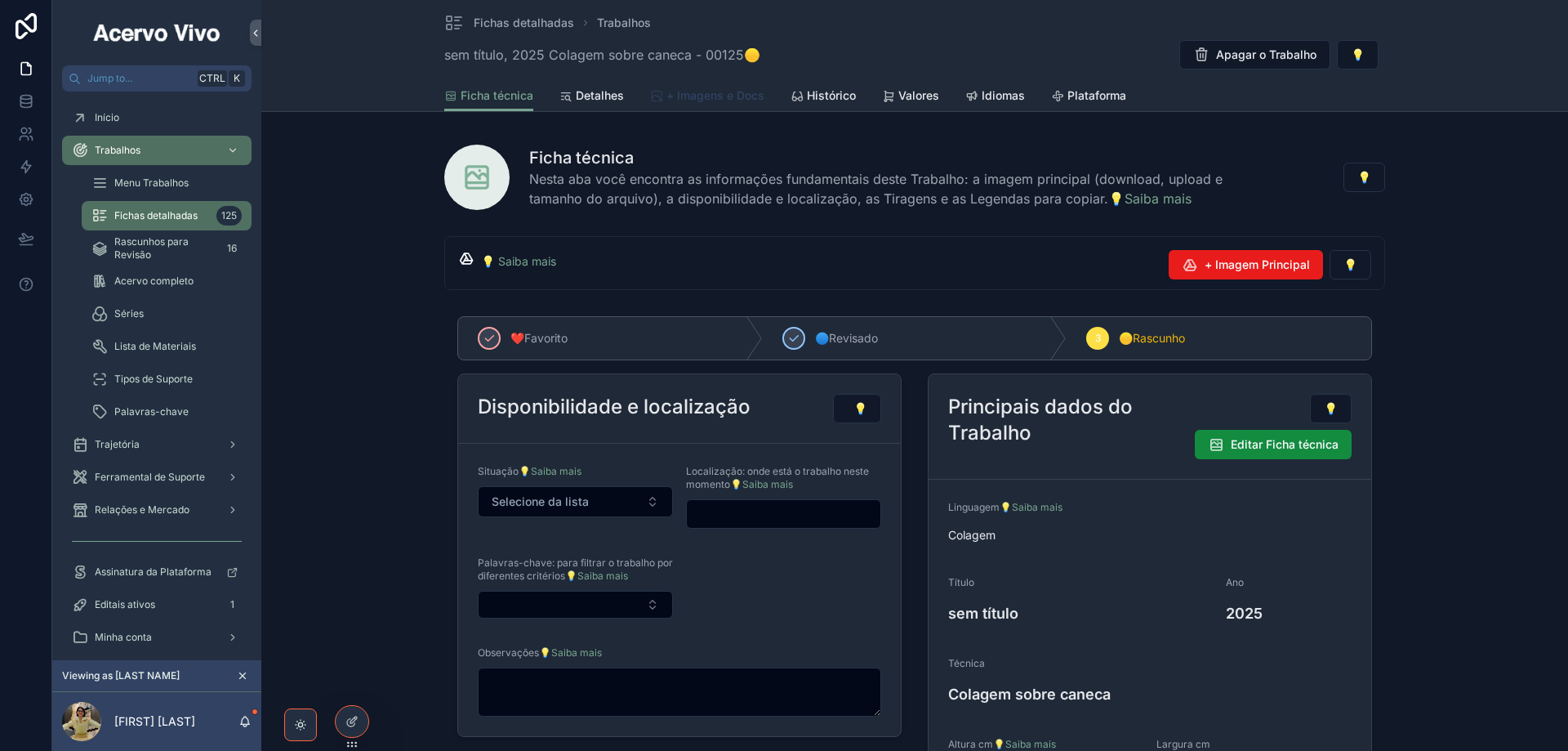 click on "+ Imagens e Docs" at bounding box center [715, 96] 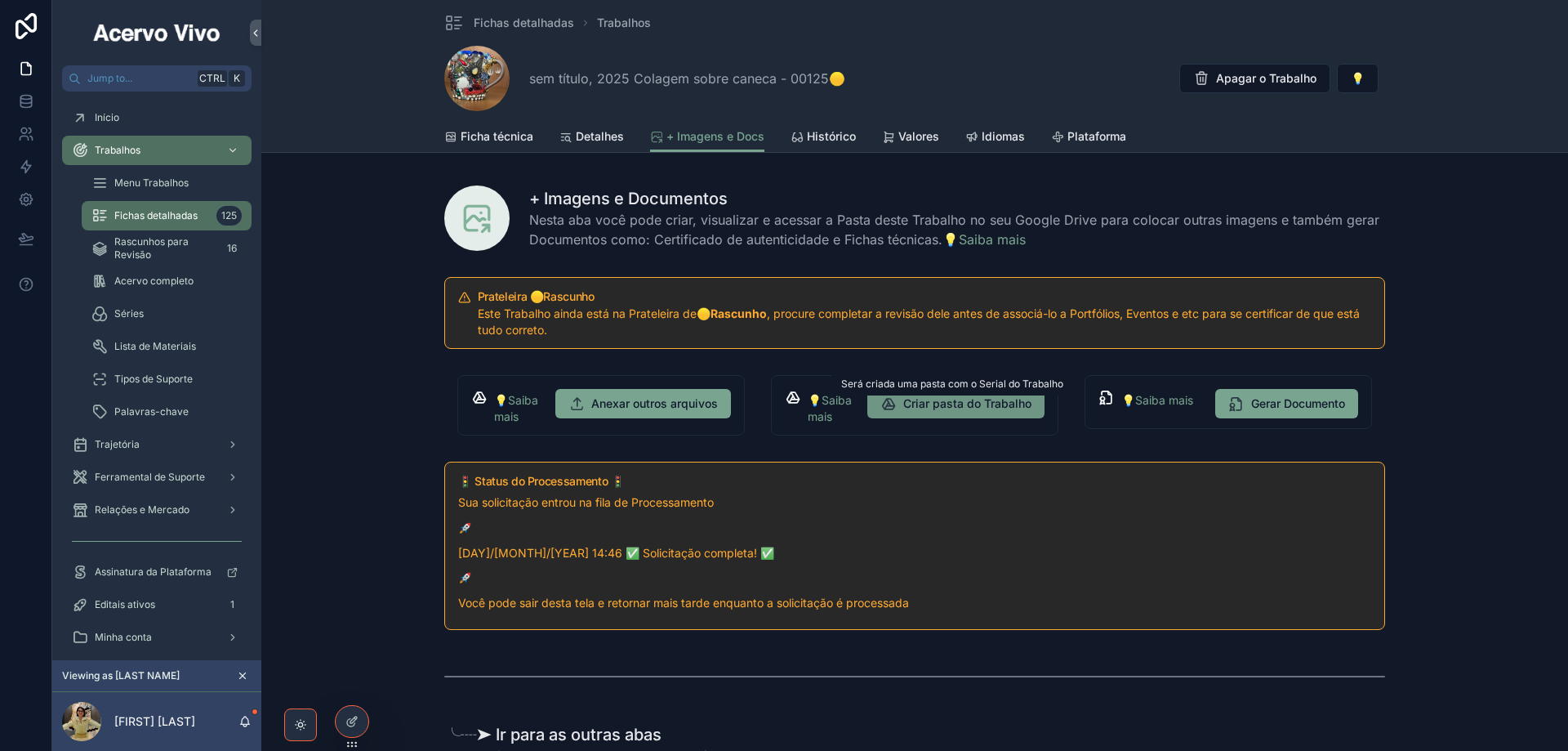 click on "Criar pasta do Trabalho" at bounding box center (967, 404) 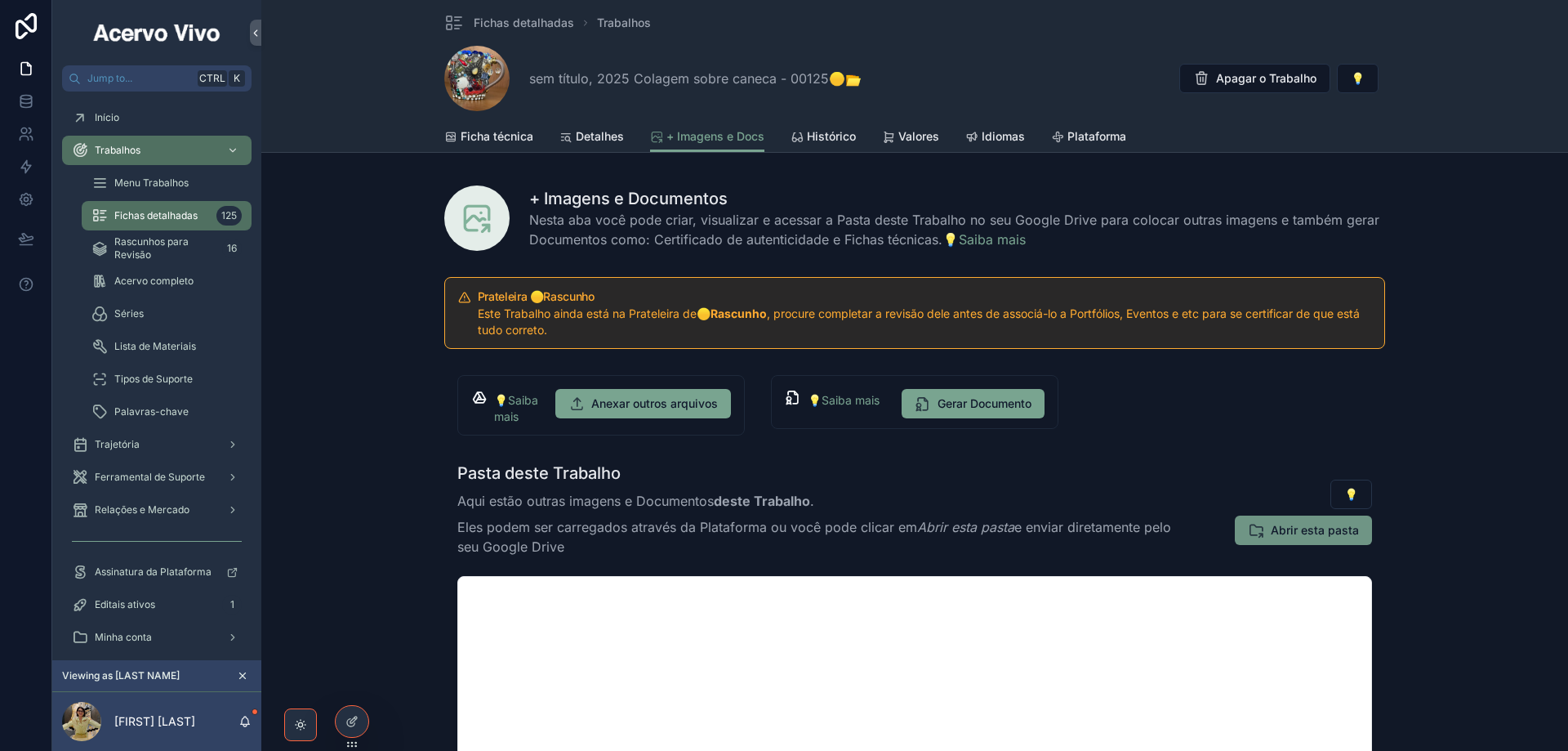 click on "Abrir esta pasta" at bounding box center [1315, 530] 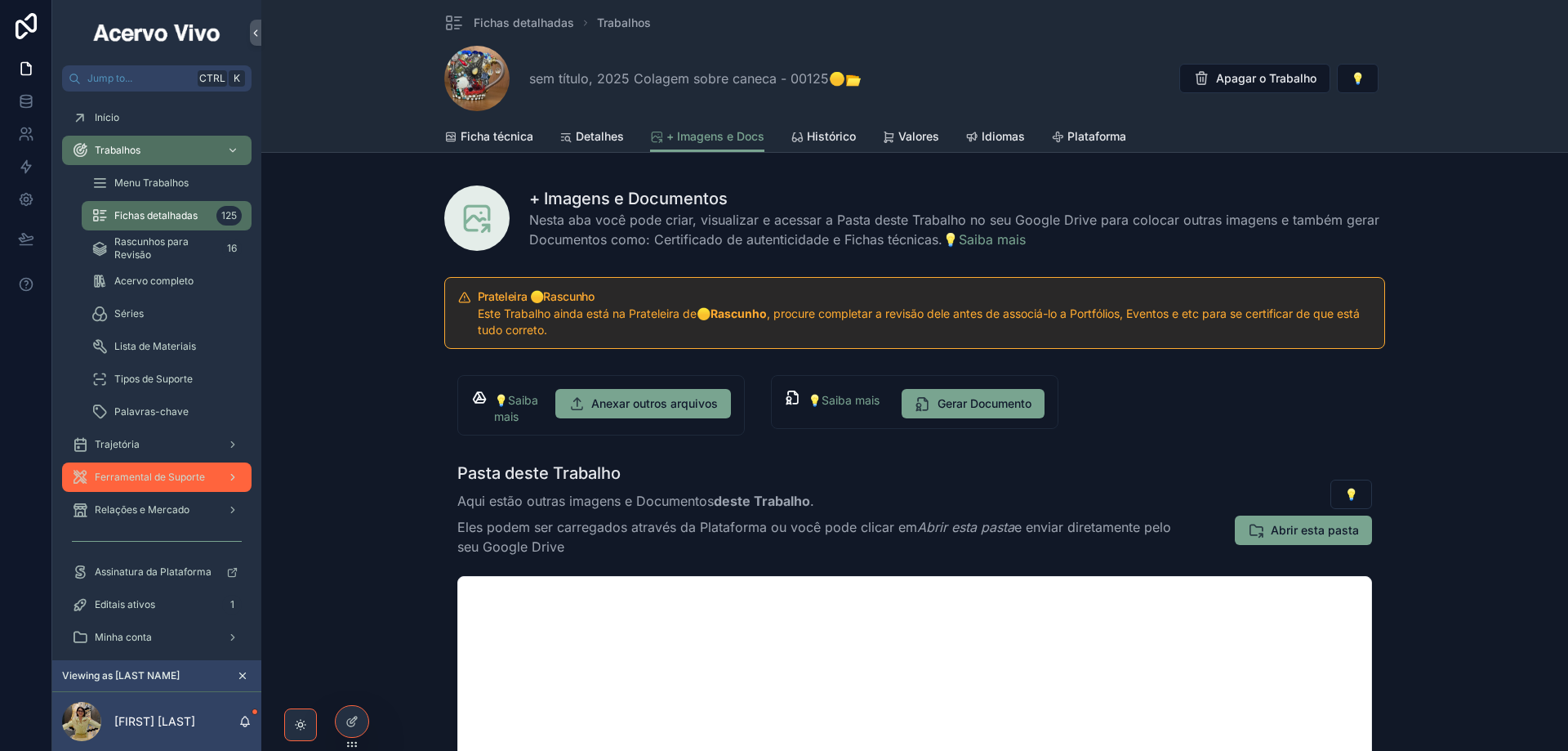 click on "Ferramental de Suporte" at bounding box center (149, 477) 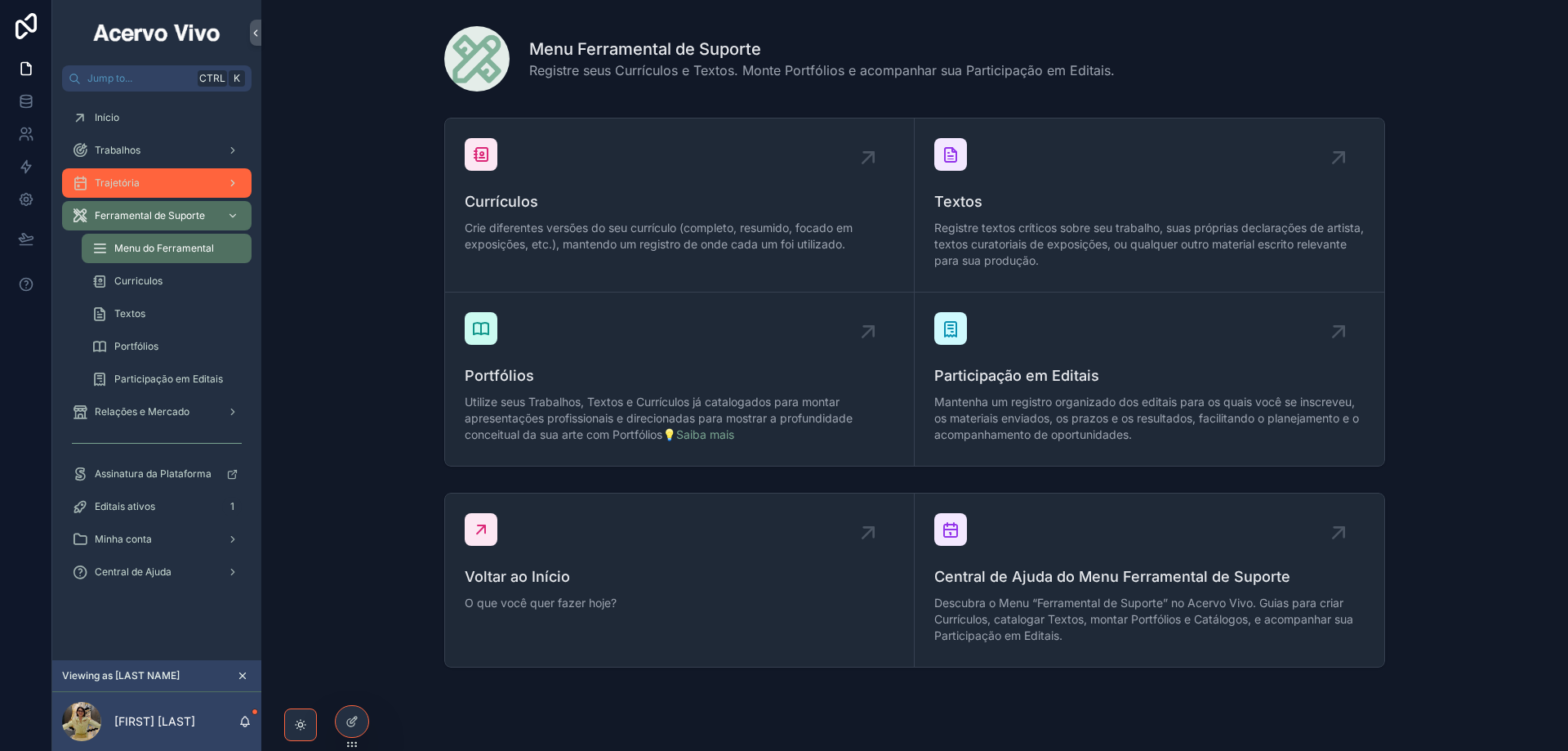 click on "Trajetória" at bounding box center (157, 183) 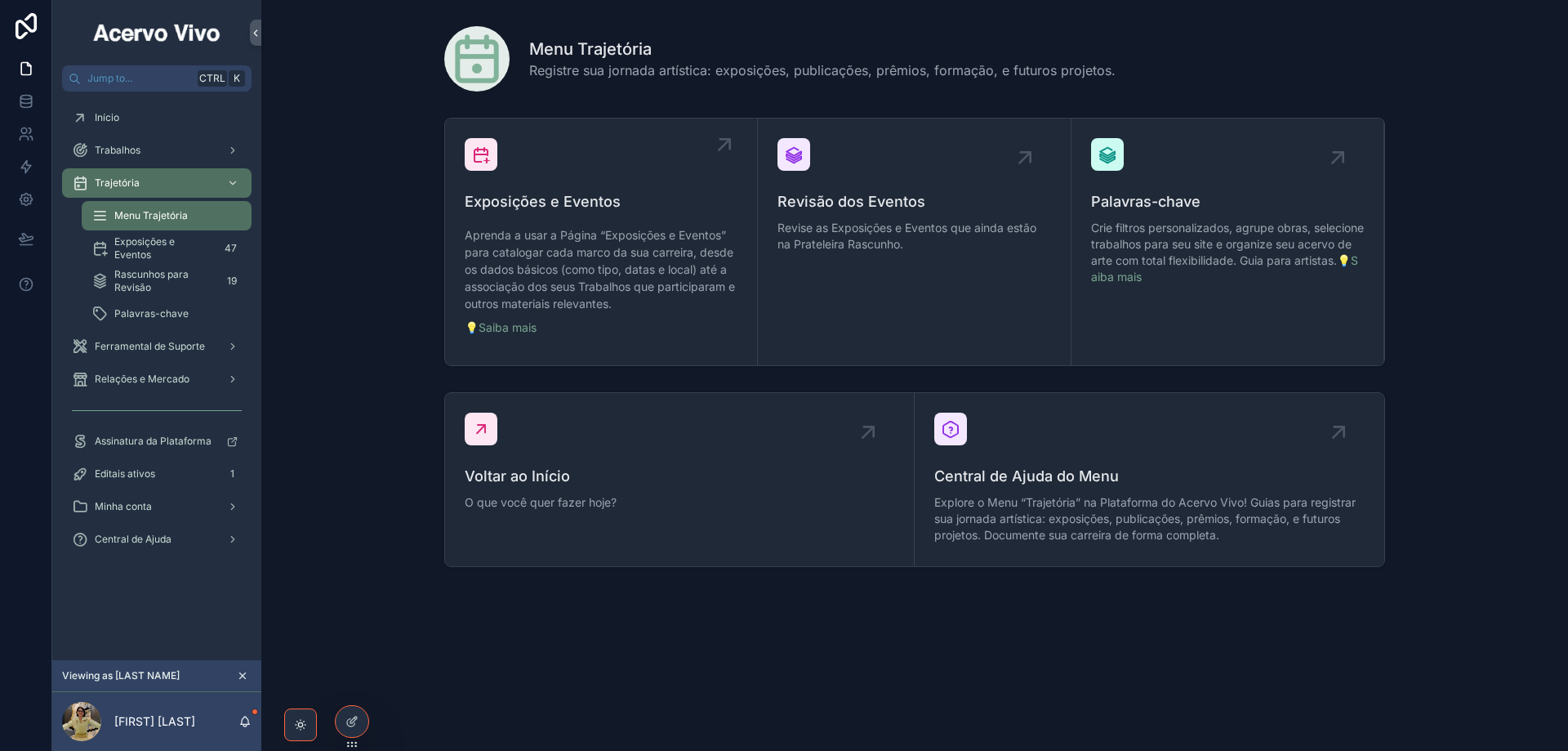 click on "Aprenda a usar a Página “Exposições e Eventos” para catalogar cada marco da sua carreira, desde os dados básicos (como tipo, datas e local) até a associação dos seus Trabalhos que participaram e outros materiais relevantes." at bounding box center [601, 269] 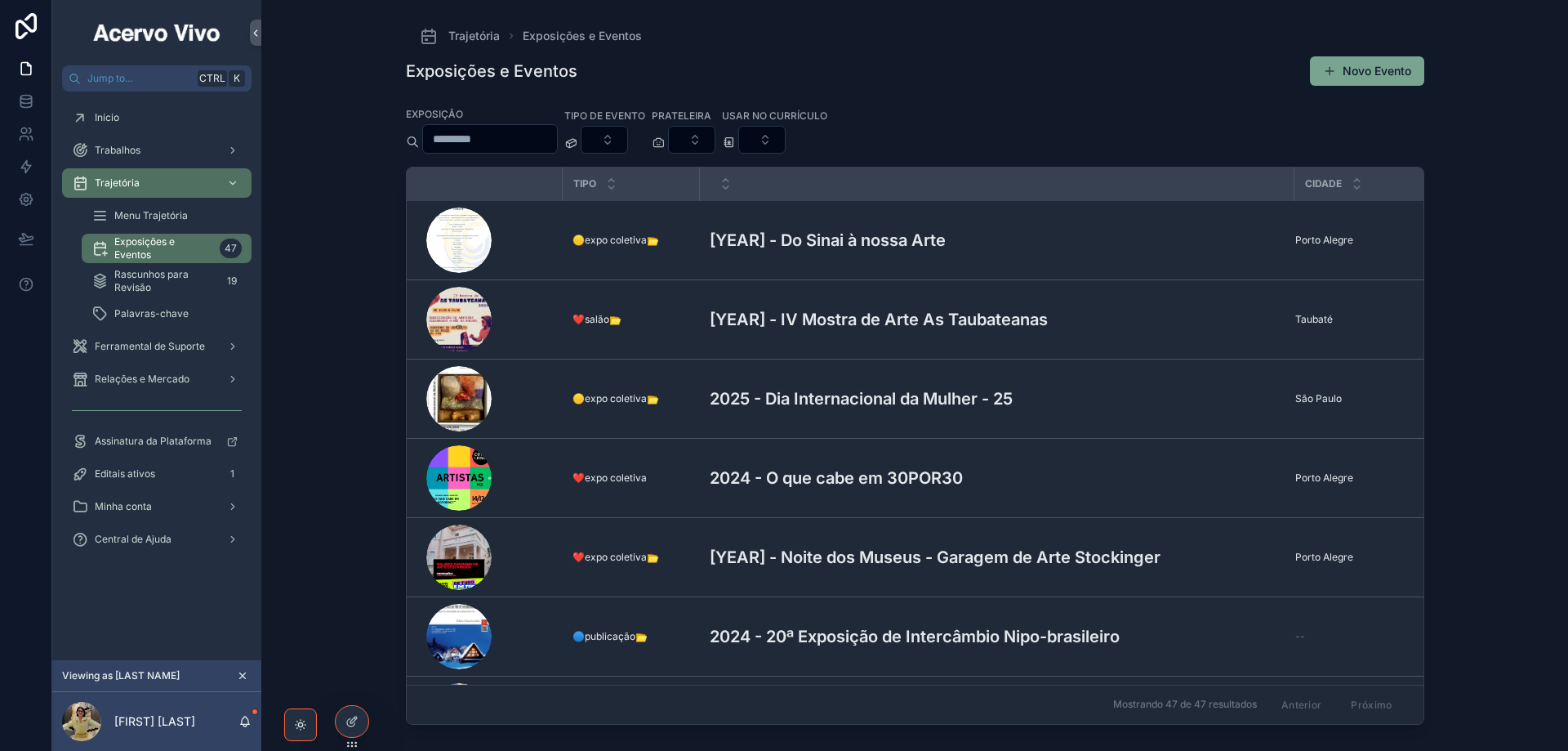 click on "Novo Evento" at bounding box center [1367, 71] 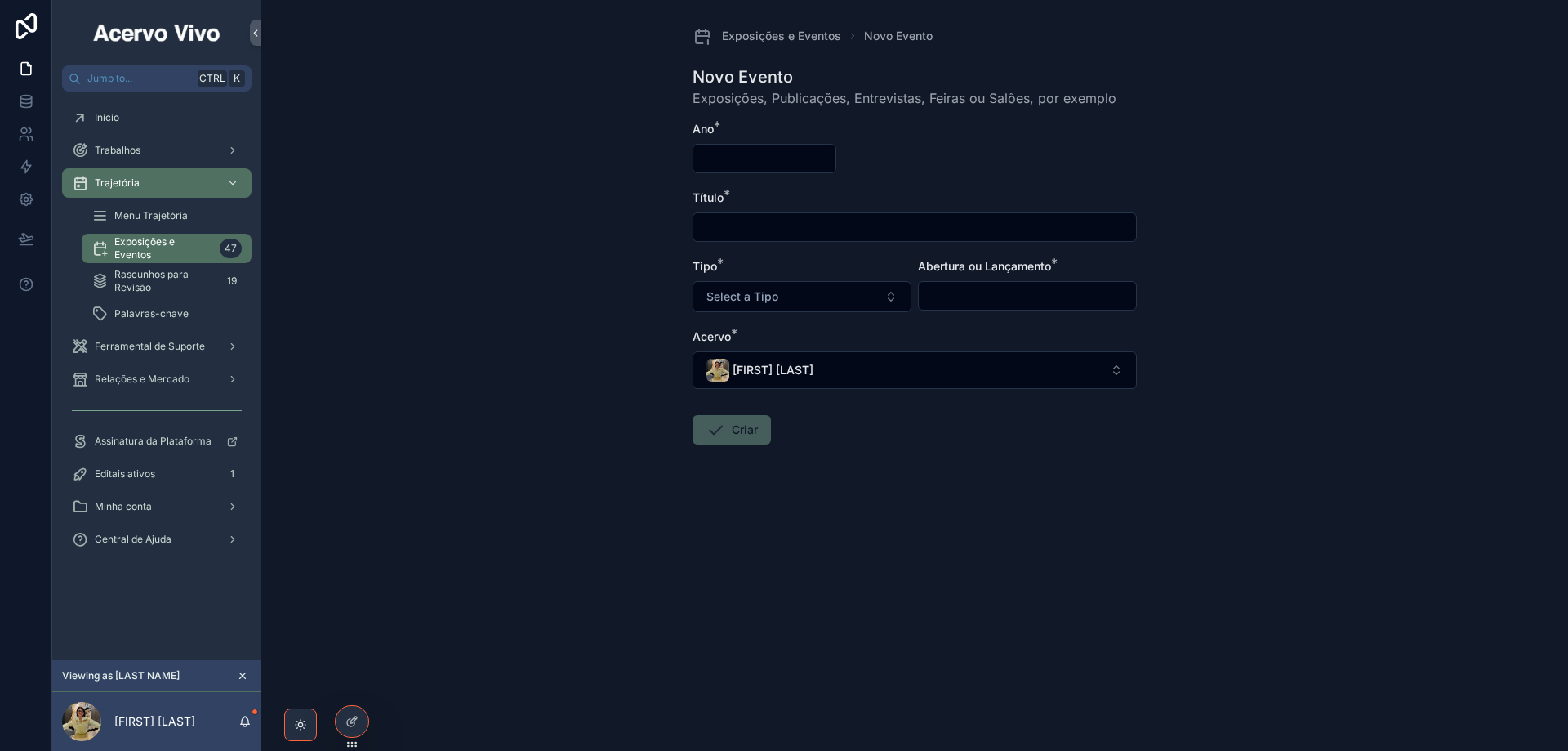 click at bounding box center [764, 159] 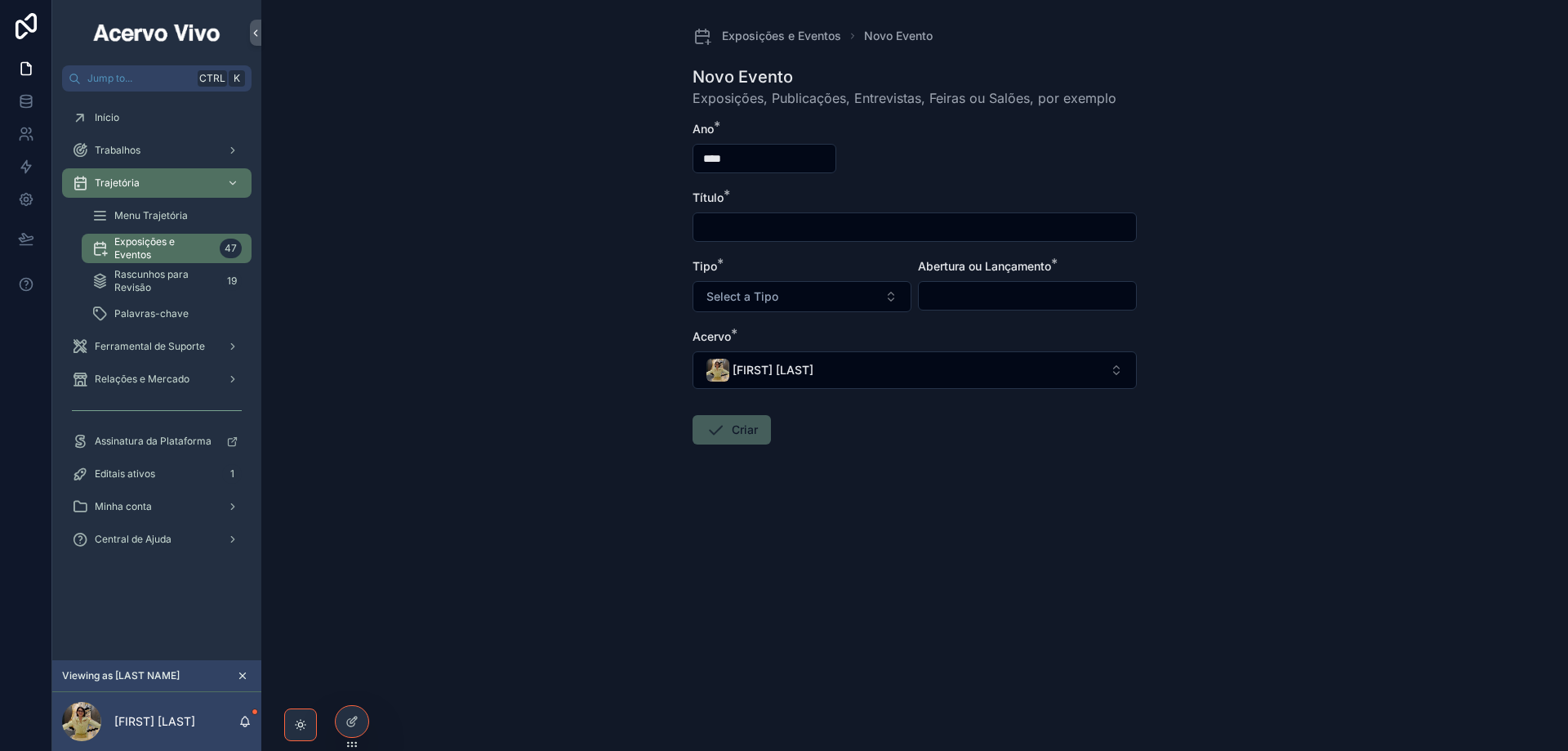 type on "****" 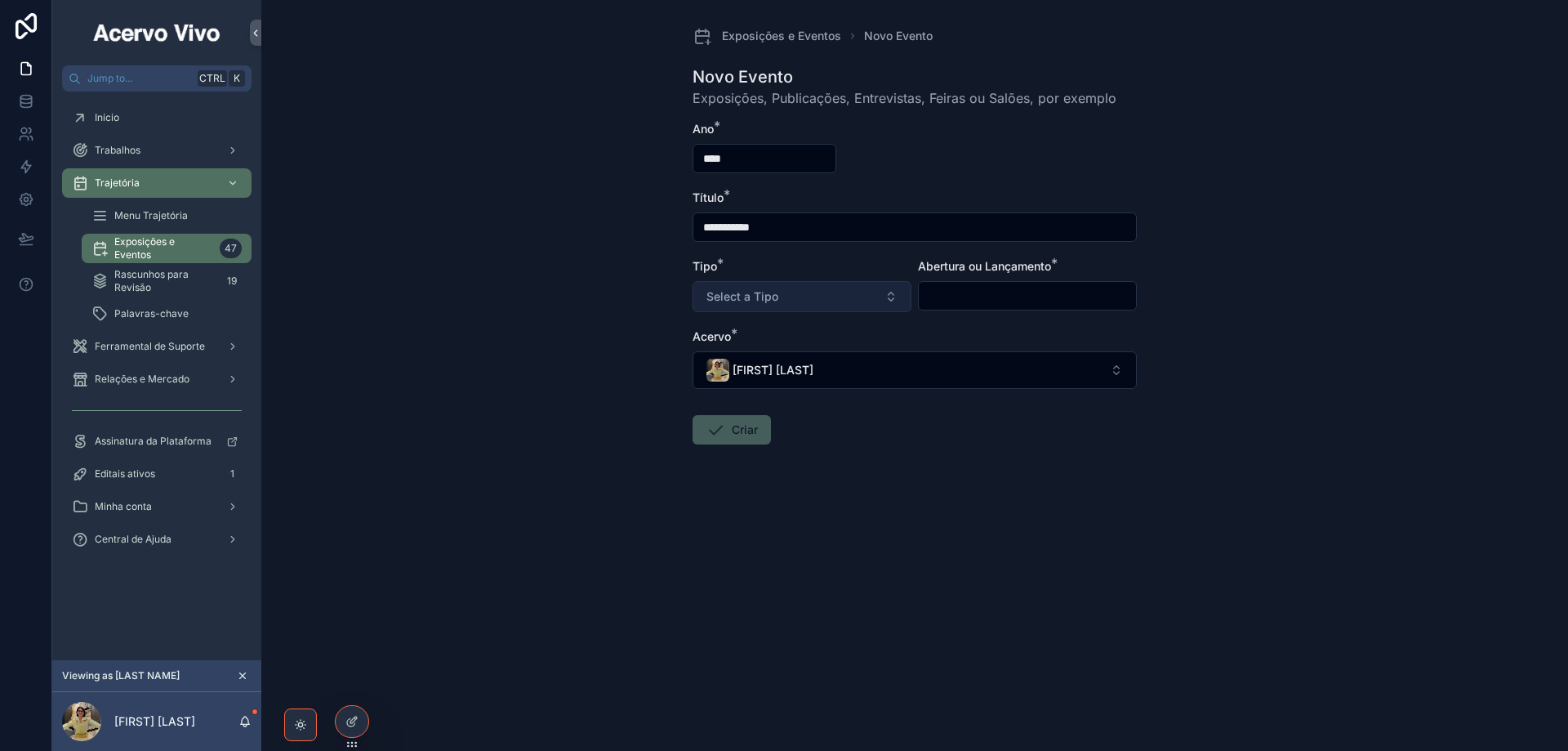 type on "**********" 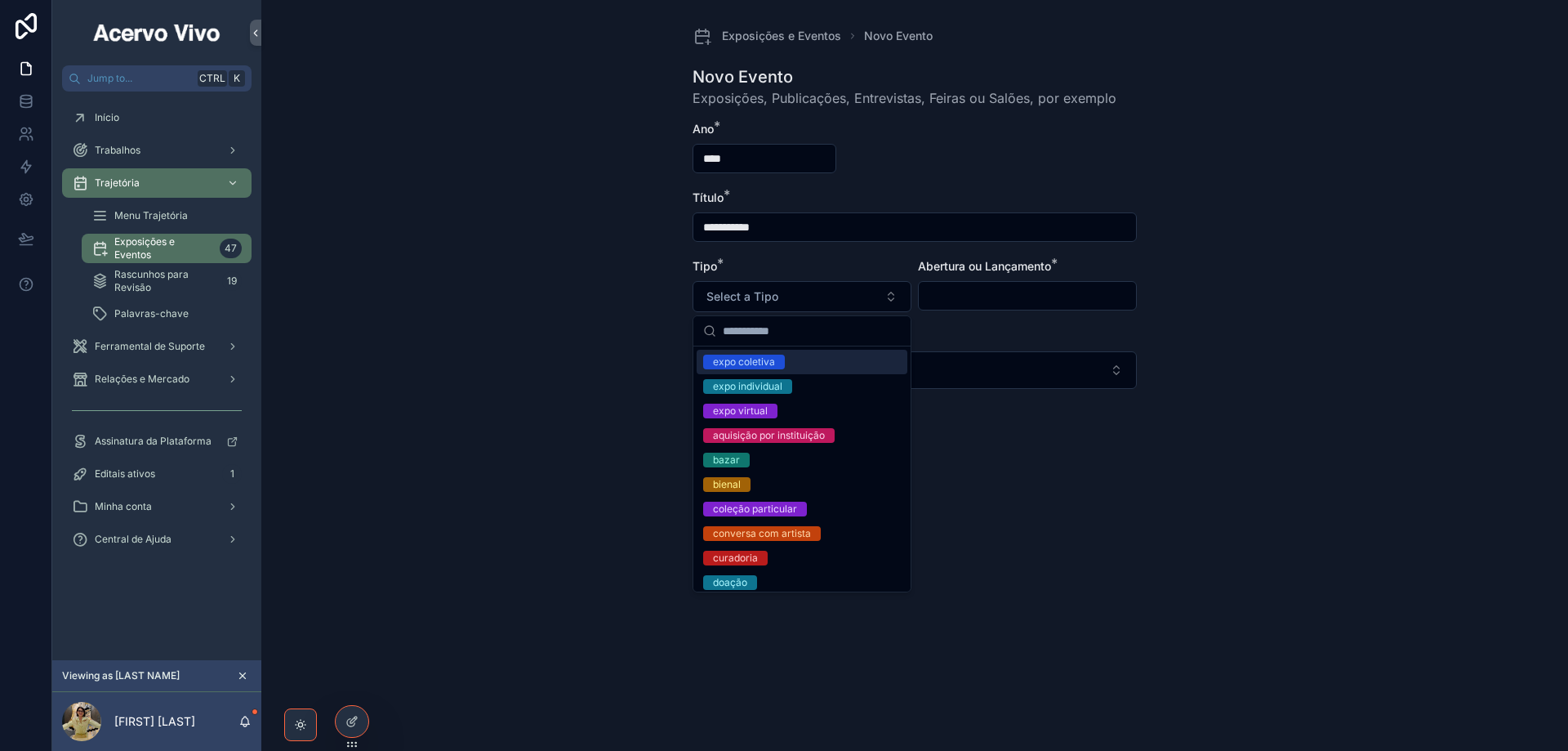 click on "expo coletiva" at bounding box center (744, 362) 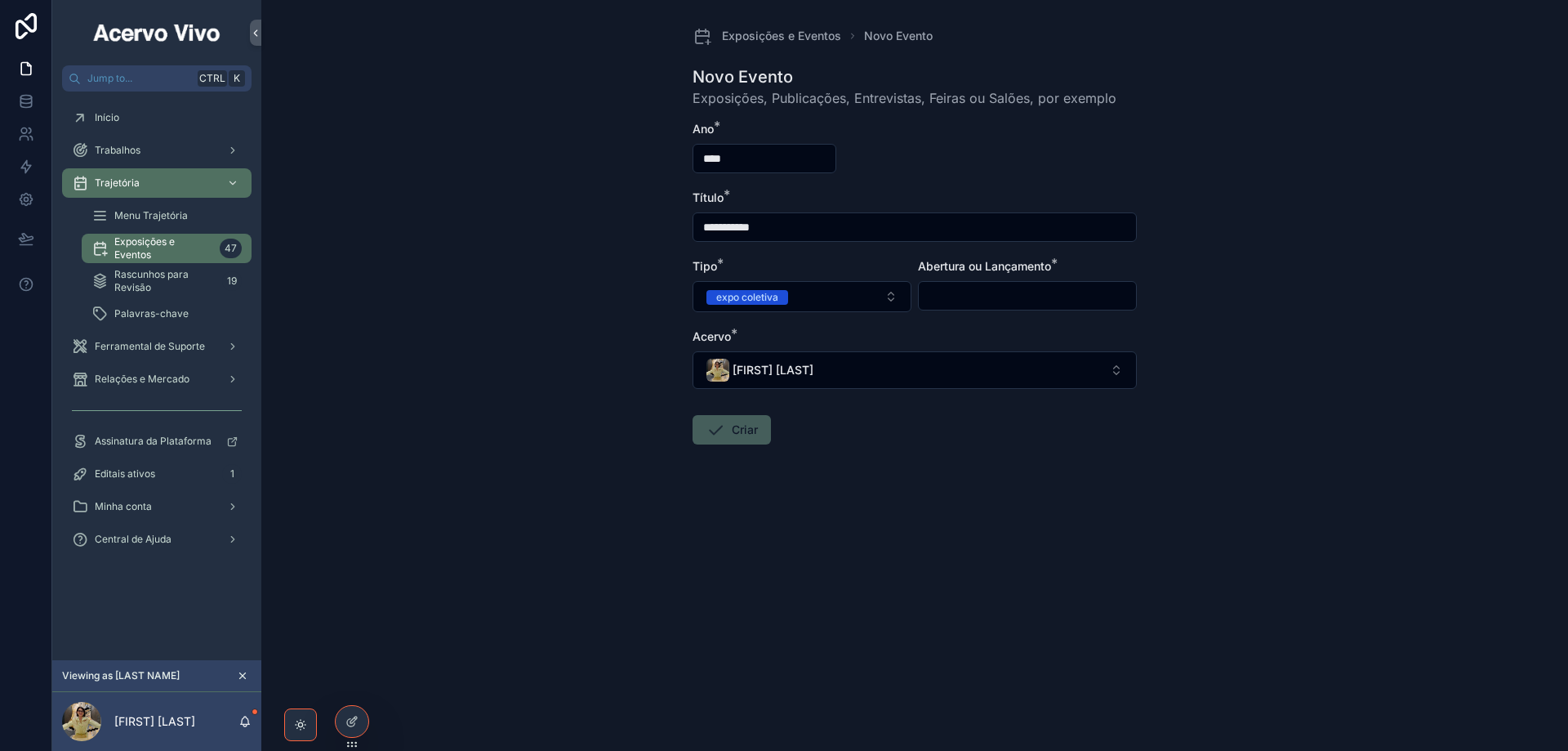 click at bounding box center (1027, 296) 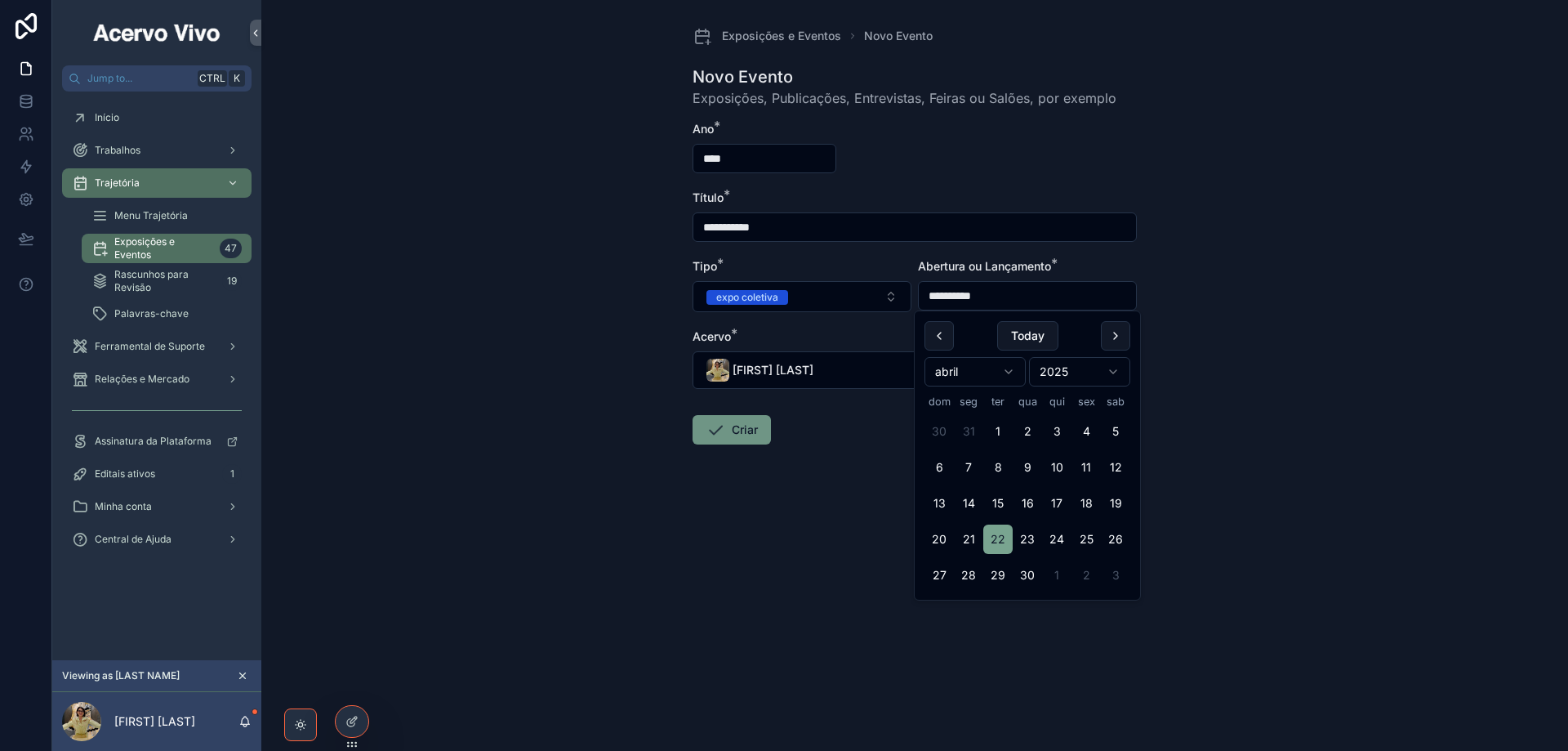type on "**********" 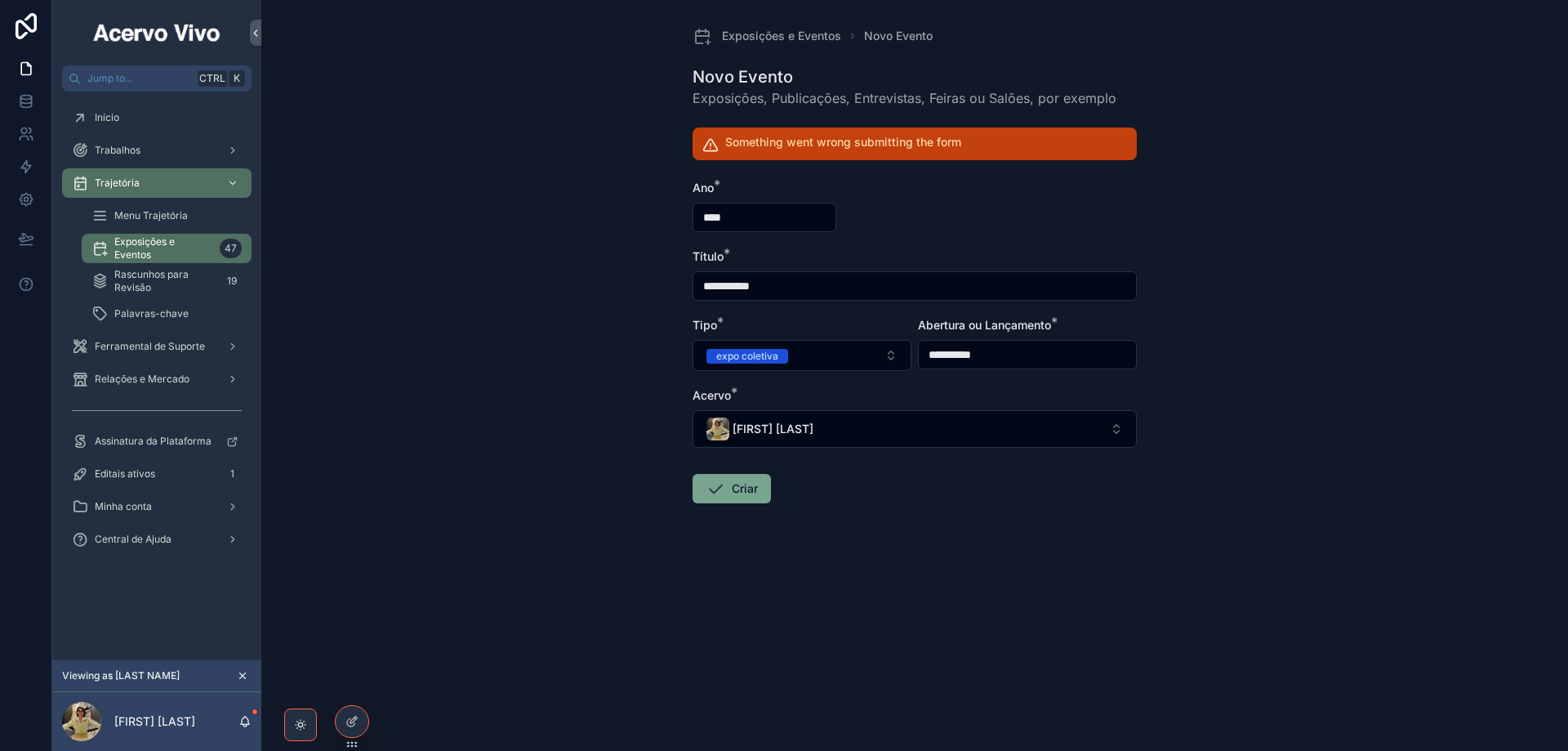 drag, startPoint x: 745, startPoint y: 484, endPoint x: 709, endPoint y: 458, distance: 44.407207 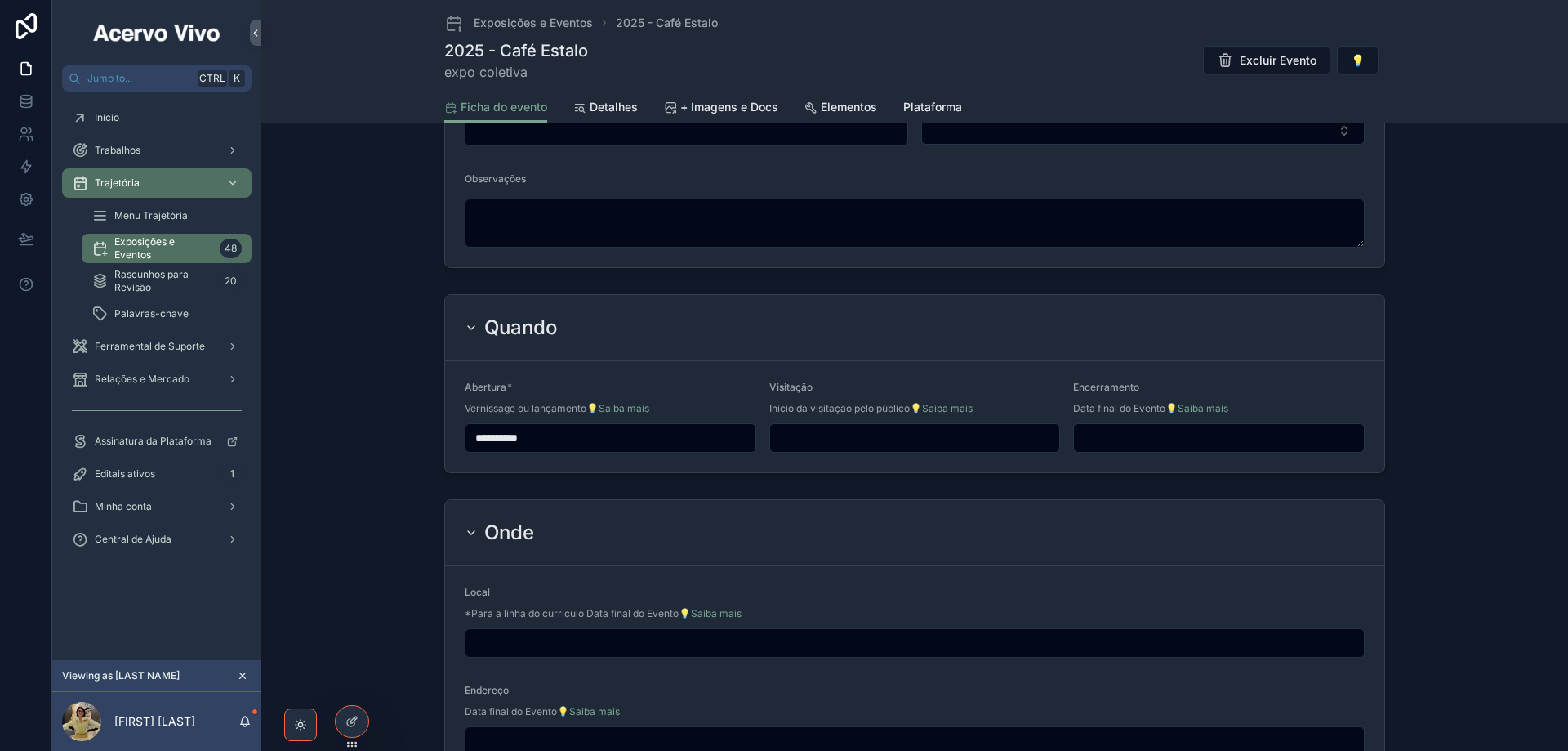 scroll, scrollTop: 572, scrollLeft: 0, axis: vertical 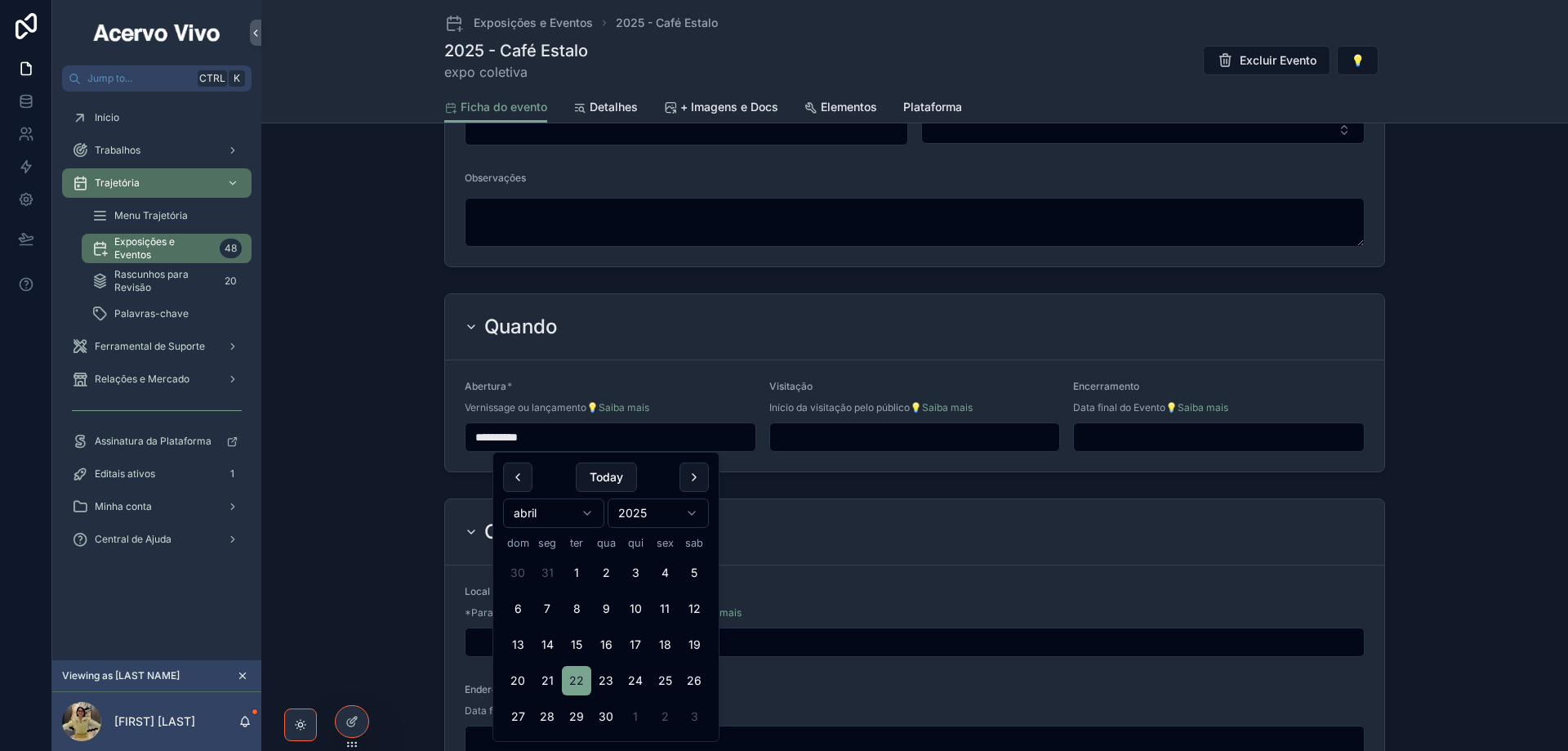 drag, startPoint x: 690, startPoint y: 430, endPoint x: 464, endPoint y: 454, distance: 227.27076 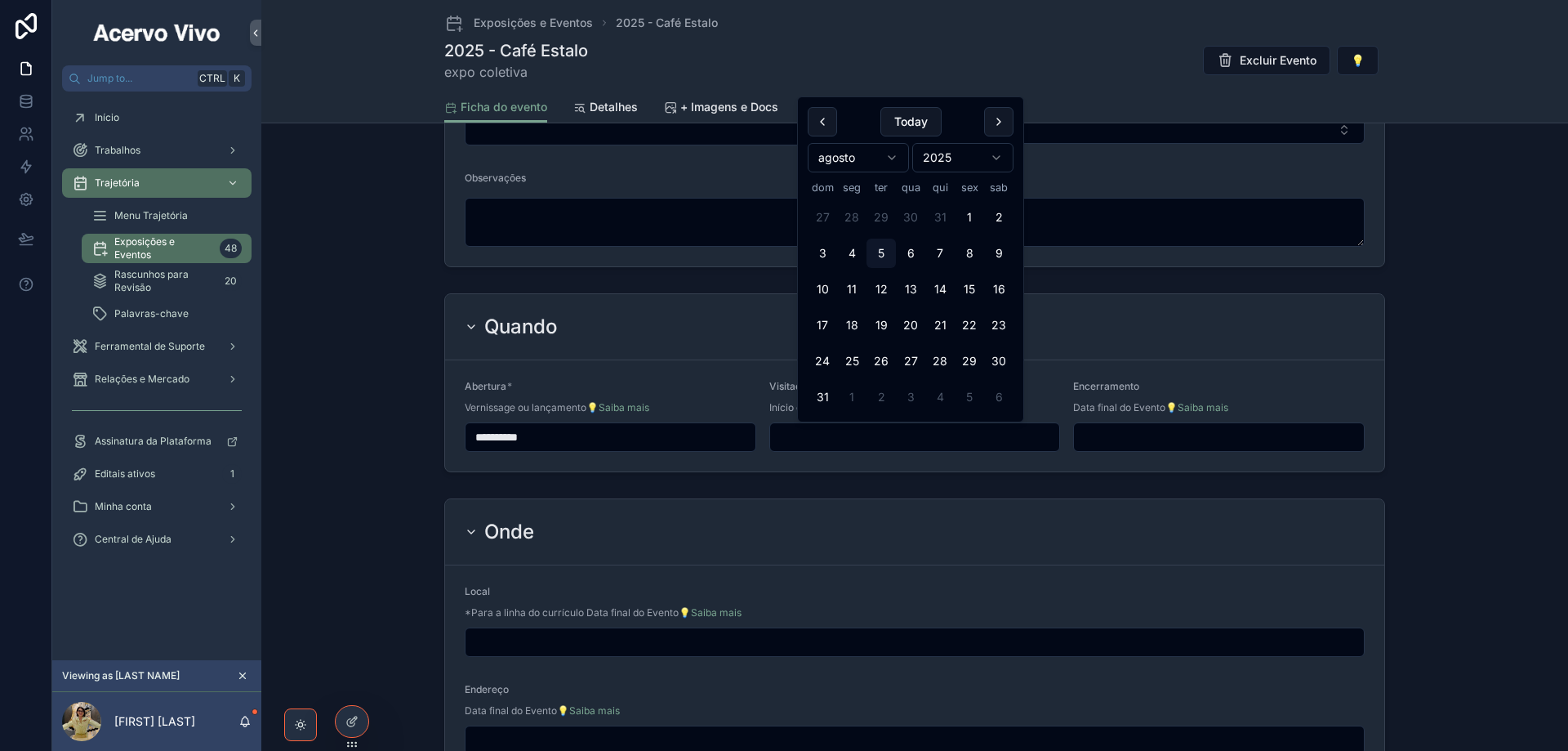 paste on "**********" 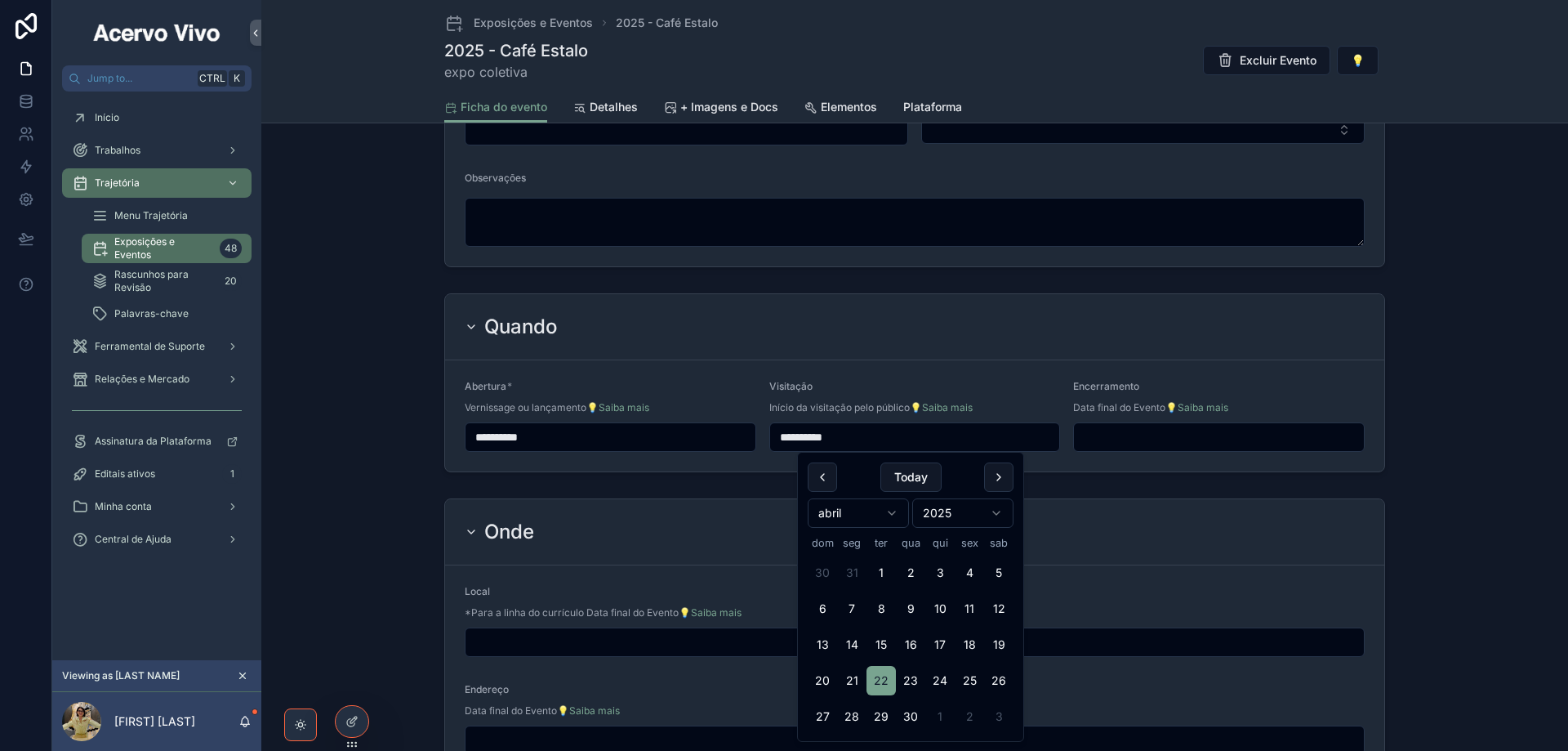 type on "**********" 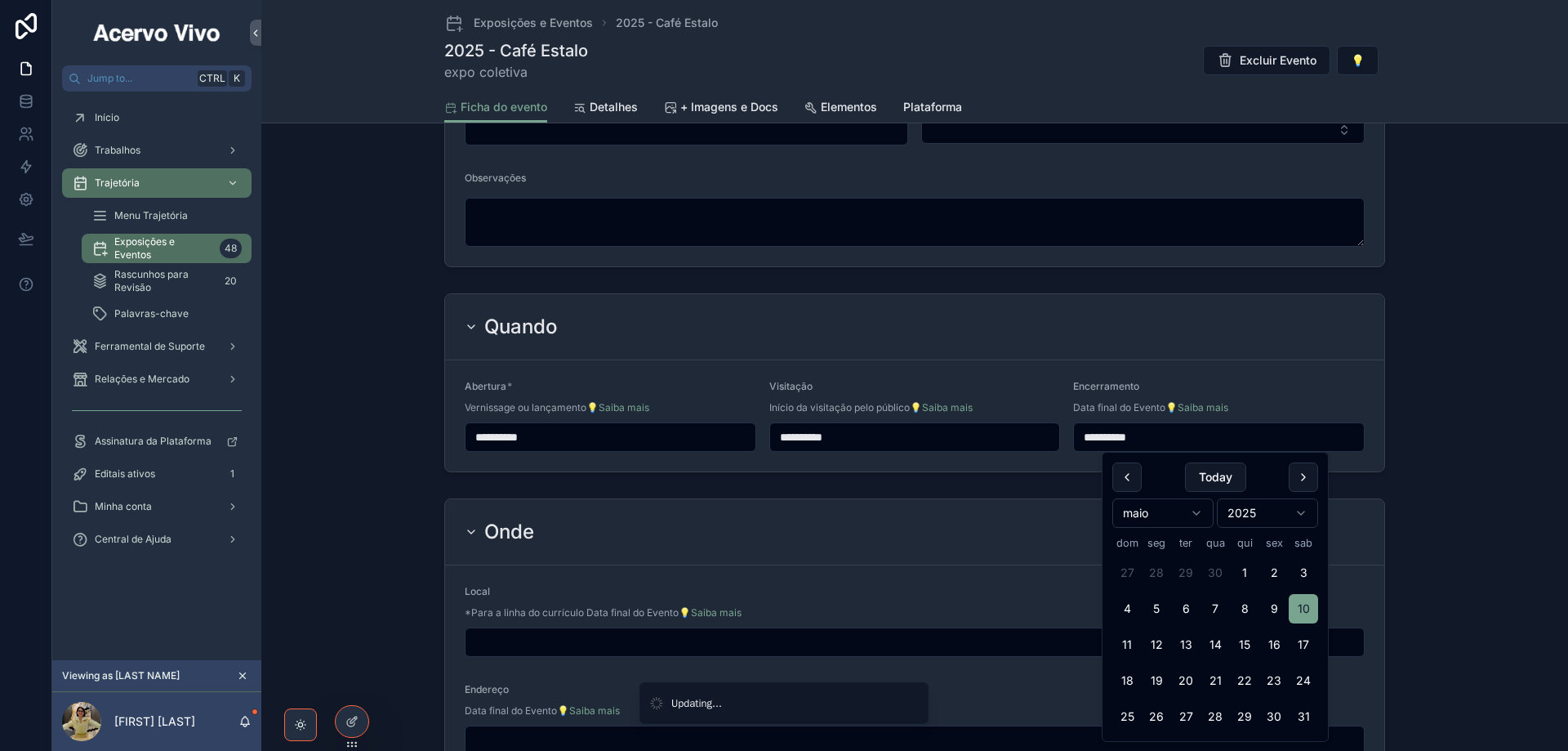 type on "**********" 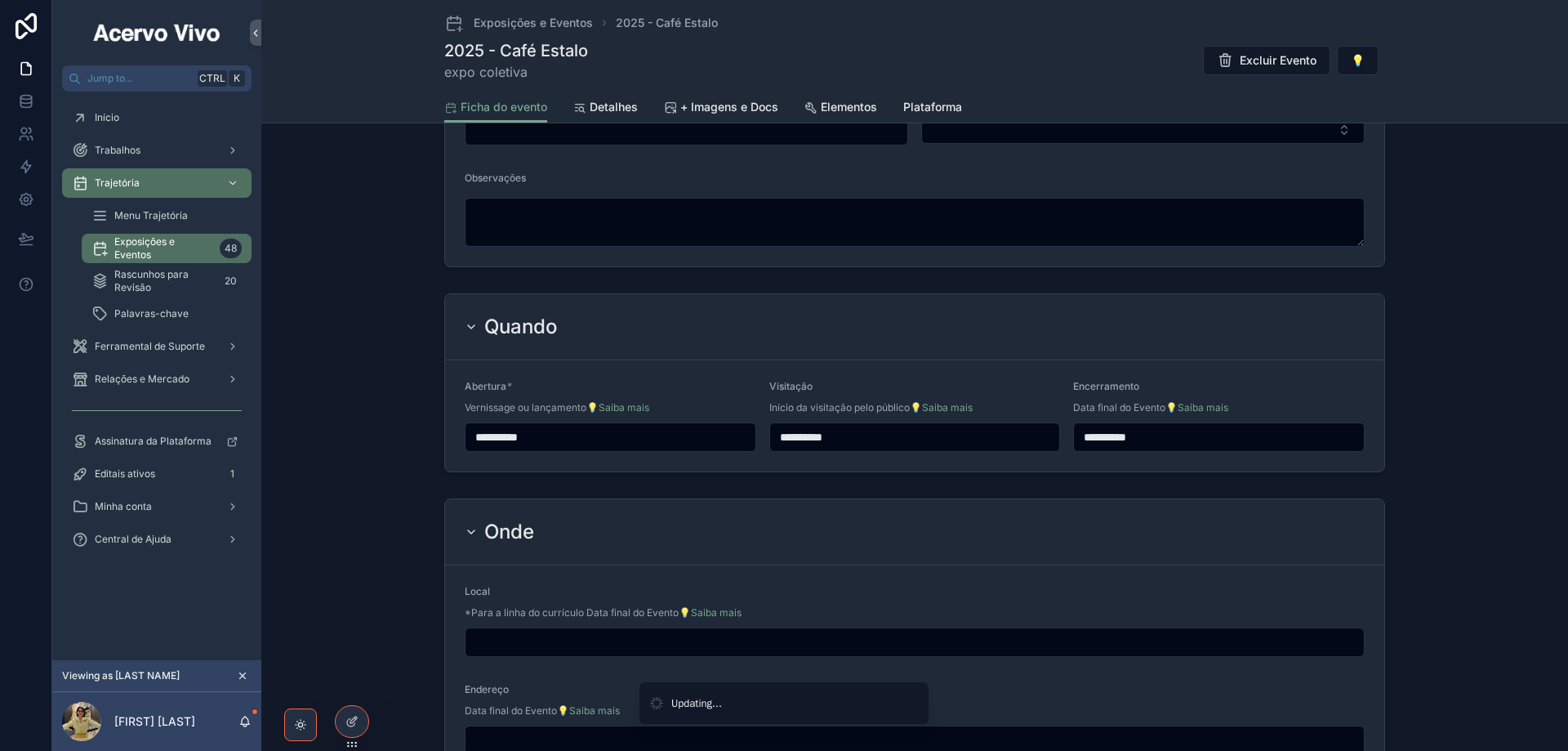 click at bounding box center [915, 642] 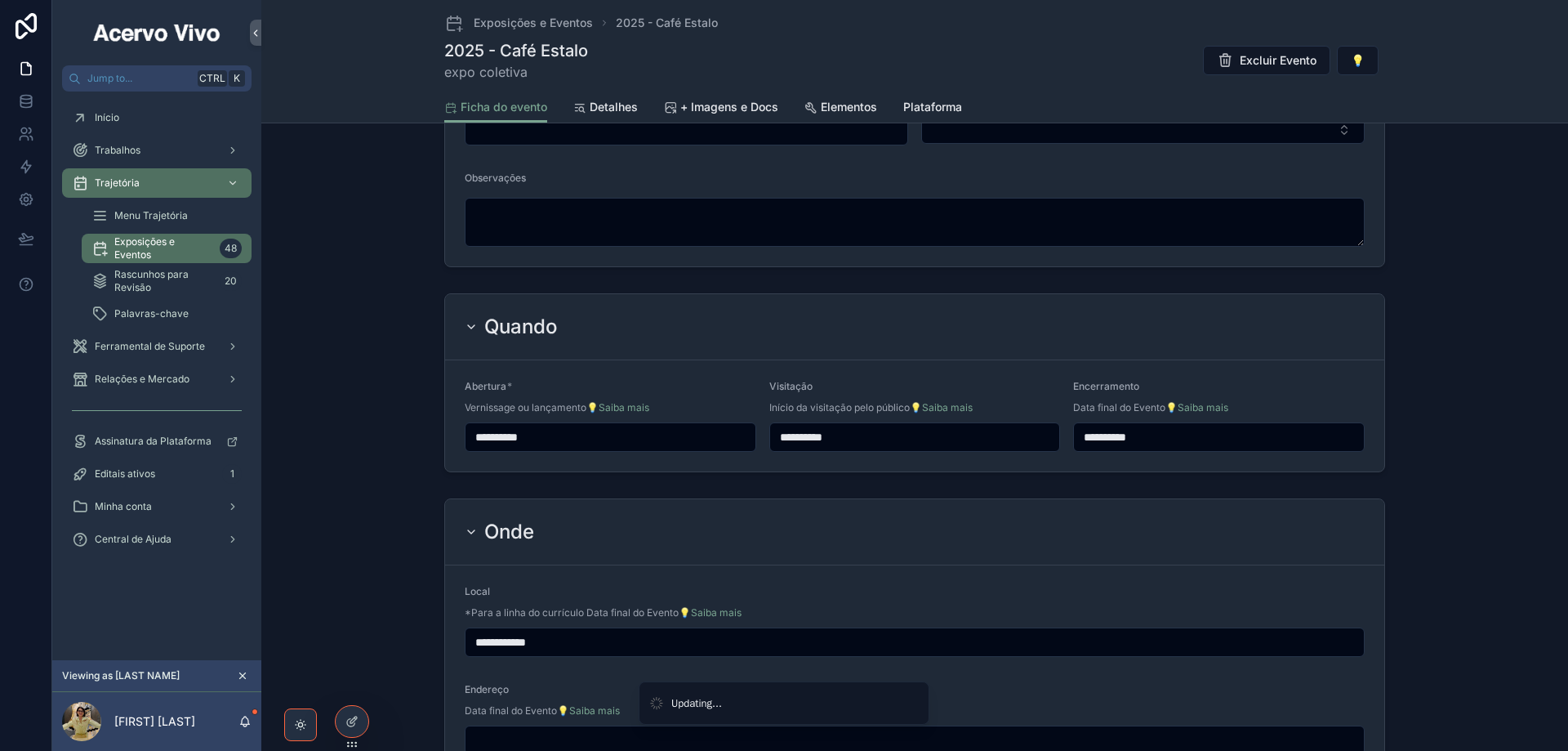 type on "**********" 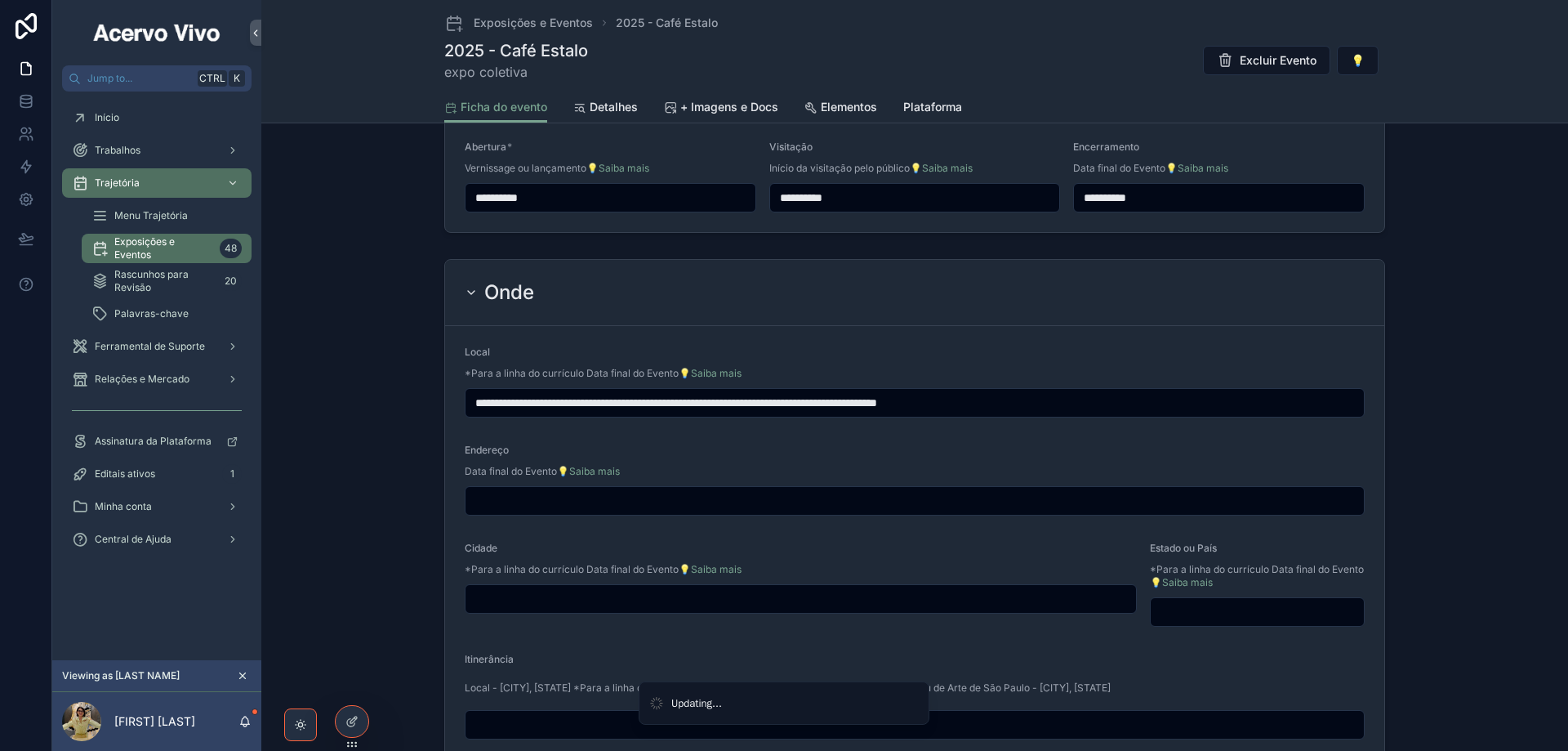 scroll, scrollTop: 817, scrollLeft: 0, axis: vertical 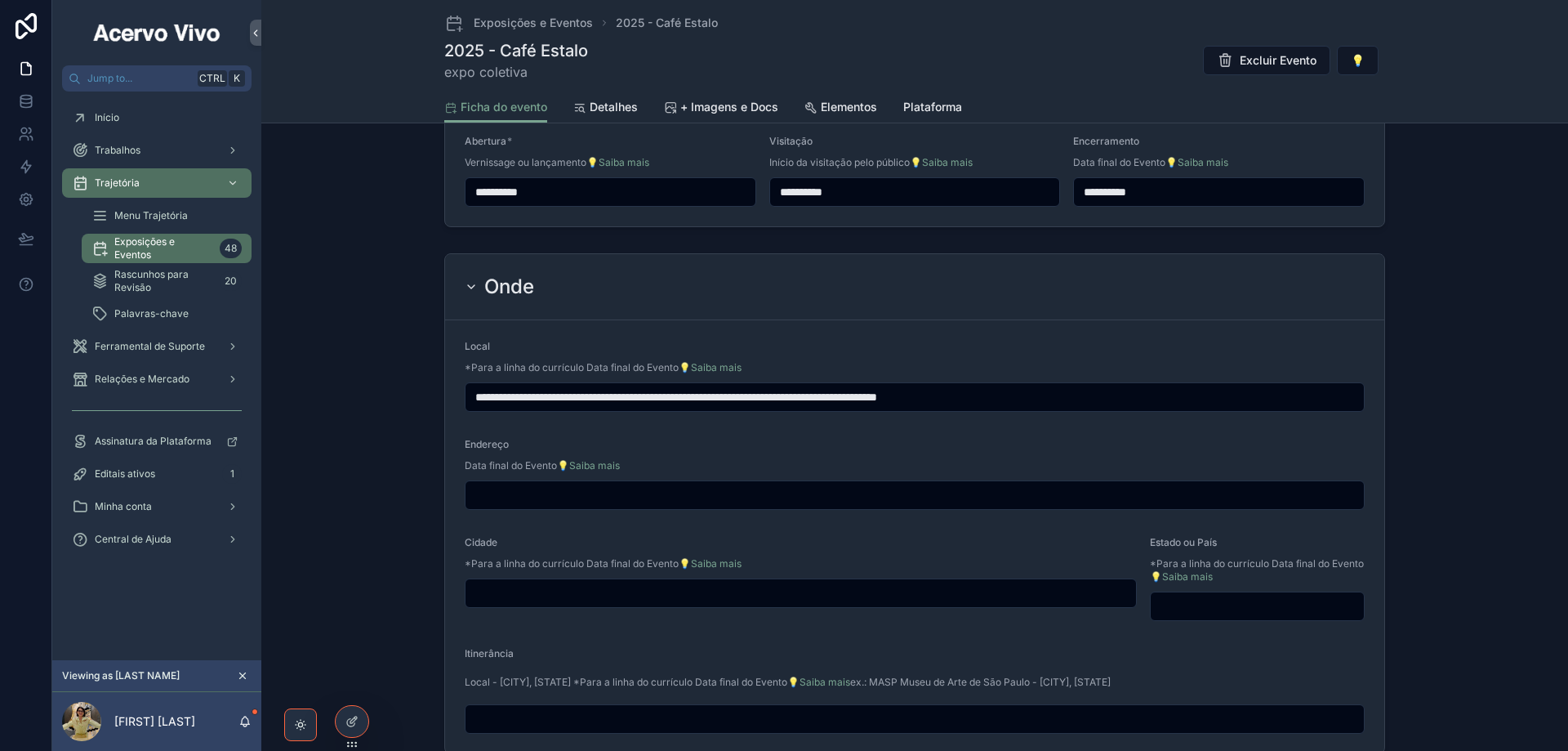 click at bounding box center [800, 593] 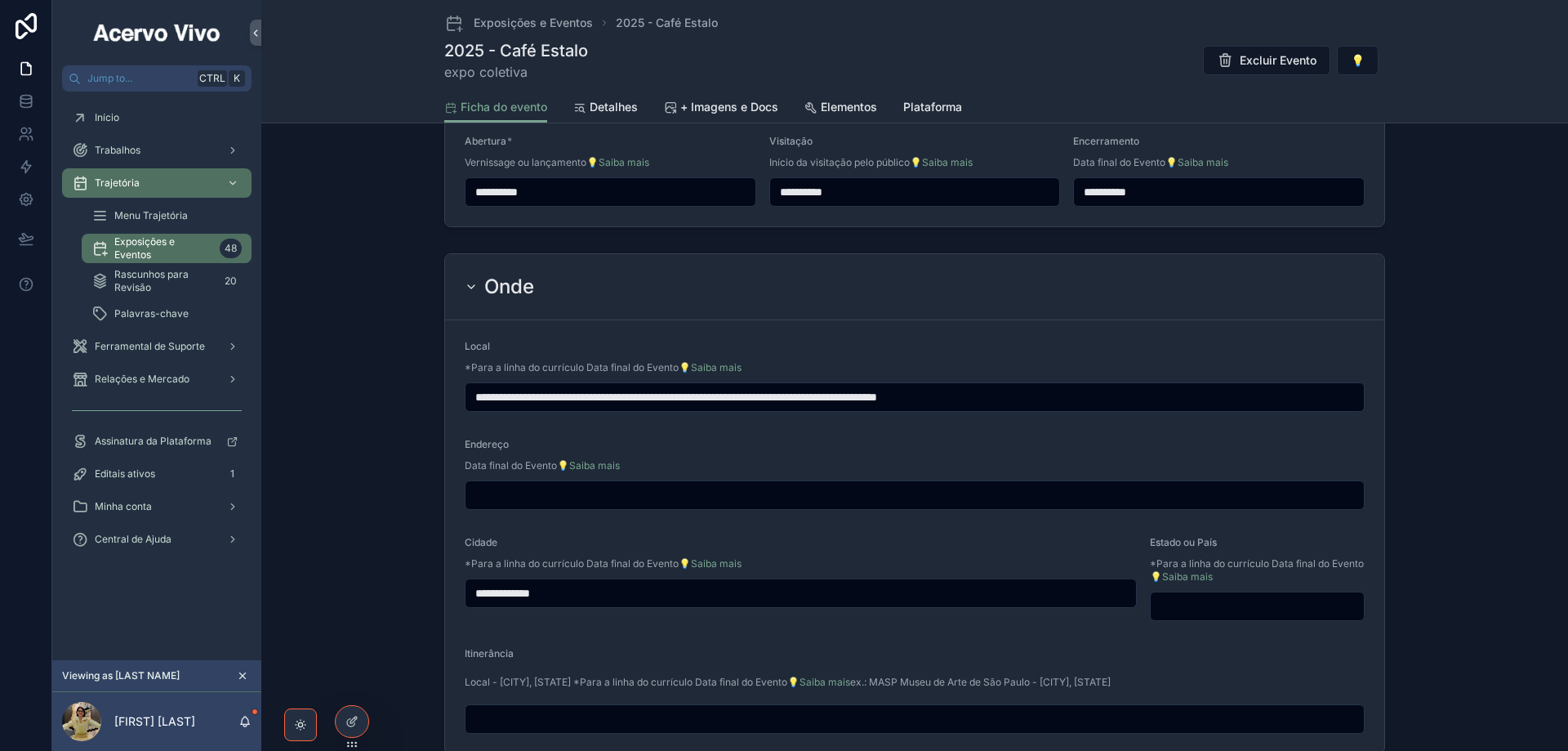 type on "**********" 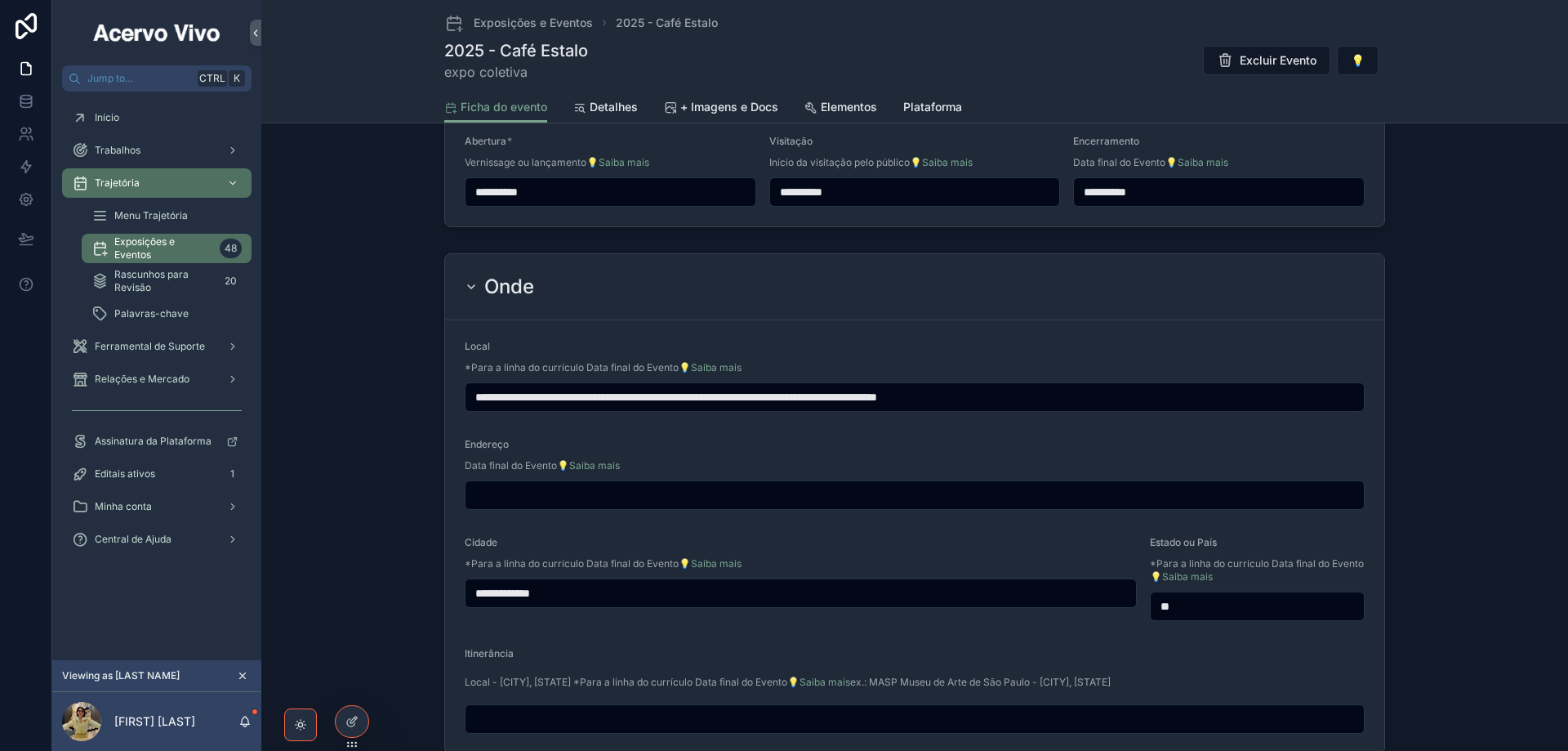 type on "**" 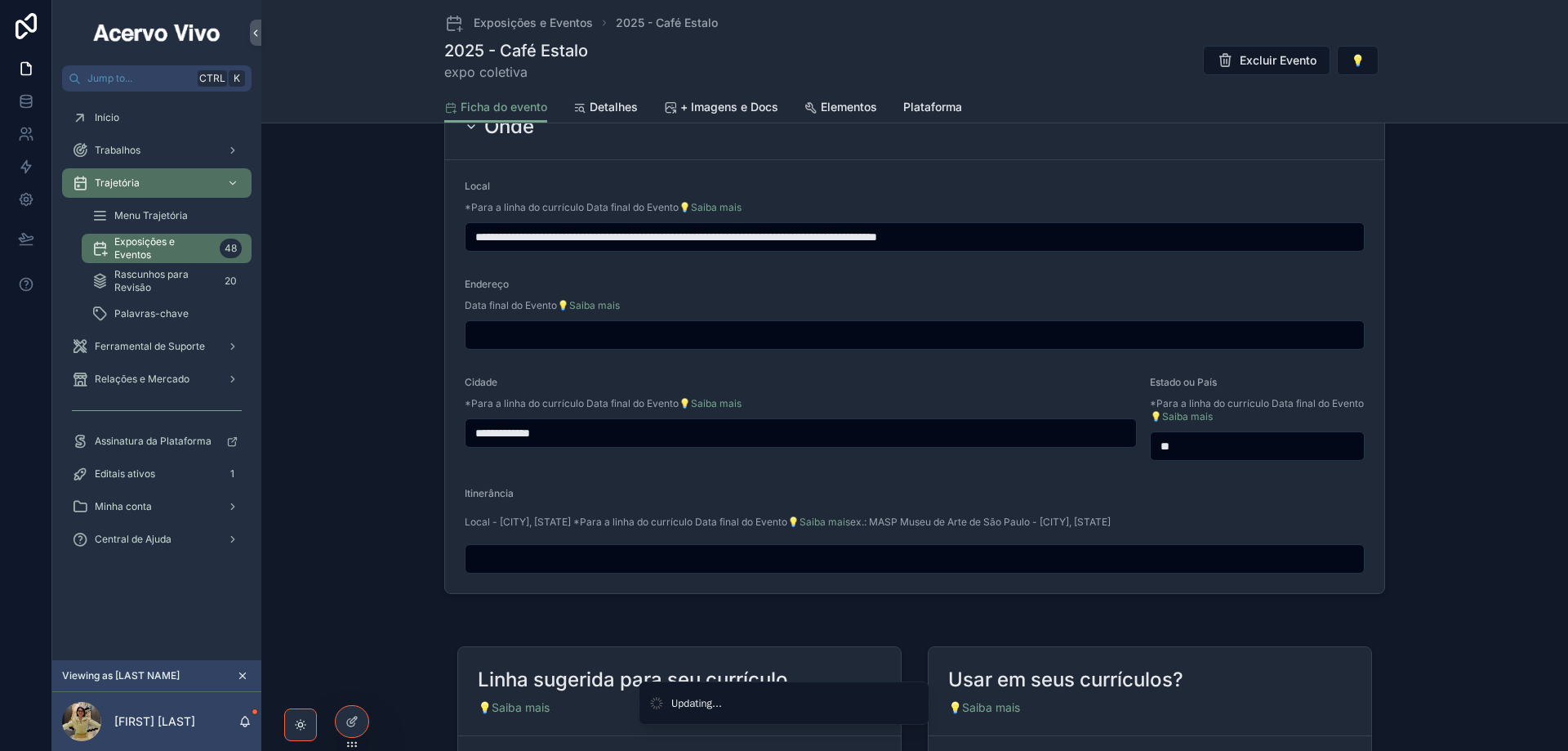 scroll, scrollTop: 1226, scrollLeft: 0, axis: vertical 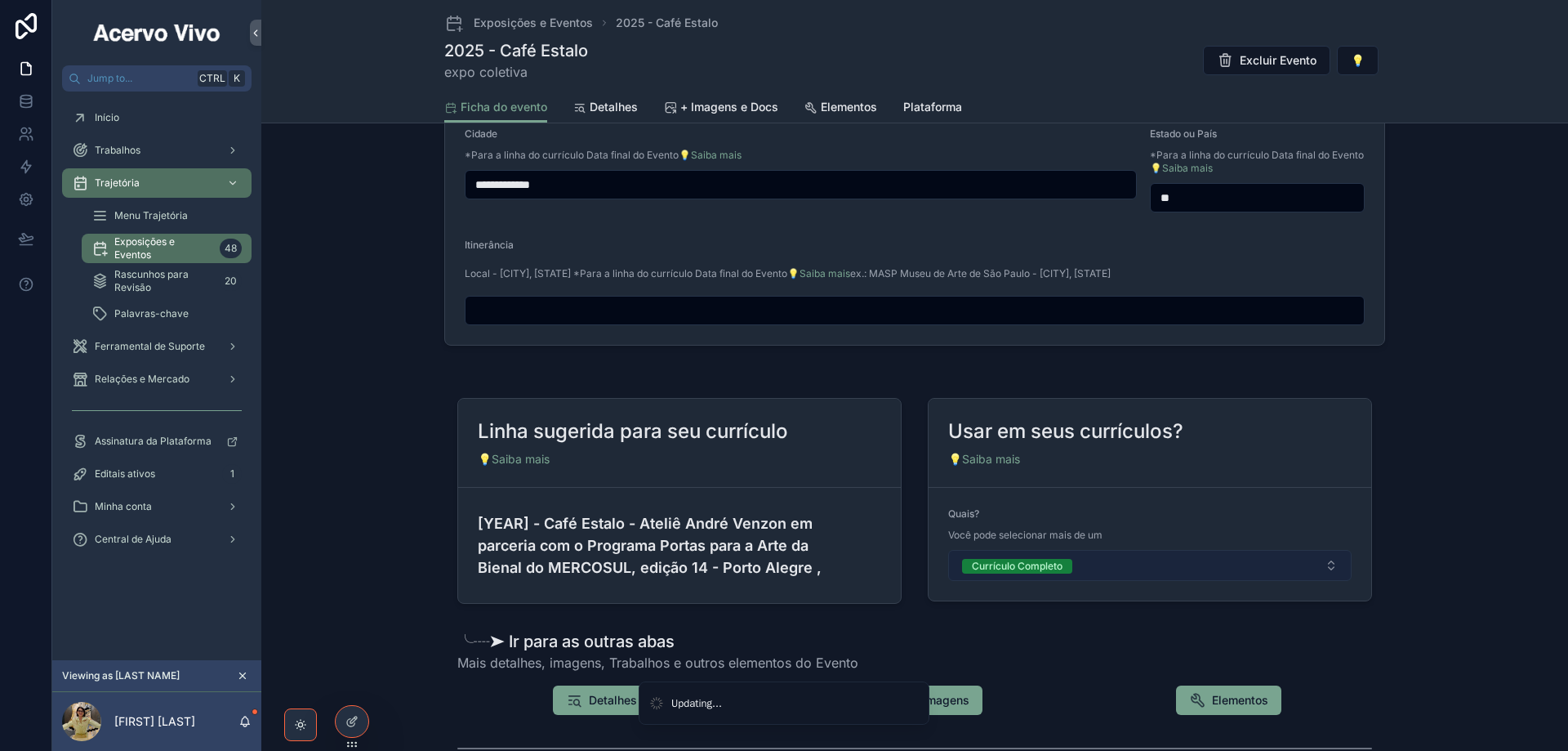 click on "Currículo Completo" at bounding box center [1150, 565] 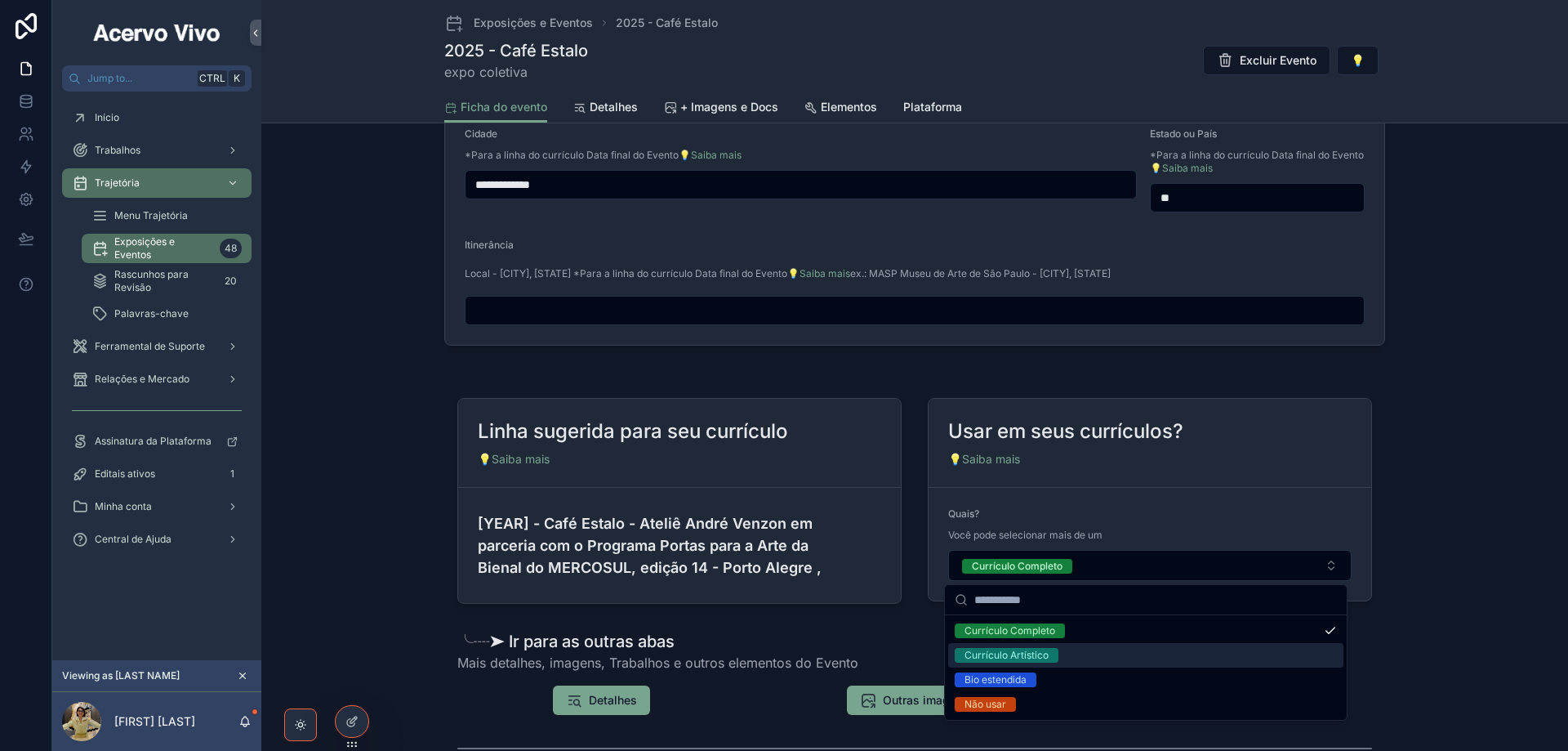 click on "Currículo Artístico" at bounding box center [1146, 655] 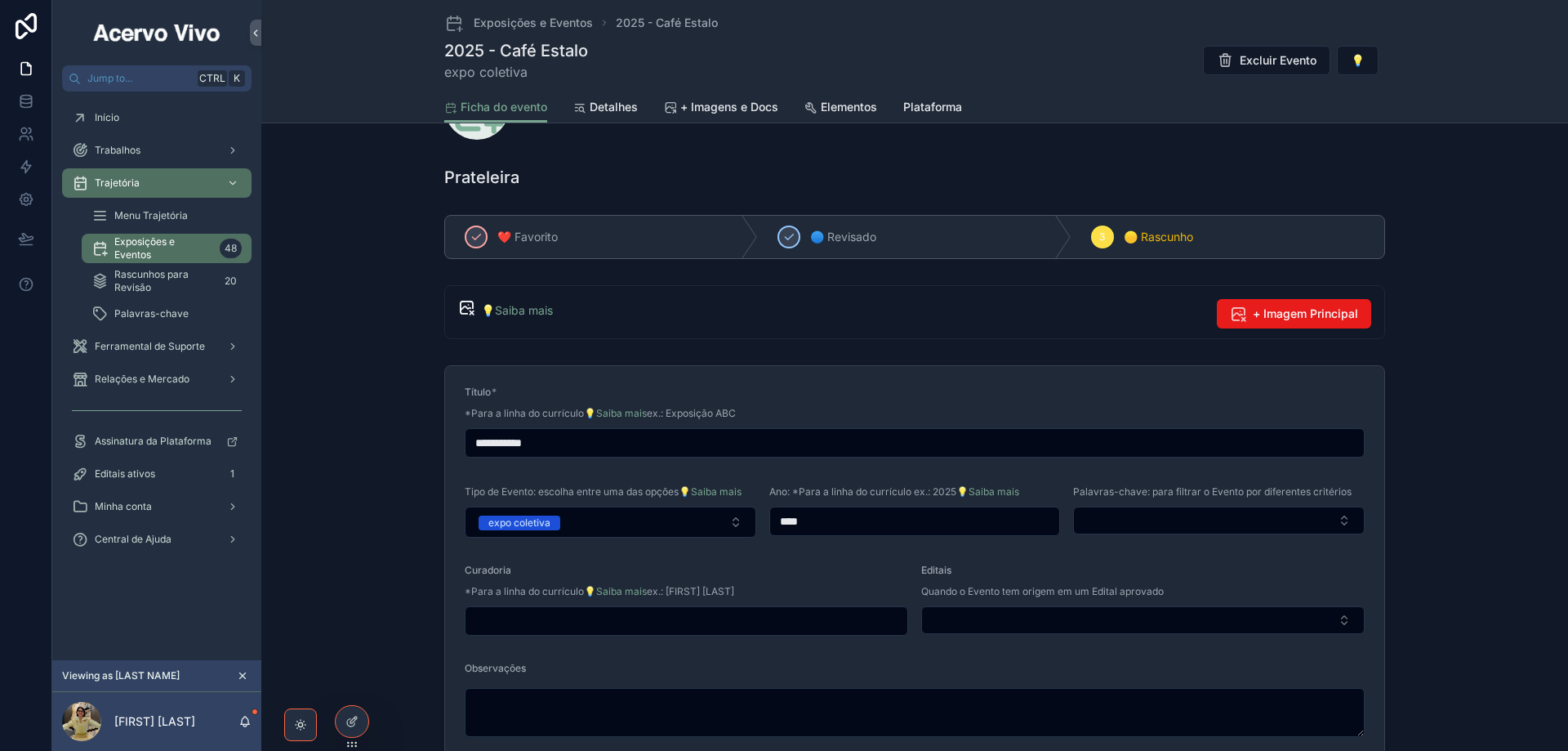 scroll, scrollTop: 0, scrollLeft: 0, axis: both 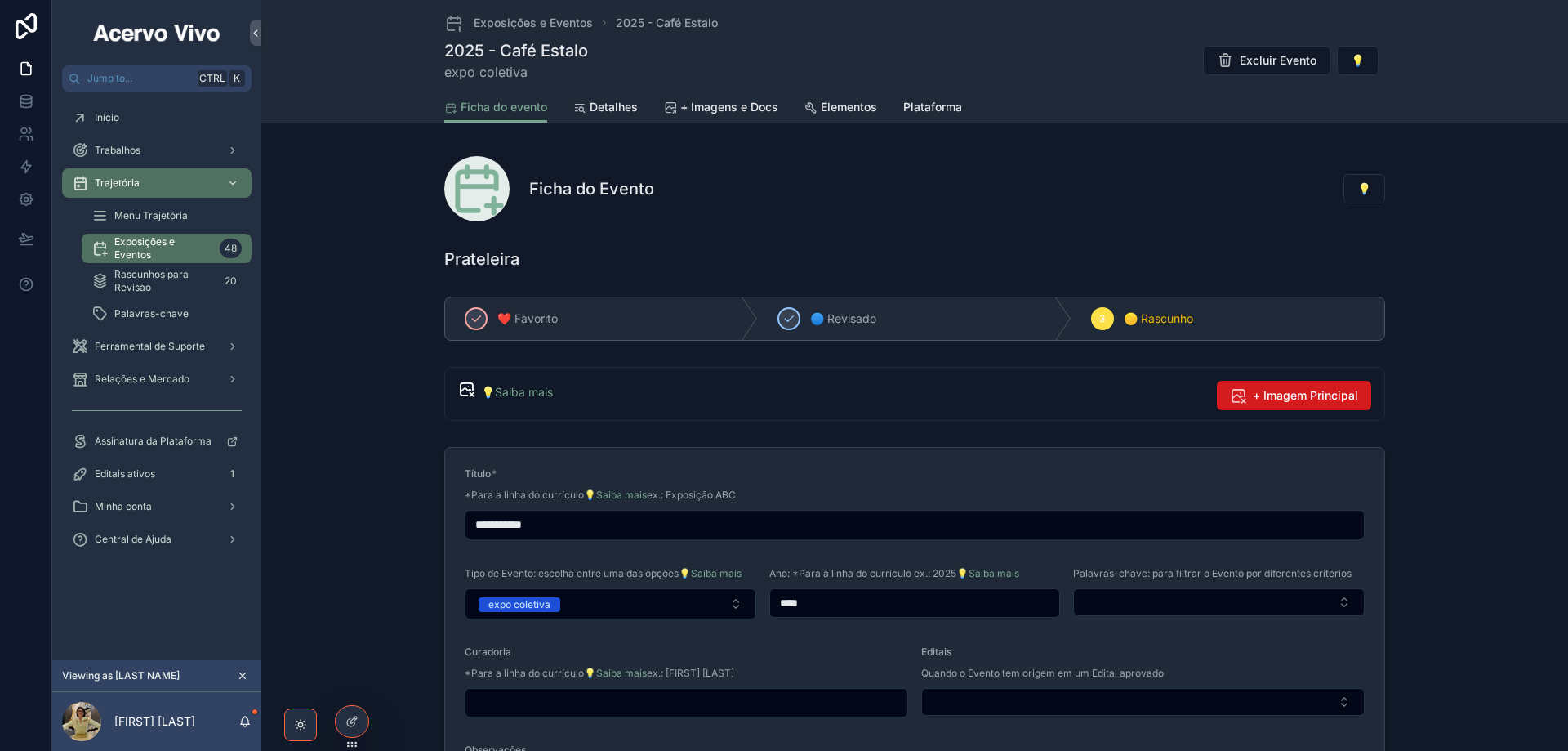 click on "+ Imagem Principal" at bounding box center (1305, 396) 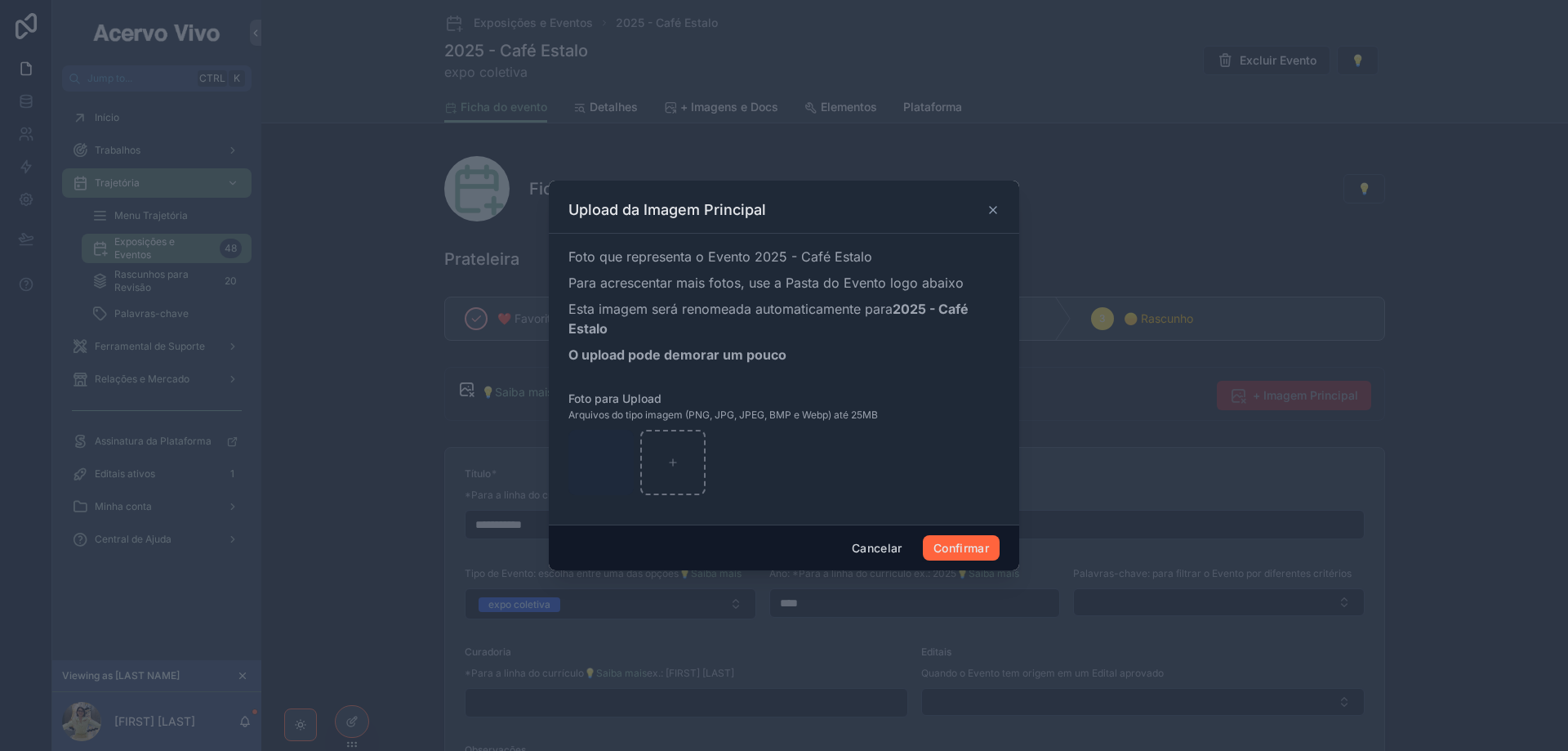 click on "Confirmar" at bounding box center (961, 548) 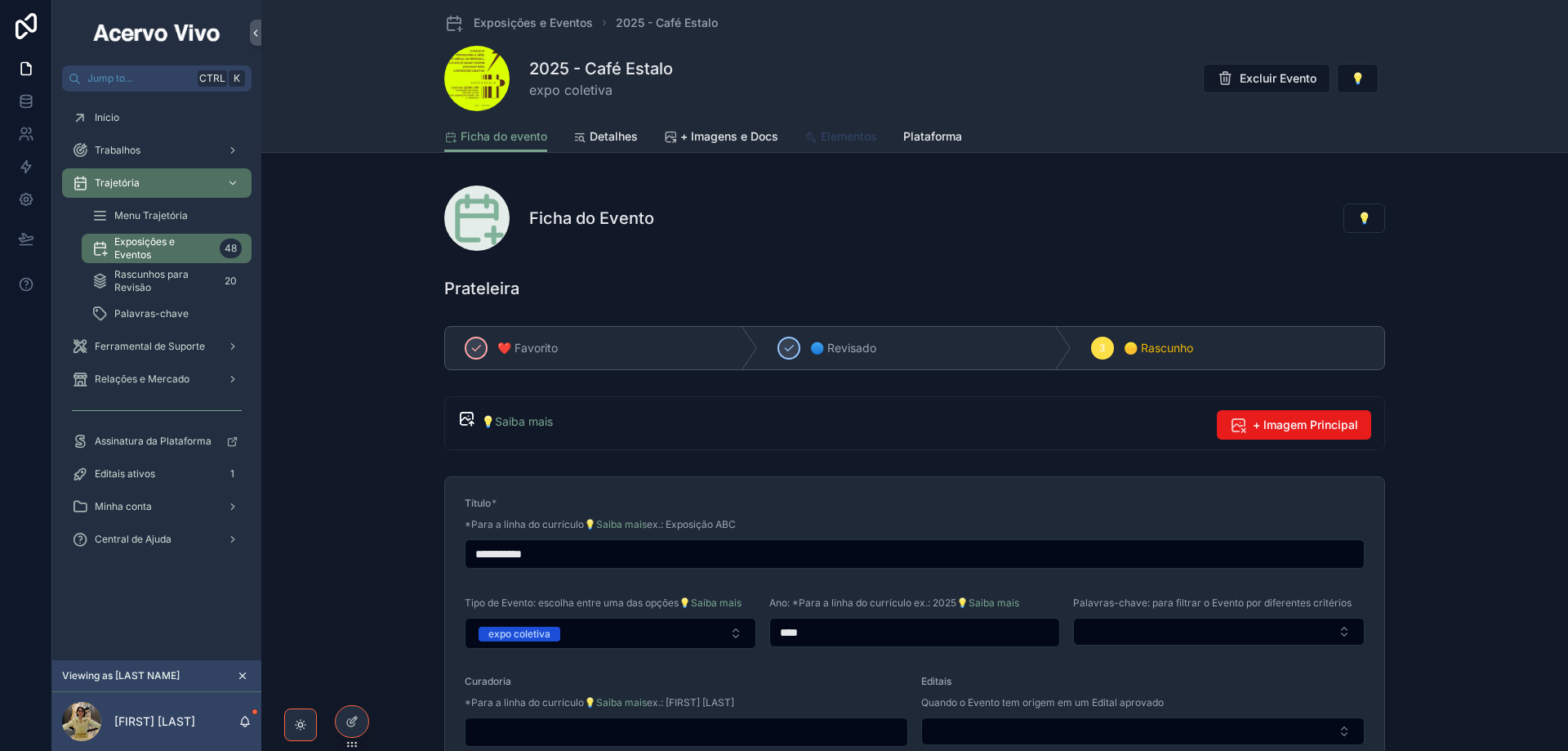 drag, startPoint x: 849, startPoint y: 129, endPoint x: 843, endPoint y: 165, distance: 36.49658 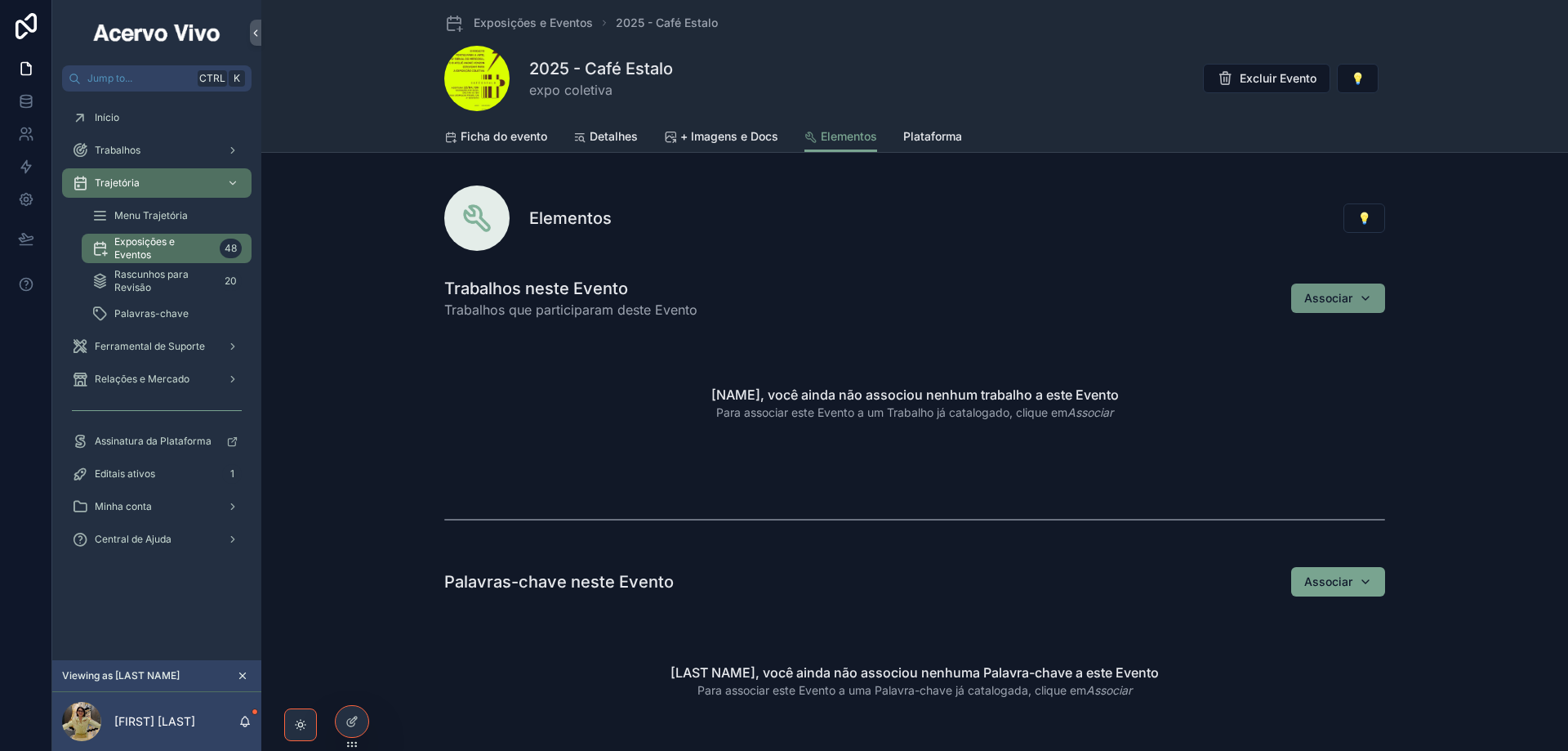 click on "Associar" at bounding box center (1328, 298) 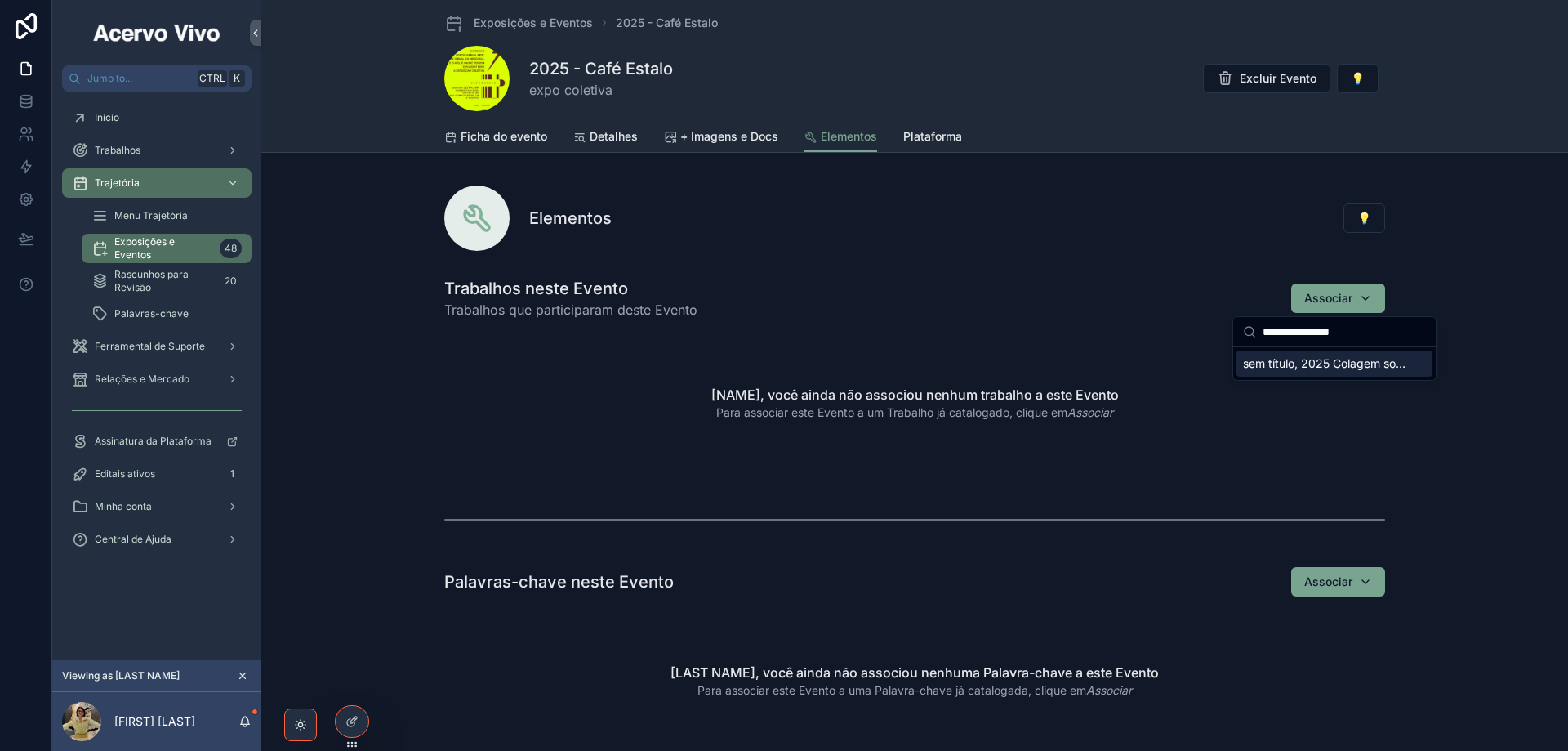 type on "**********" 